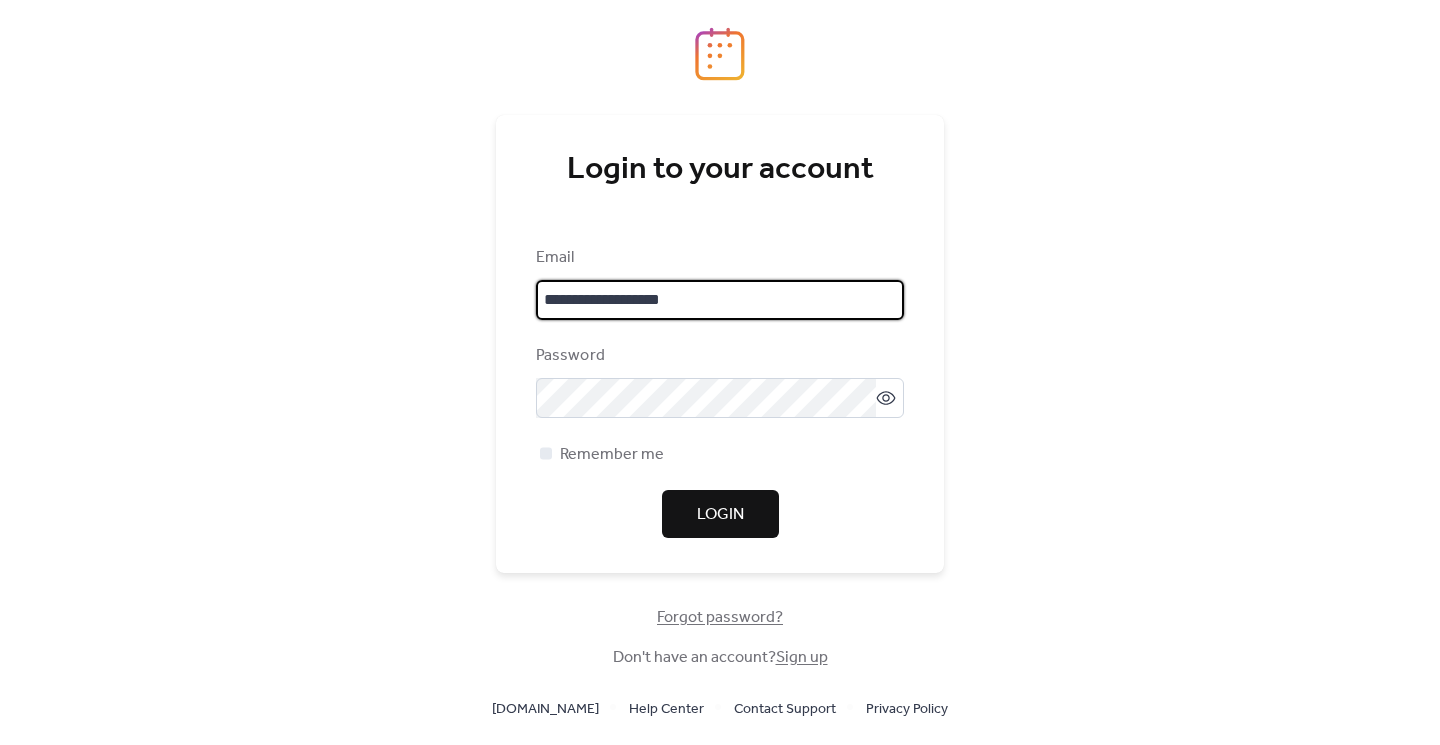 scroll, scrollTop: 0, scrollLeft: 0, axis: both 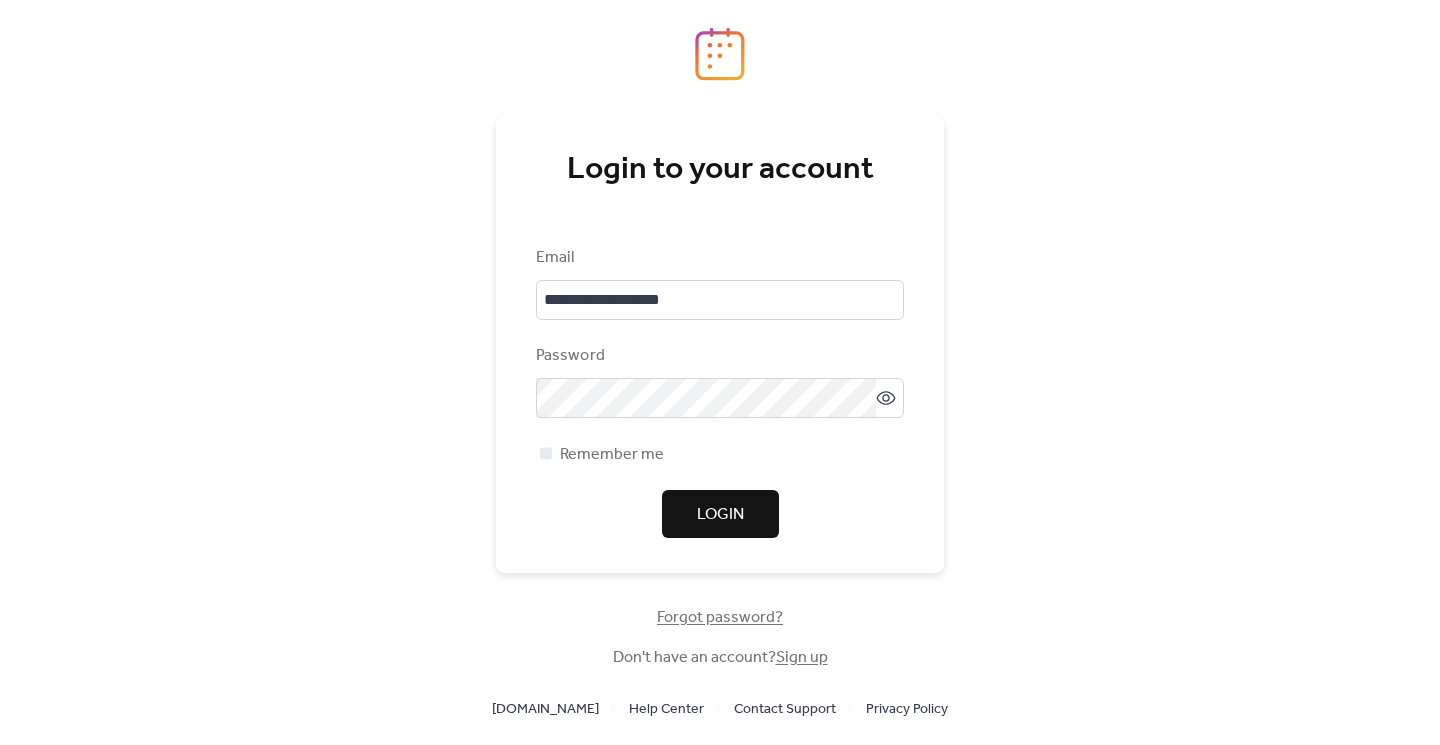 click on "Login" at bounding box center [720, 515] 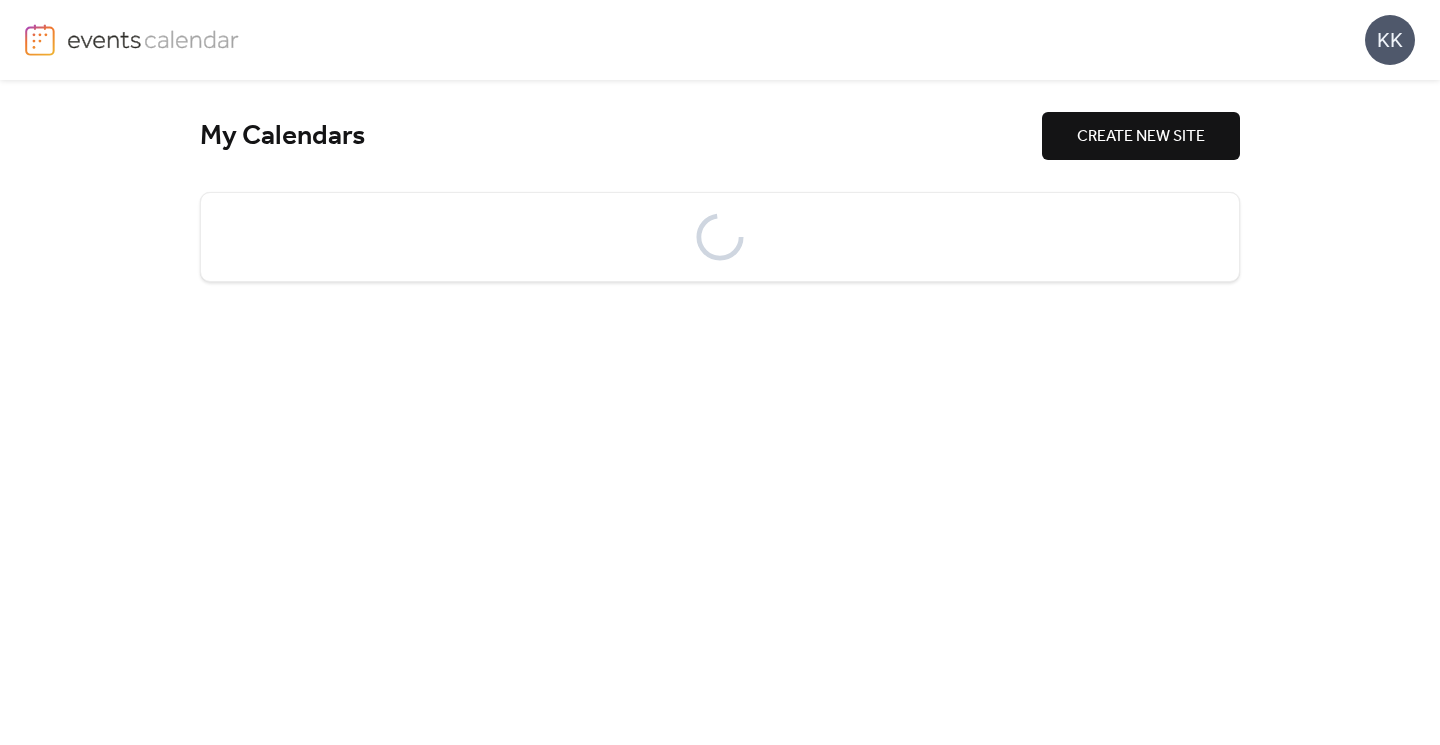 scroll, scrollTop: 0, scrollLeft: 0, axis: both 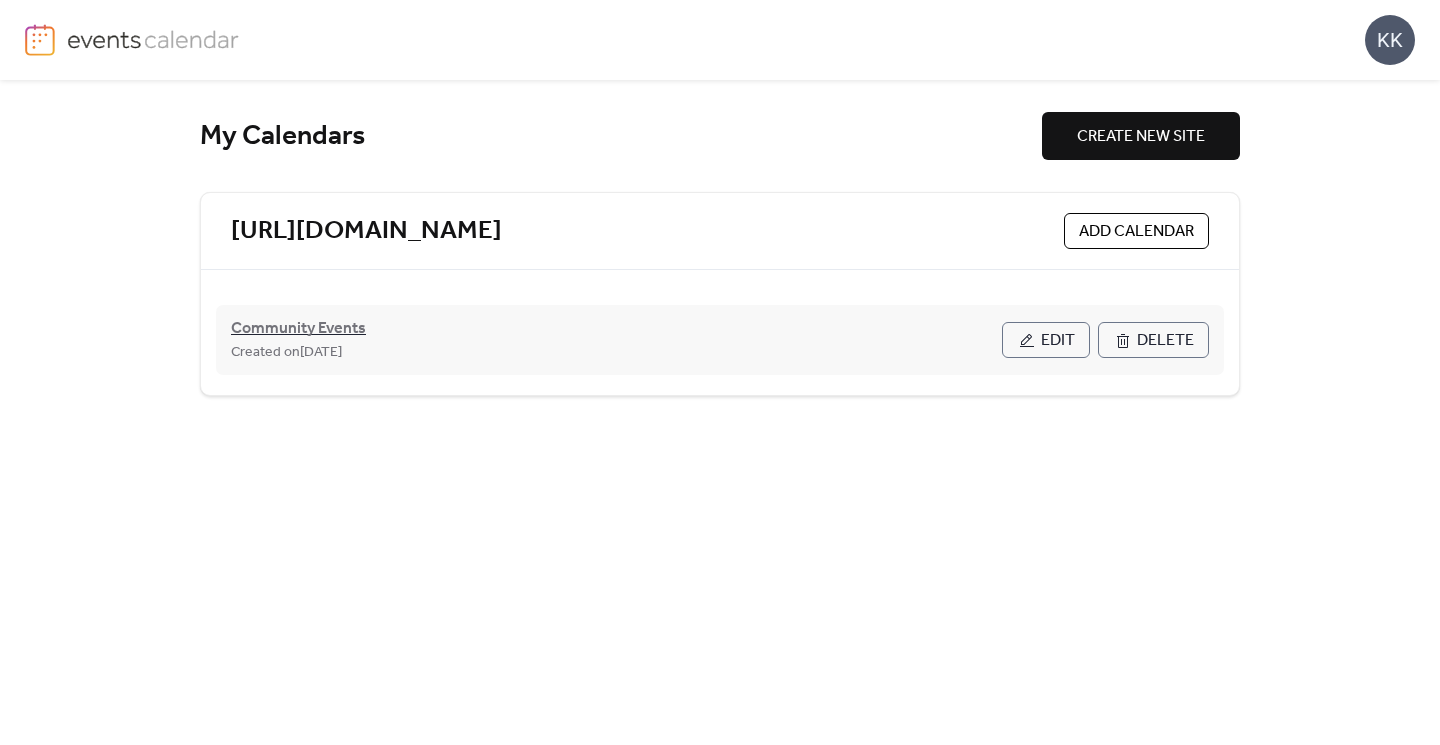 click on "Community Events" at bounding box center [298, 329] 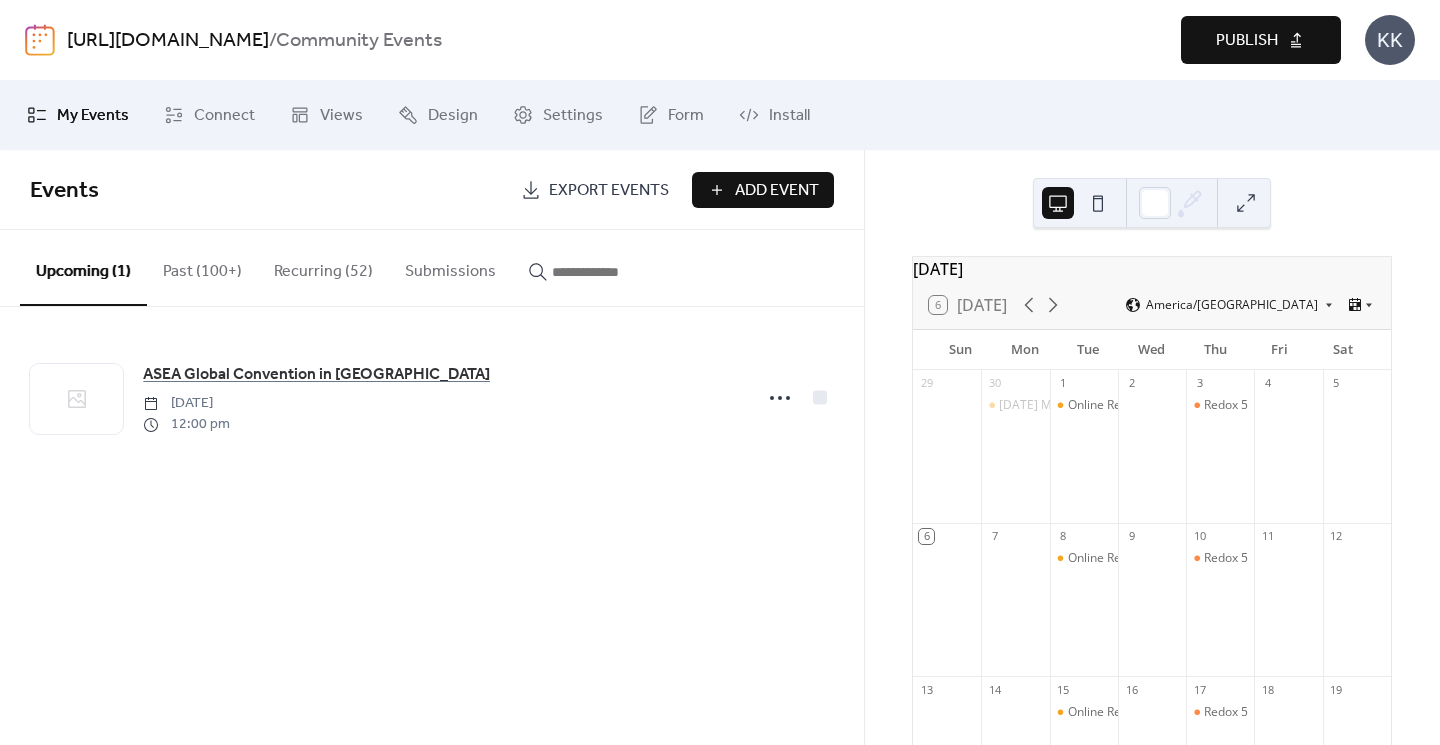 click on "Recurring  (52)" at bounding box center (323, 267) 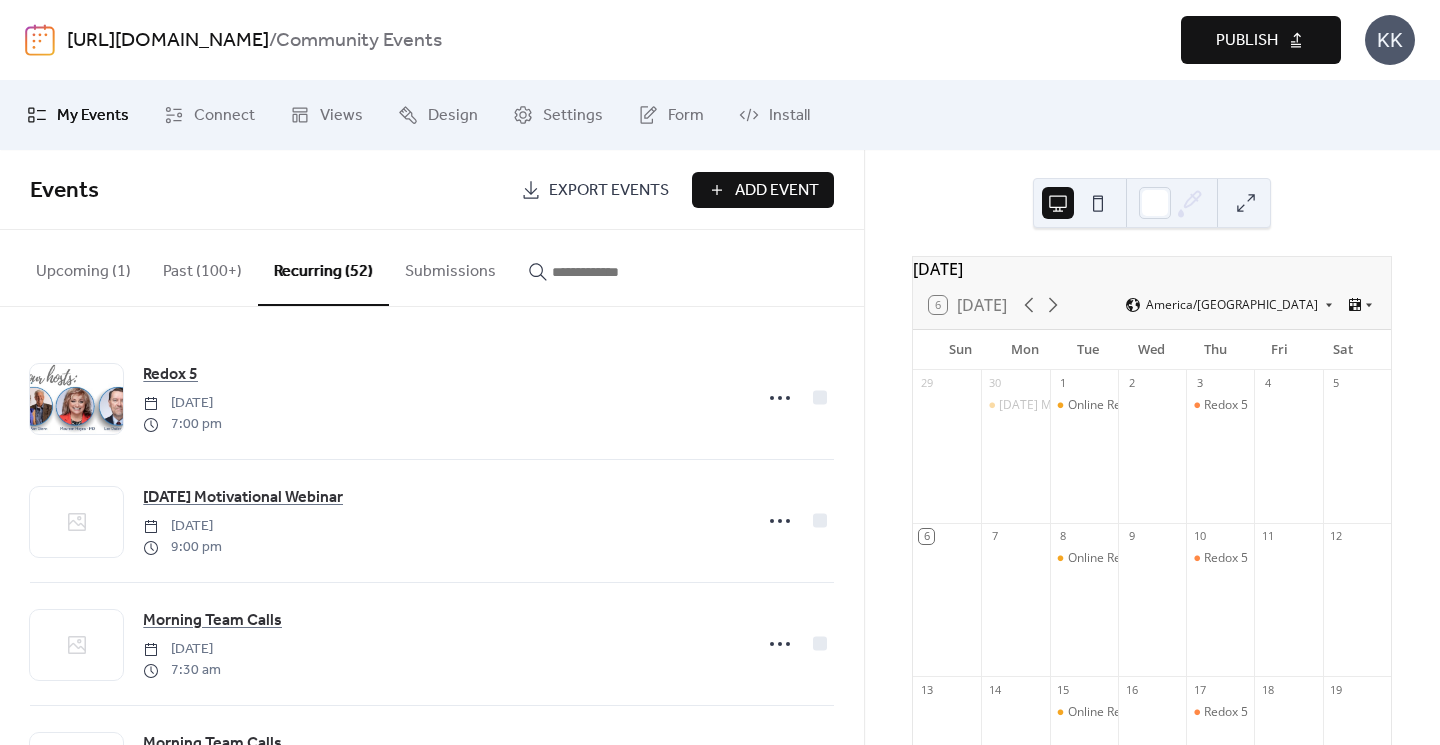 click on "Recurring  (52)" at bounding box center [323, 268] 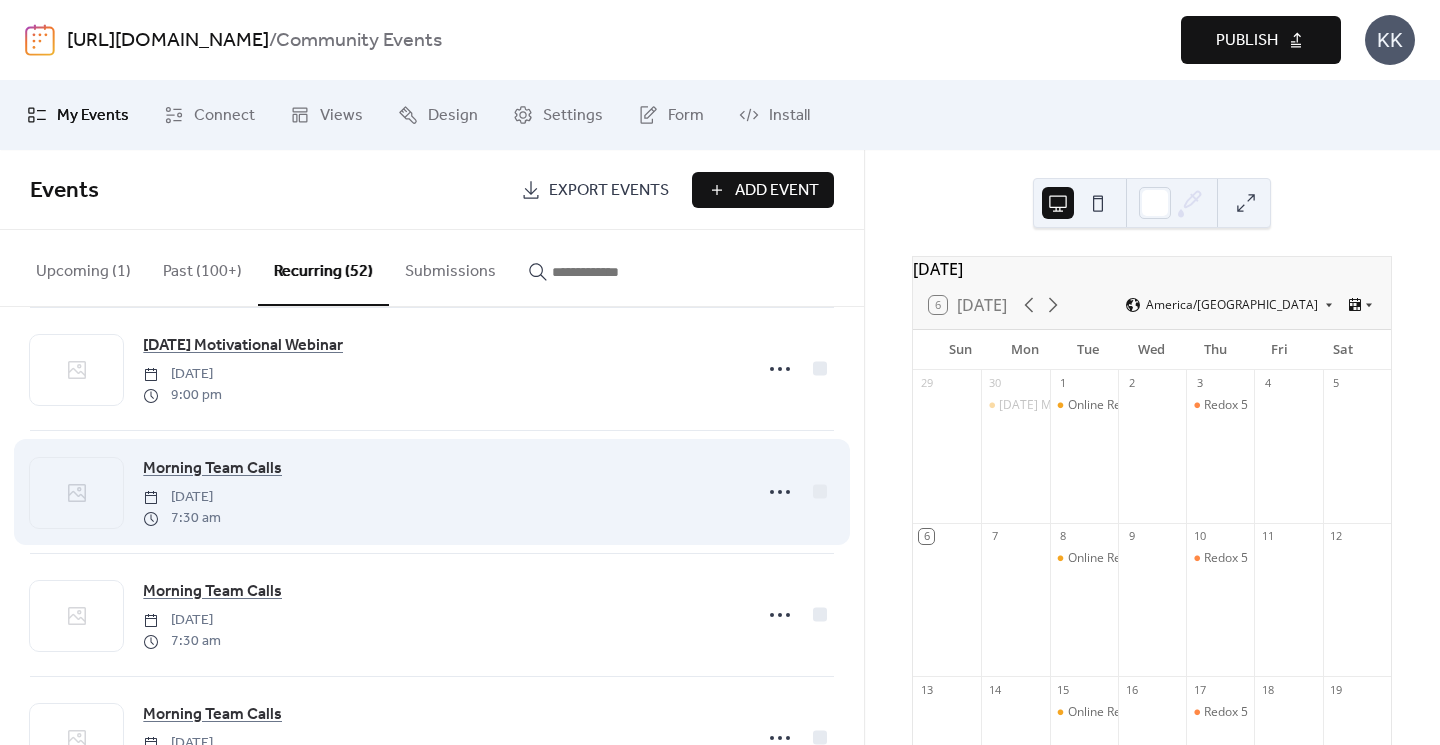 scroll, scrollTop: 158, scrollLeft: 0, axis: vertical 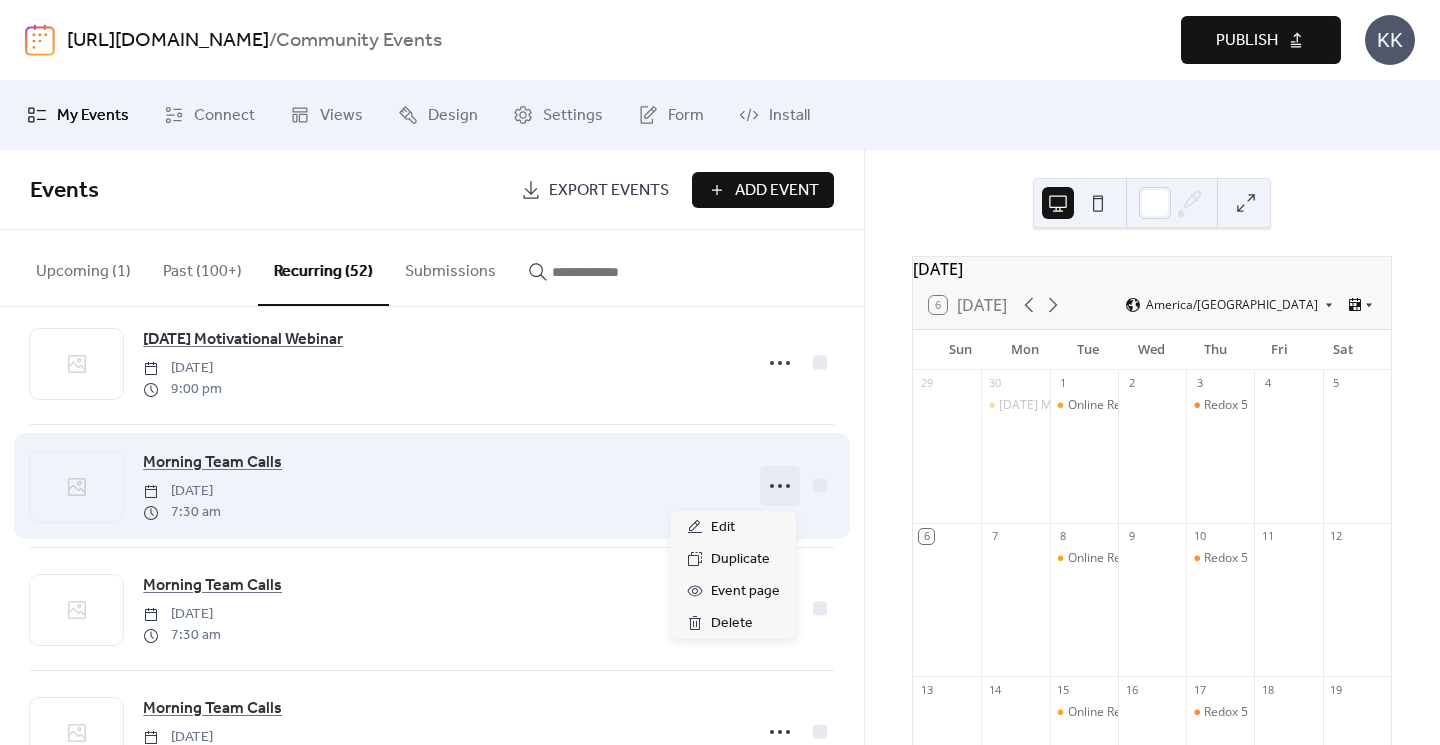 click 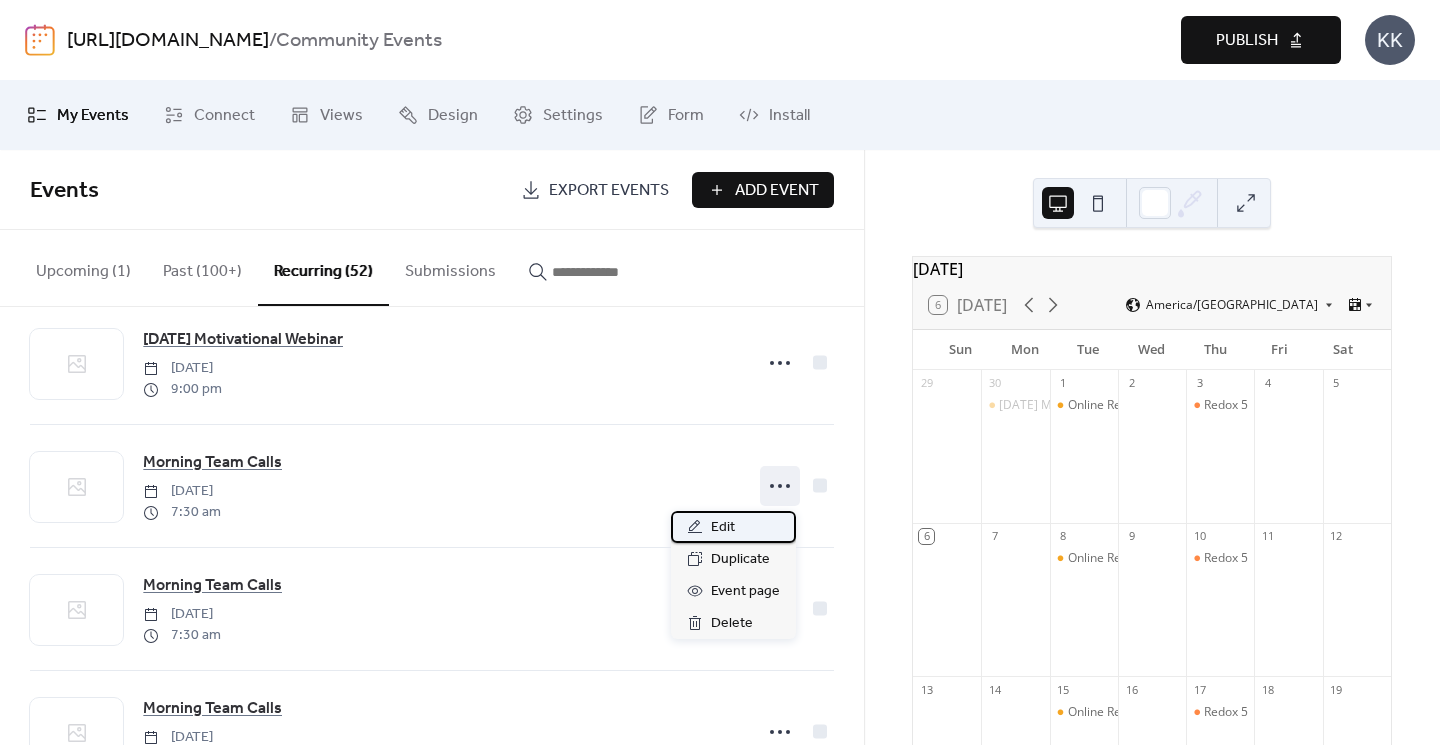 click on "Edit" at bounding box center [733, 527] 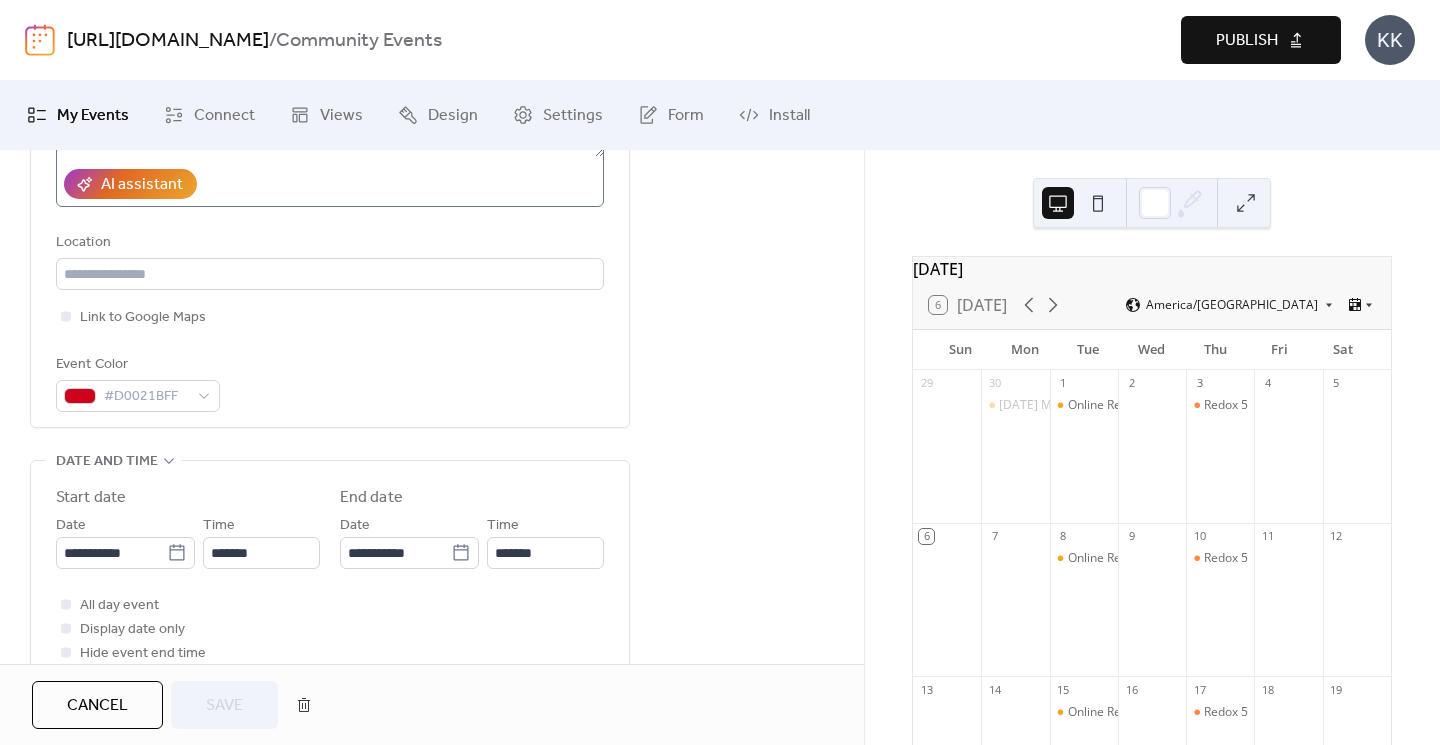 scroll, scrollTop: 384, scrollLeft: 0, axis: vertical 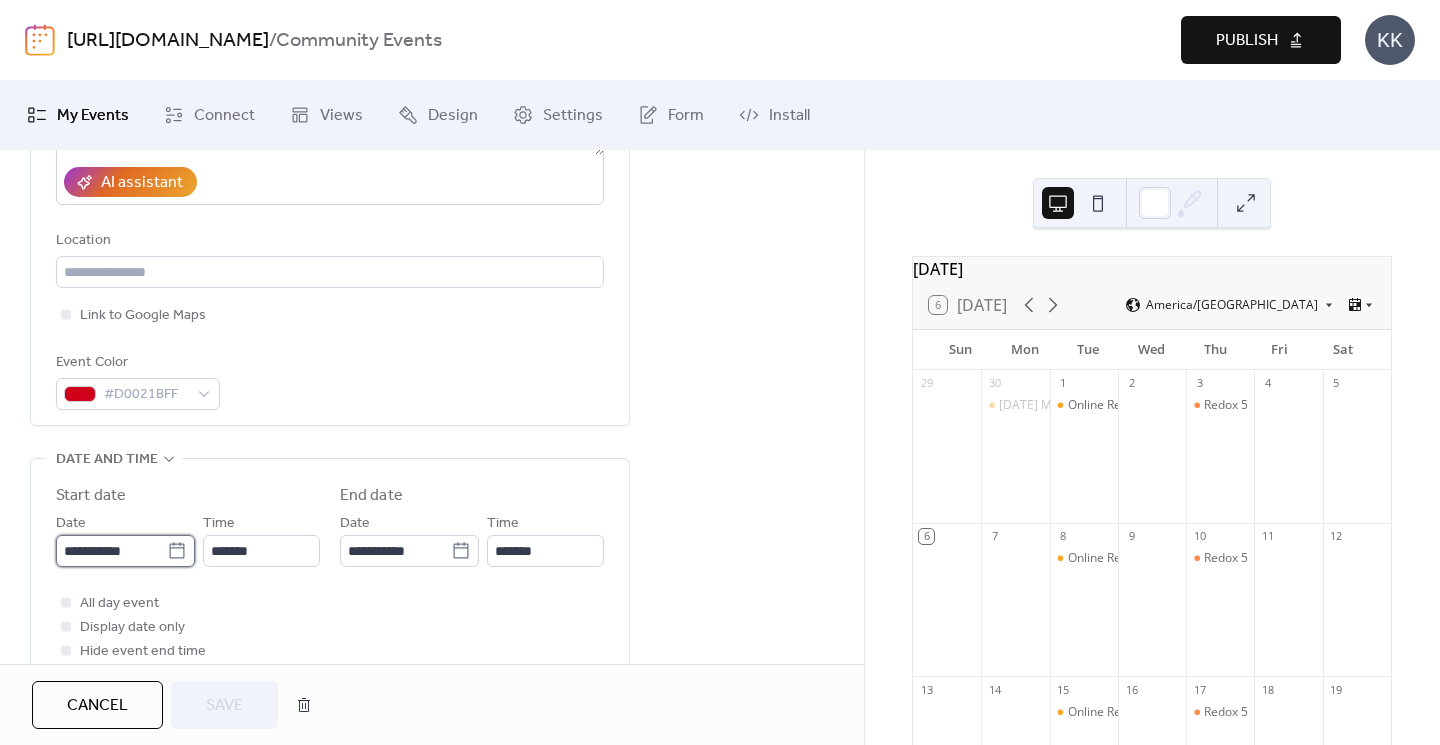 click on "**********" at bounding box center [111, 551] 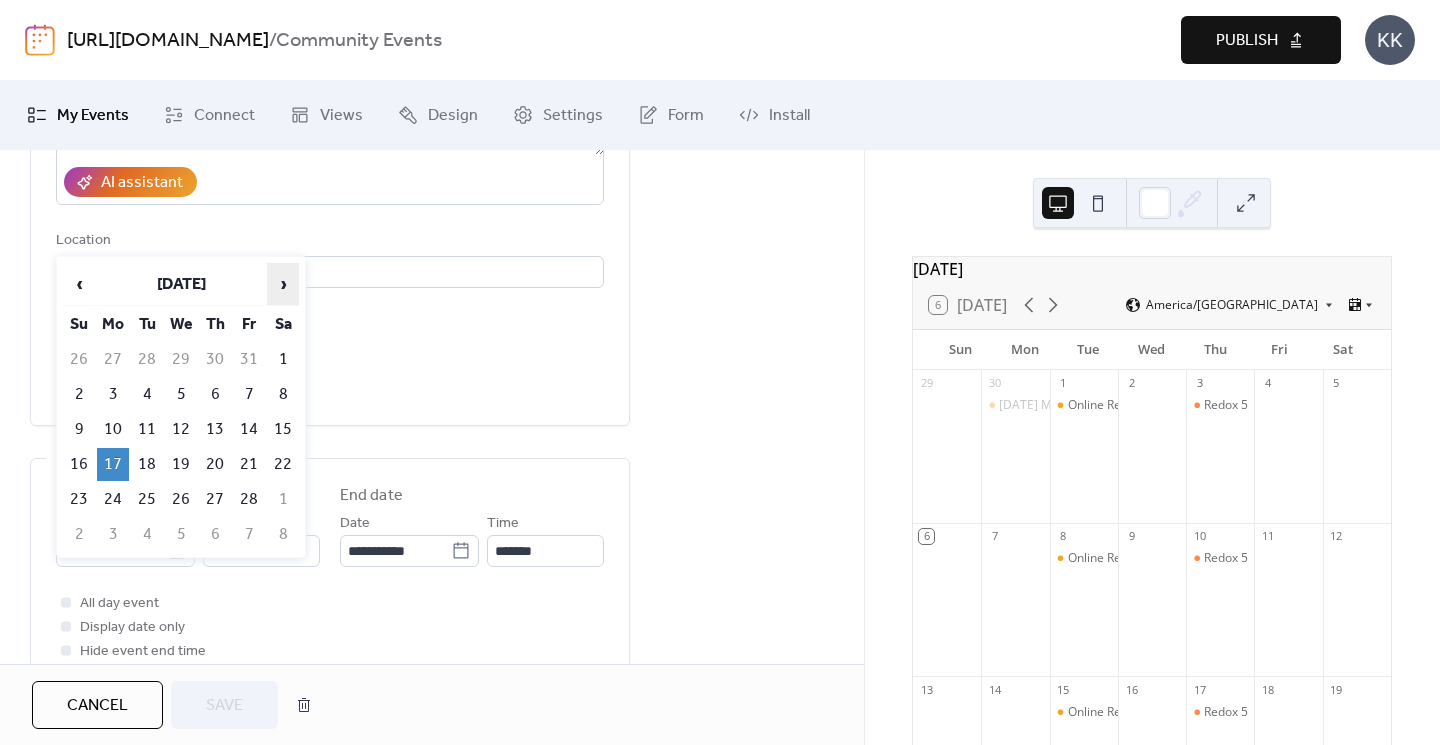 click on "›" at bounding box center (283, 284) 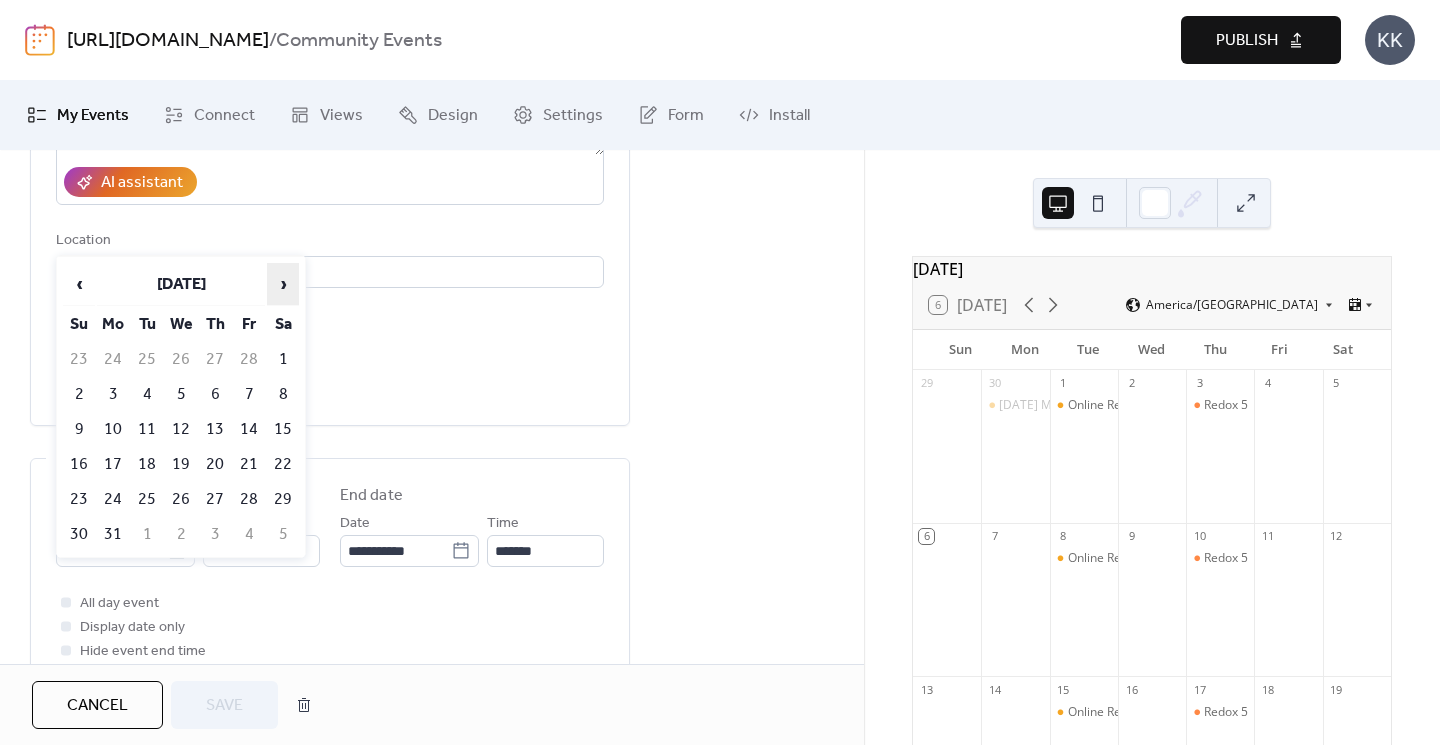 click on "›" at bounding box center [283, 284] 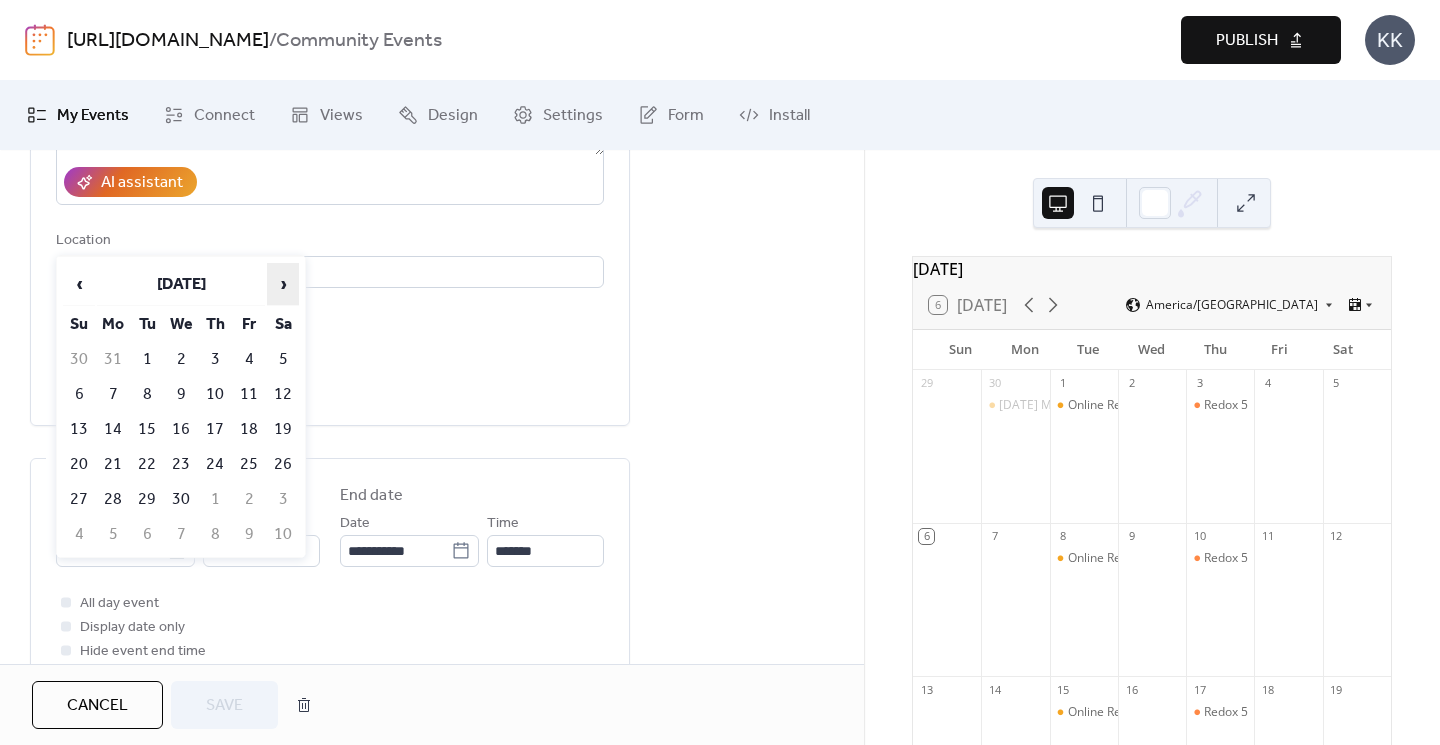 click on "›" at bounding box center [283, 284] 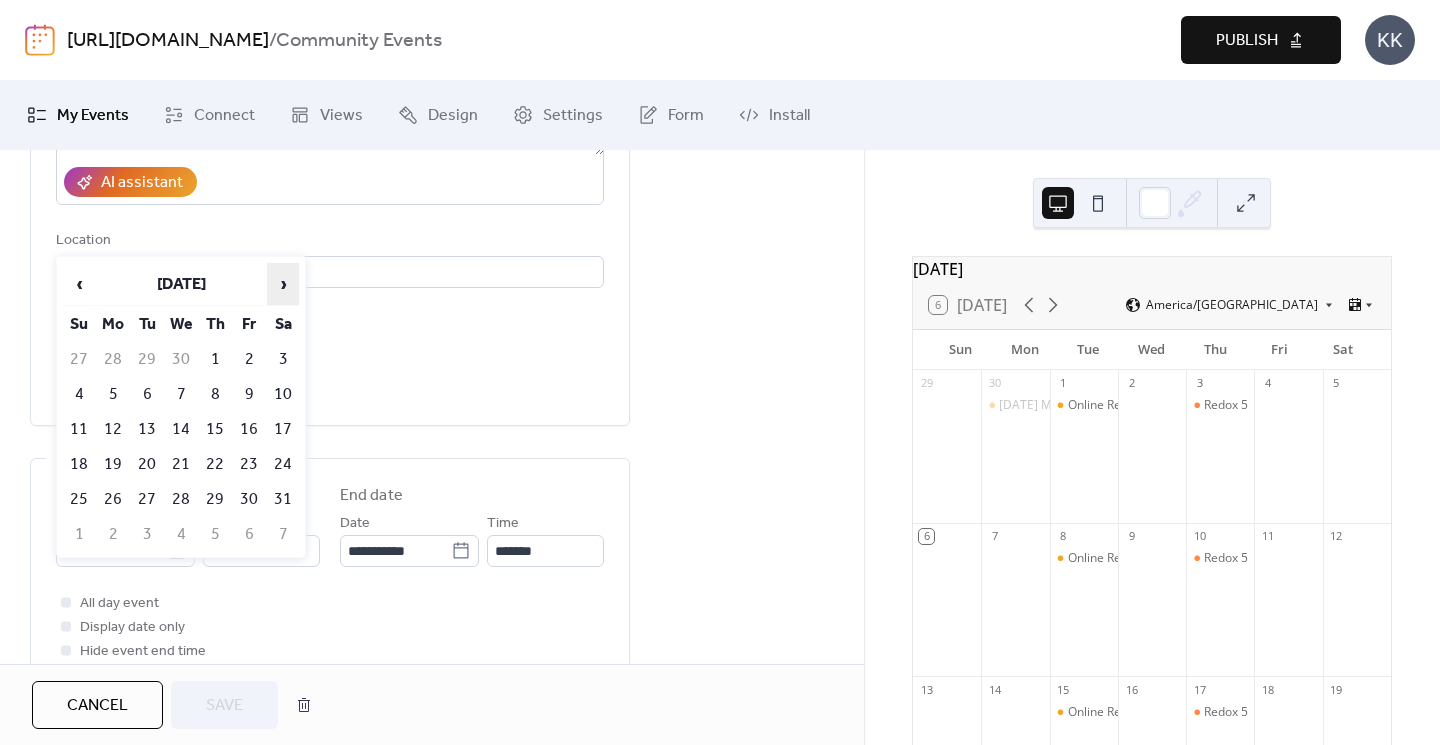 click on "›" at bounding box center [283, 284] 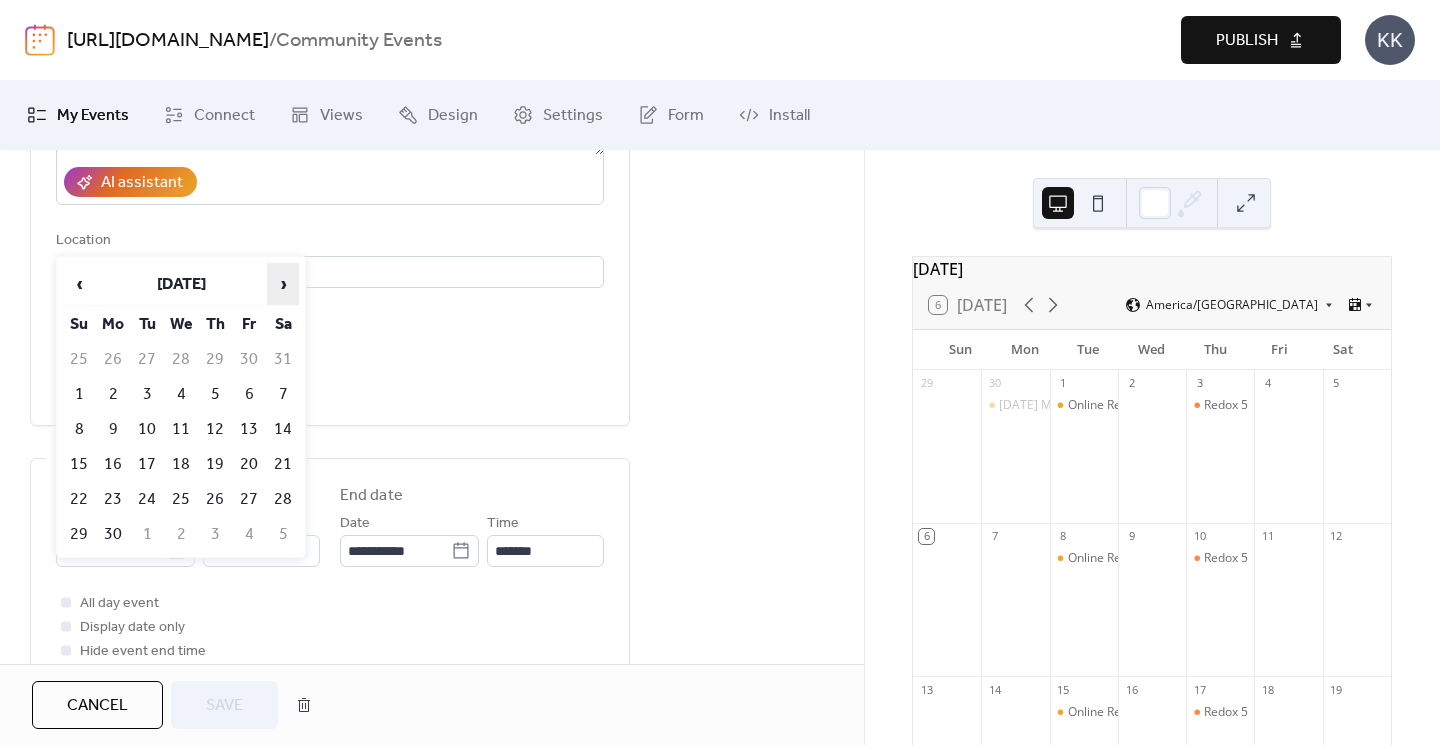 click on "›" at bounding box center [283, 284] 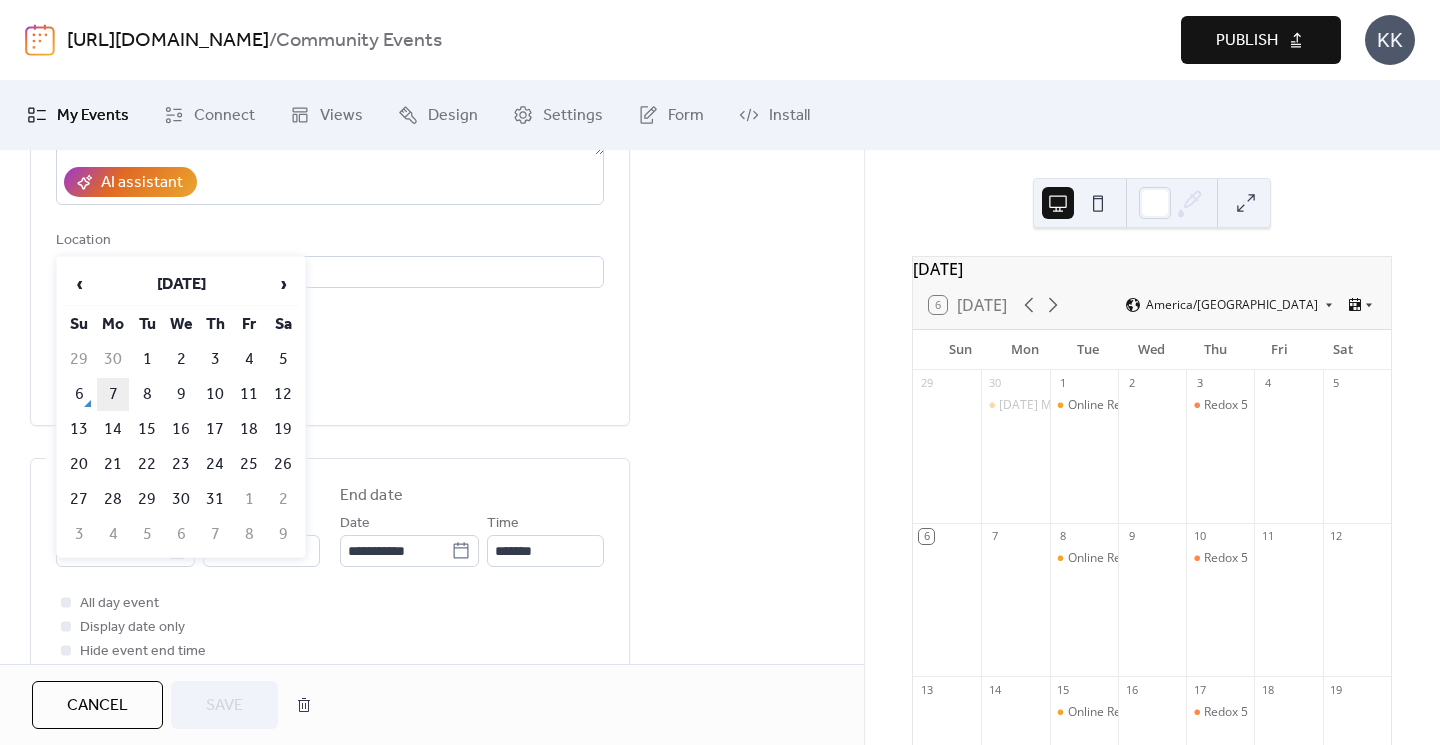 click on "7" at bounding box center (113, 394) 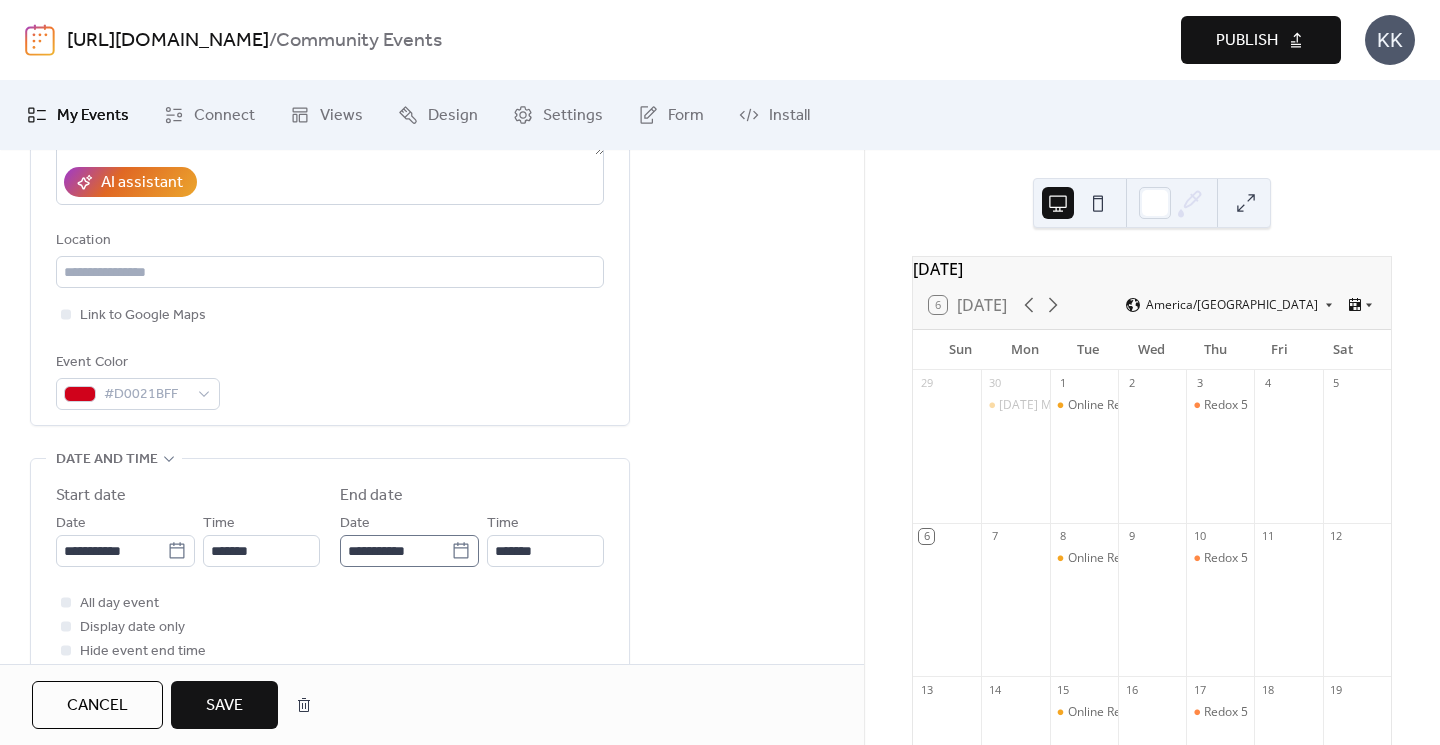 scroll, scrollTop: 1, scrollLeft: 0, axis: vertical 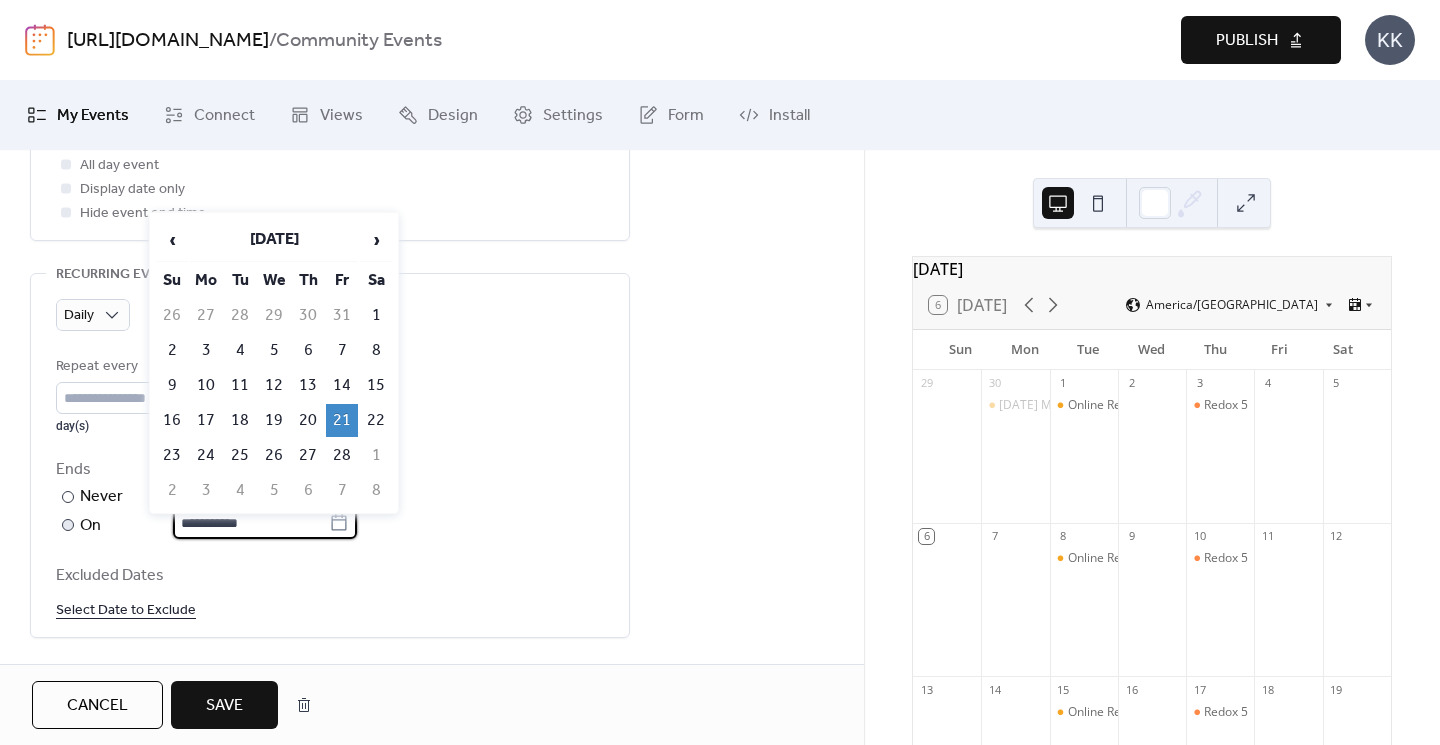 click on "**********" at bounding box center (251, 523) 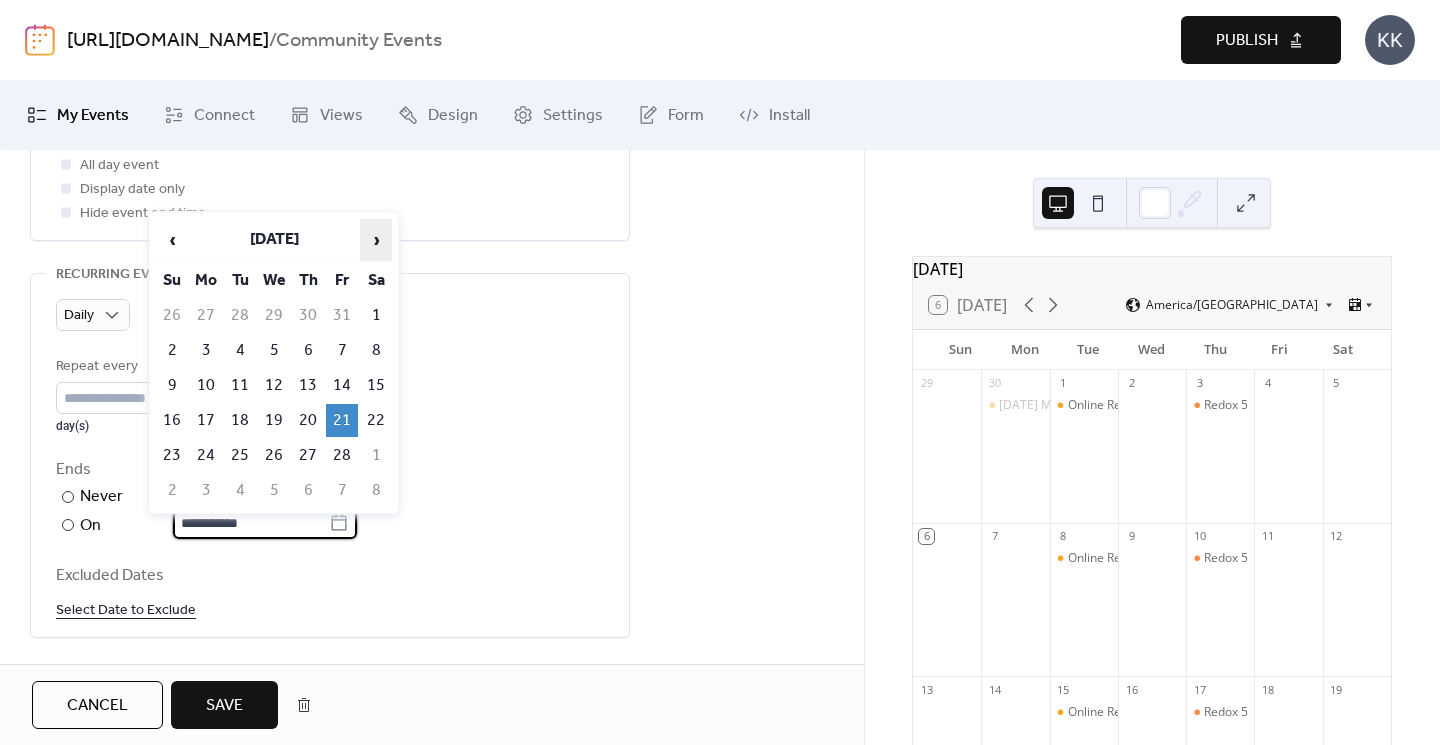 click on "›" at bounding box center [376, 240] 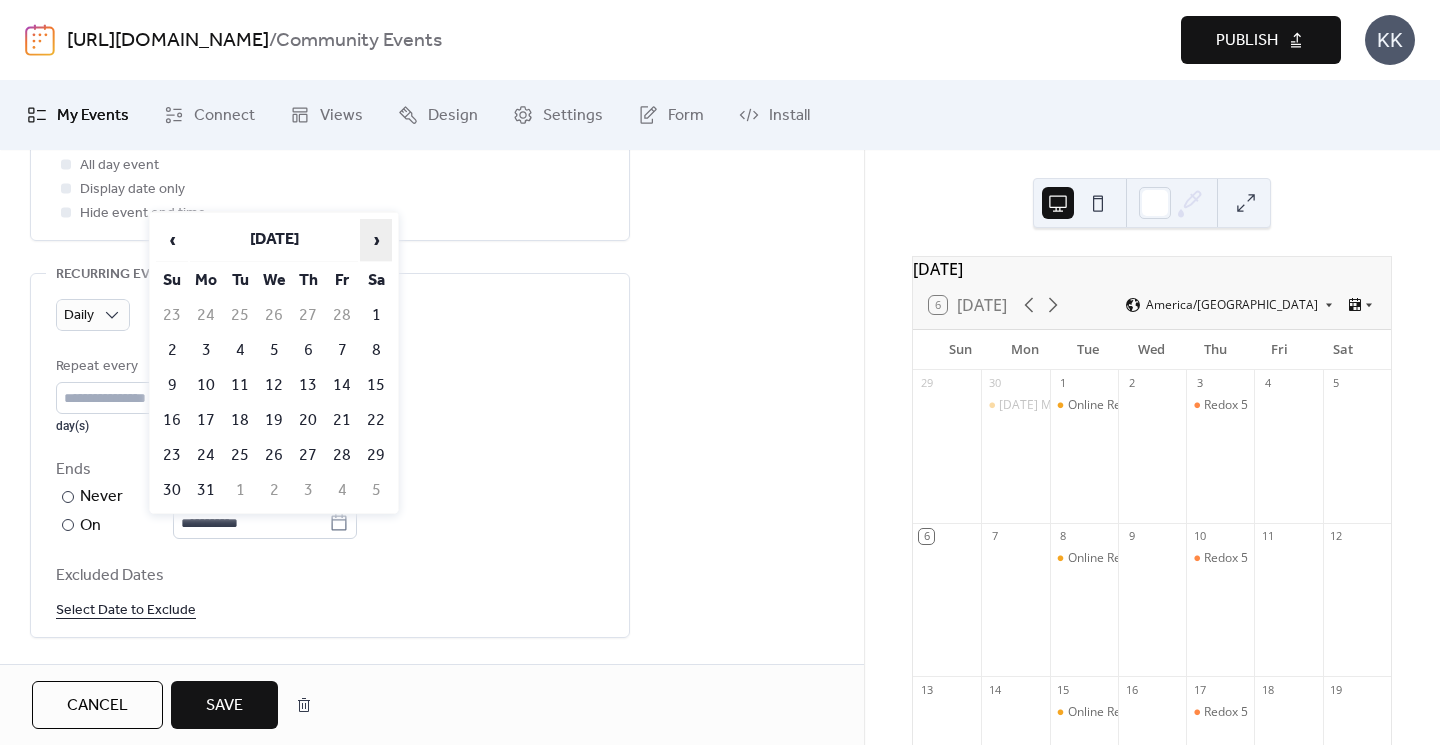 click on "›" at bounding box center [376, 240] 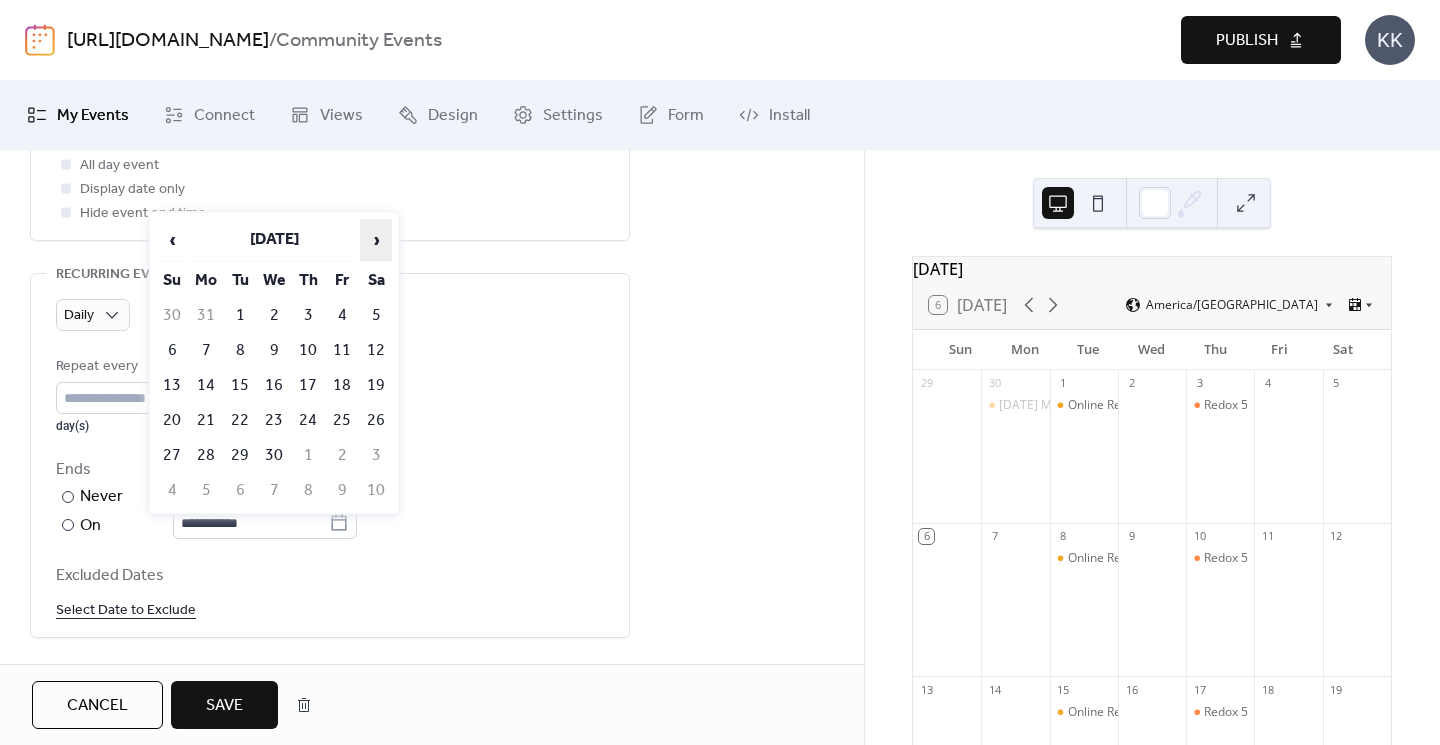 click on "›" at bounding box center (376, 240) 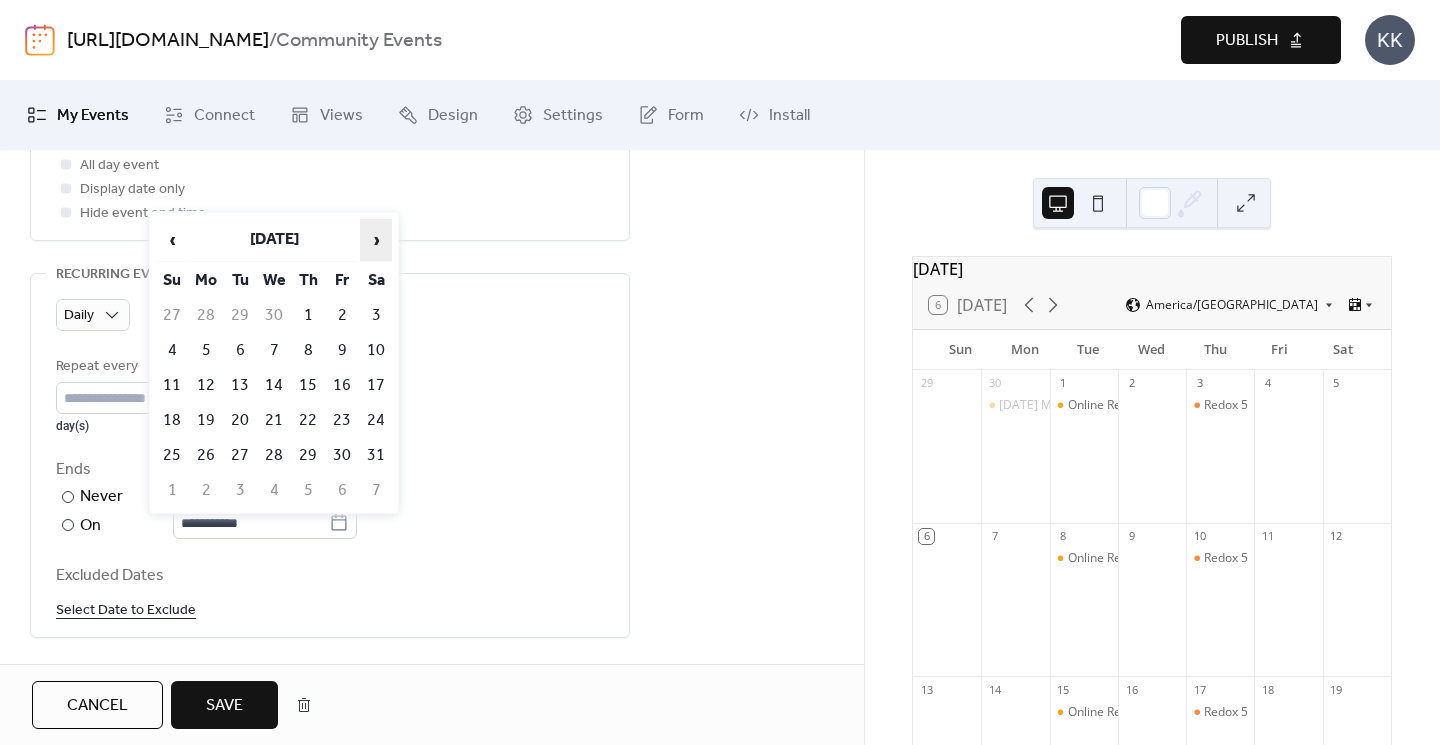click on "›" at bounding box center (376, 240) 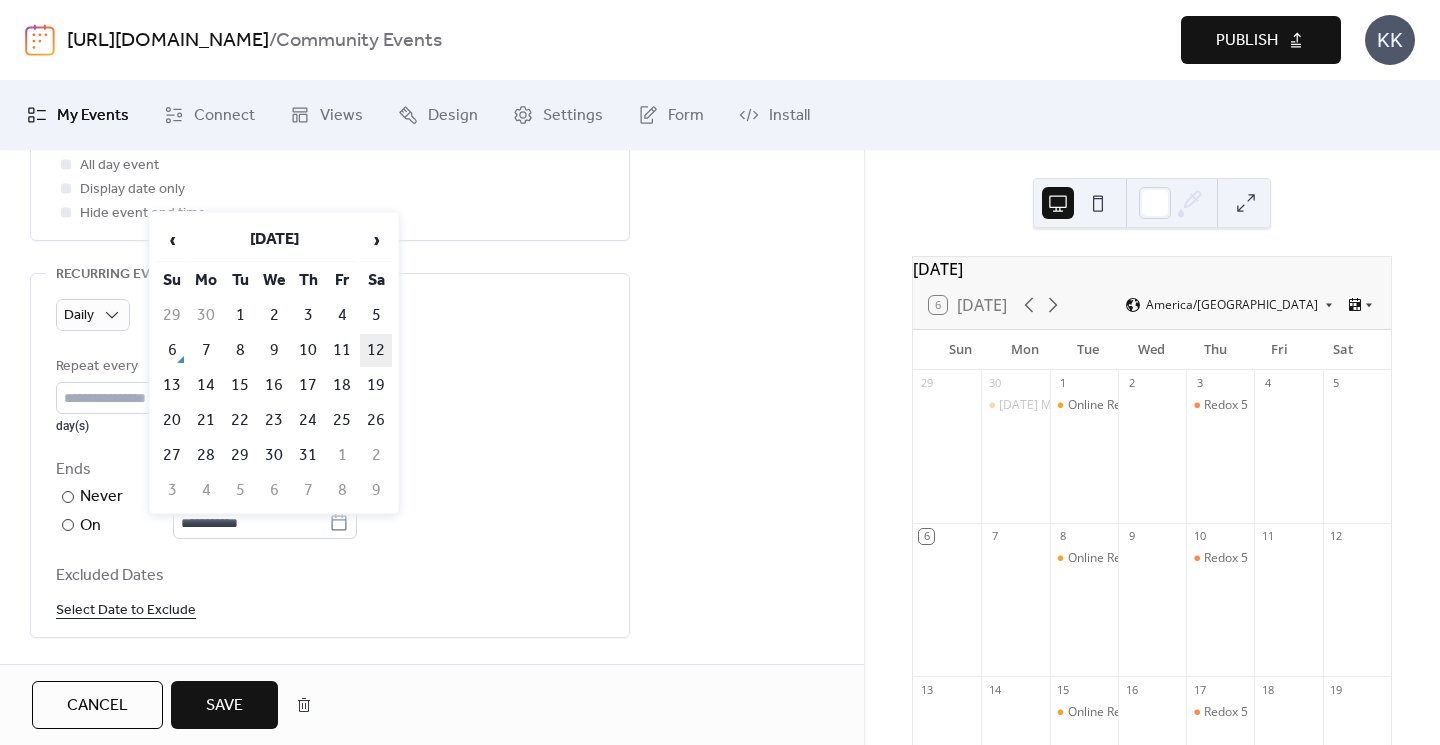 click on "12" at bounding box center [376, 350] 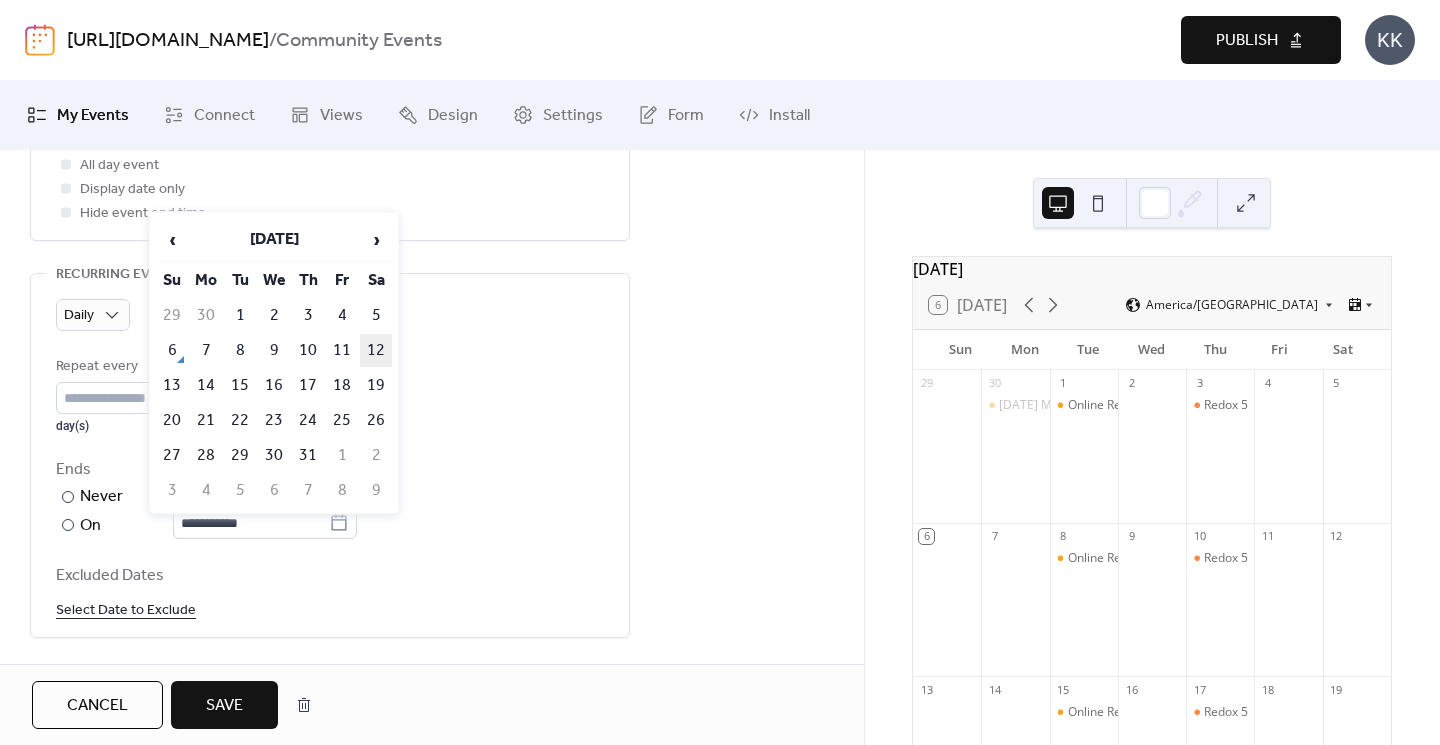 type on "**********" 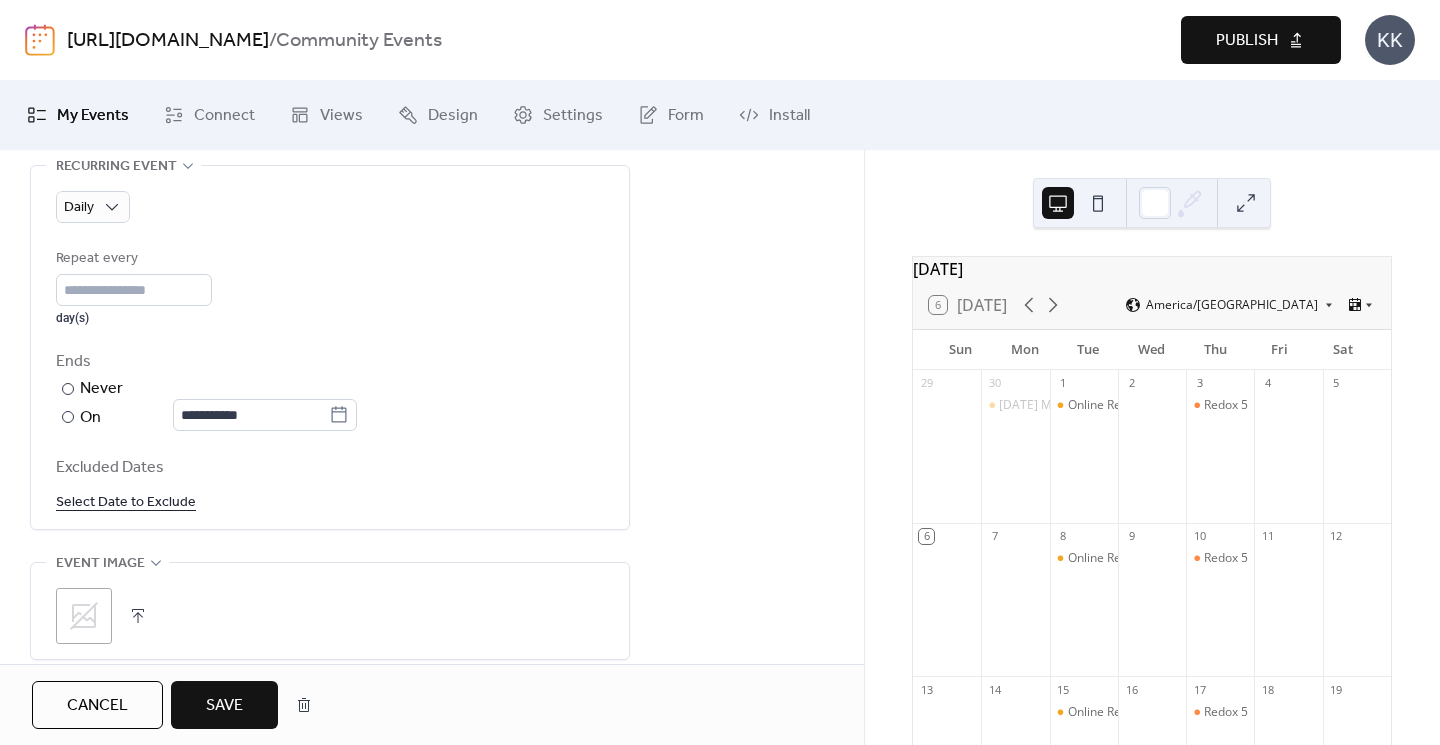 scroll, scrollTop: 938, scrollLeft: 0, axis: vertical 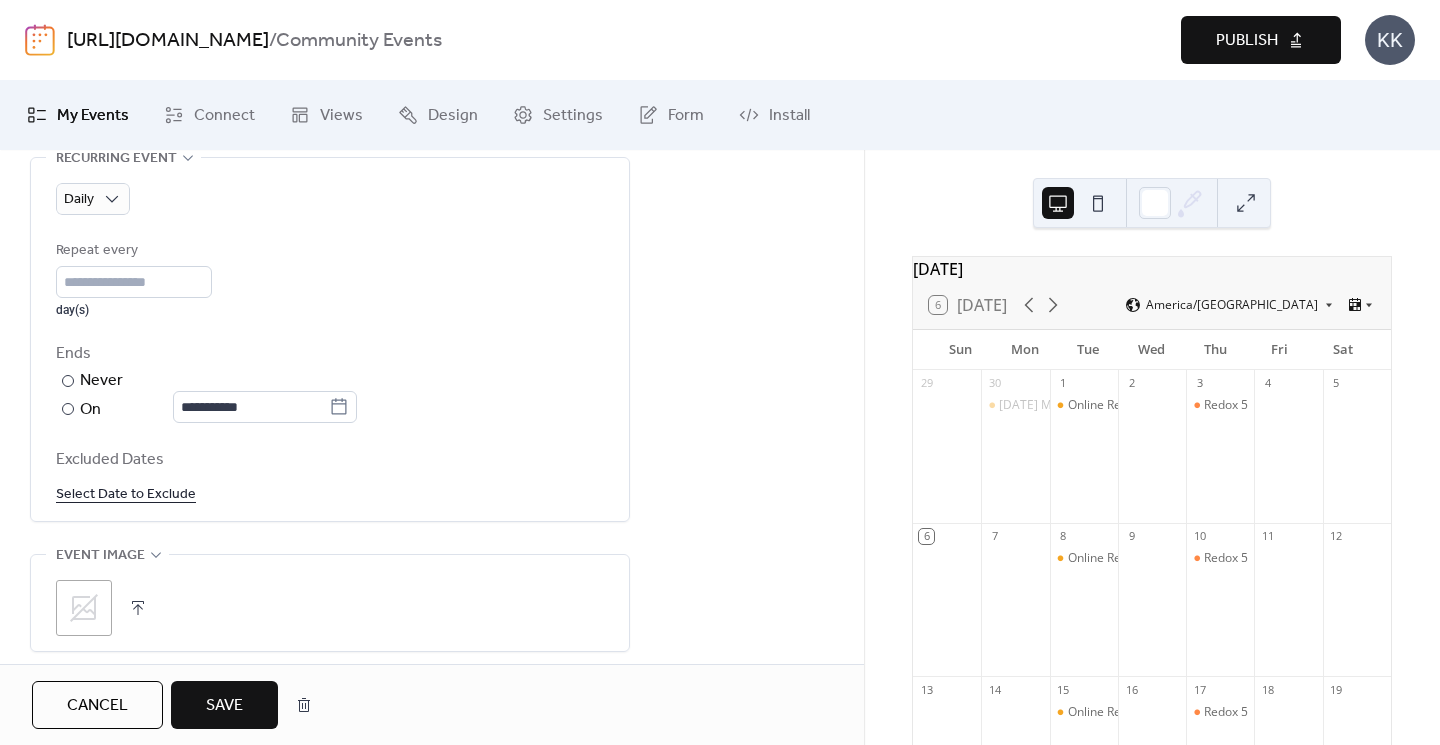 click on "Save" at bounding box center [224, 706] 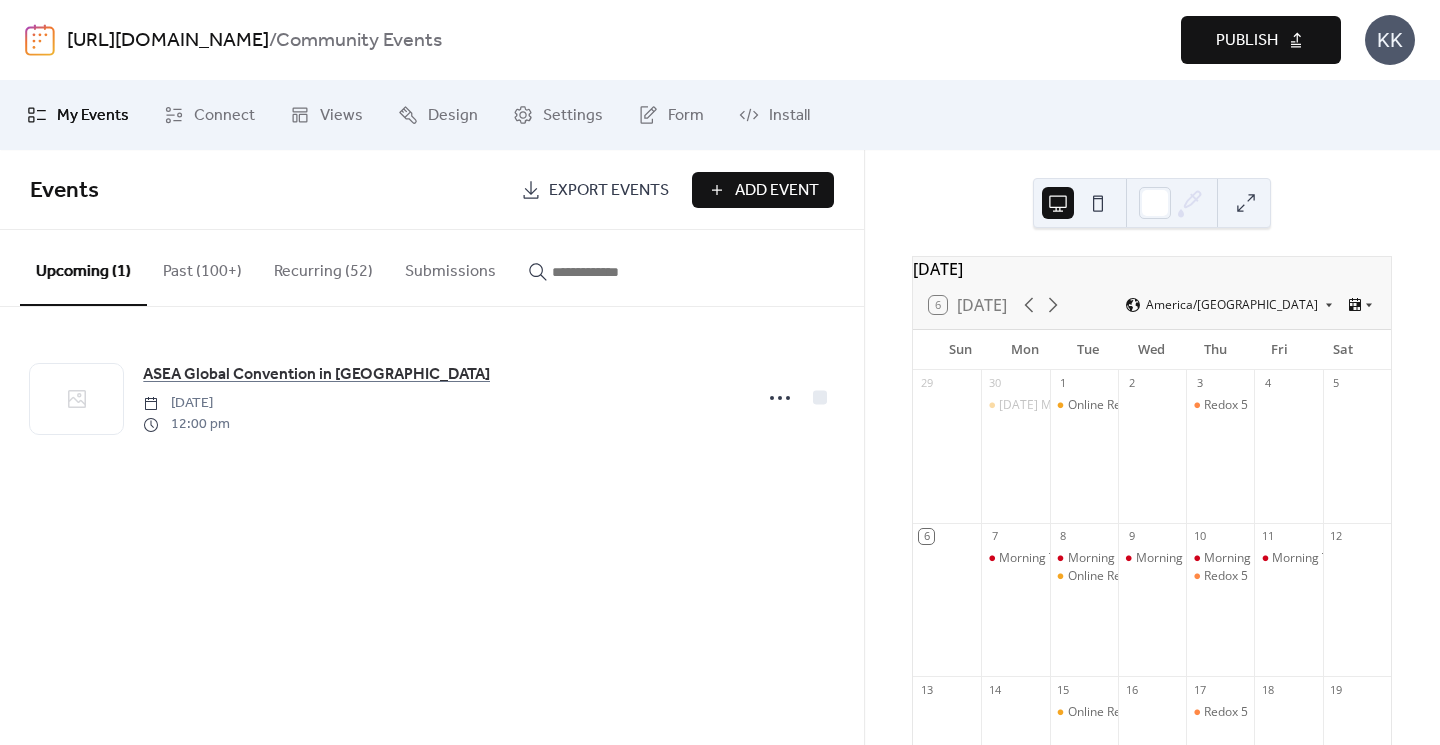 click on "Recurring  (52)" at bounding box center [323, 267] 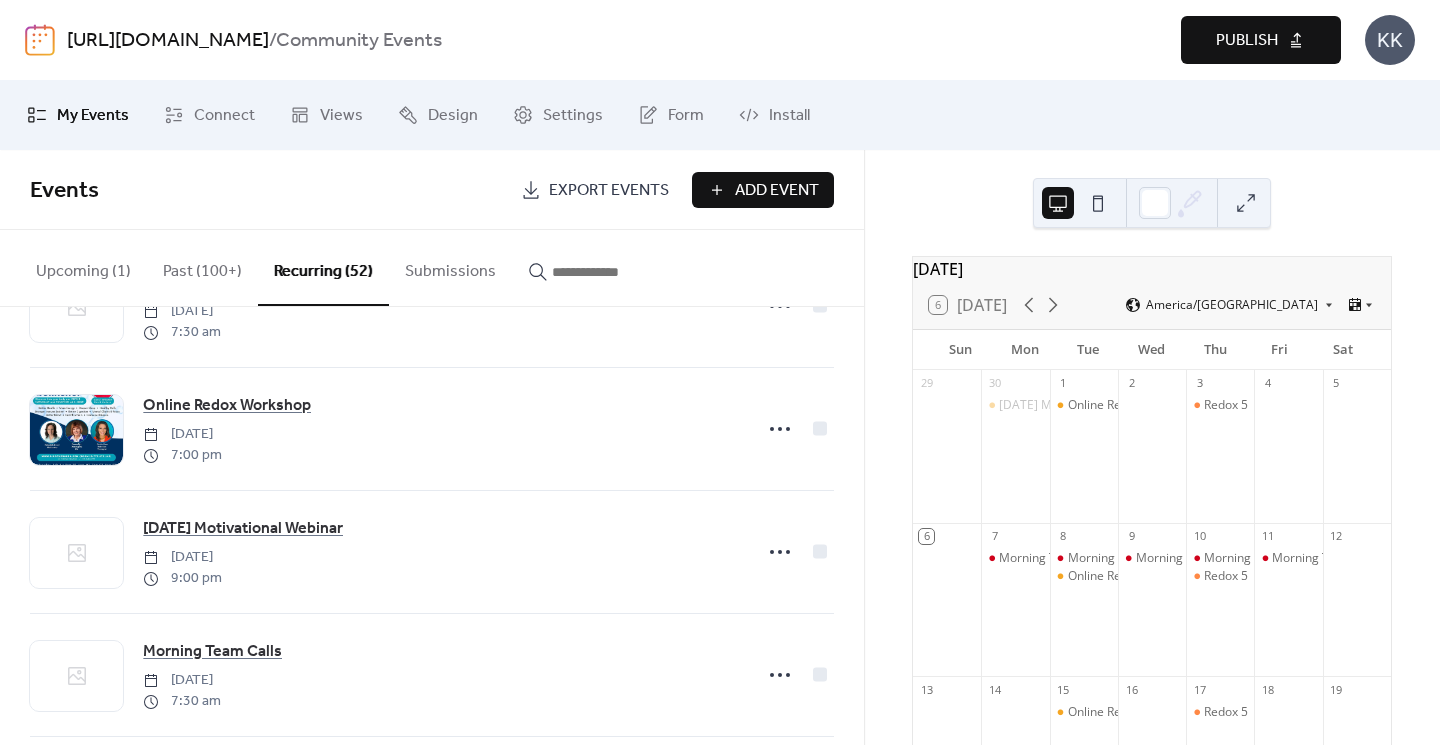 scroll, scrollTop: 4767, scrollLeft: 0, axis: vertical 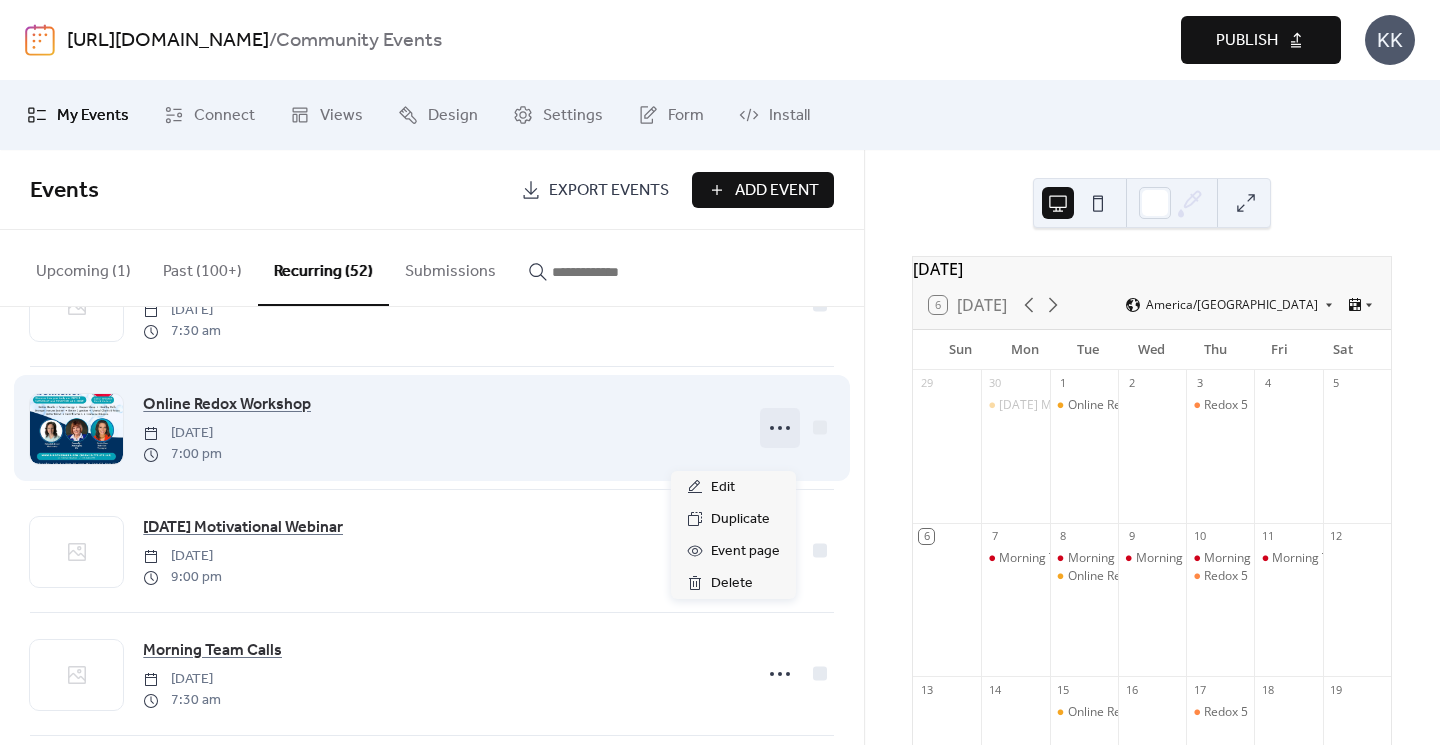 click 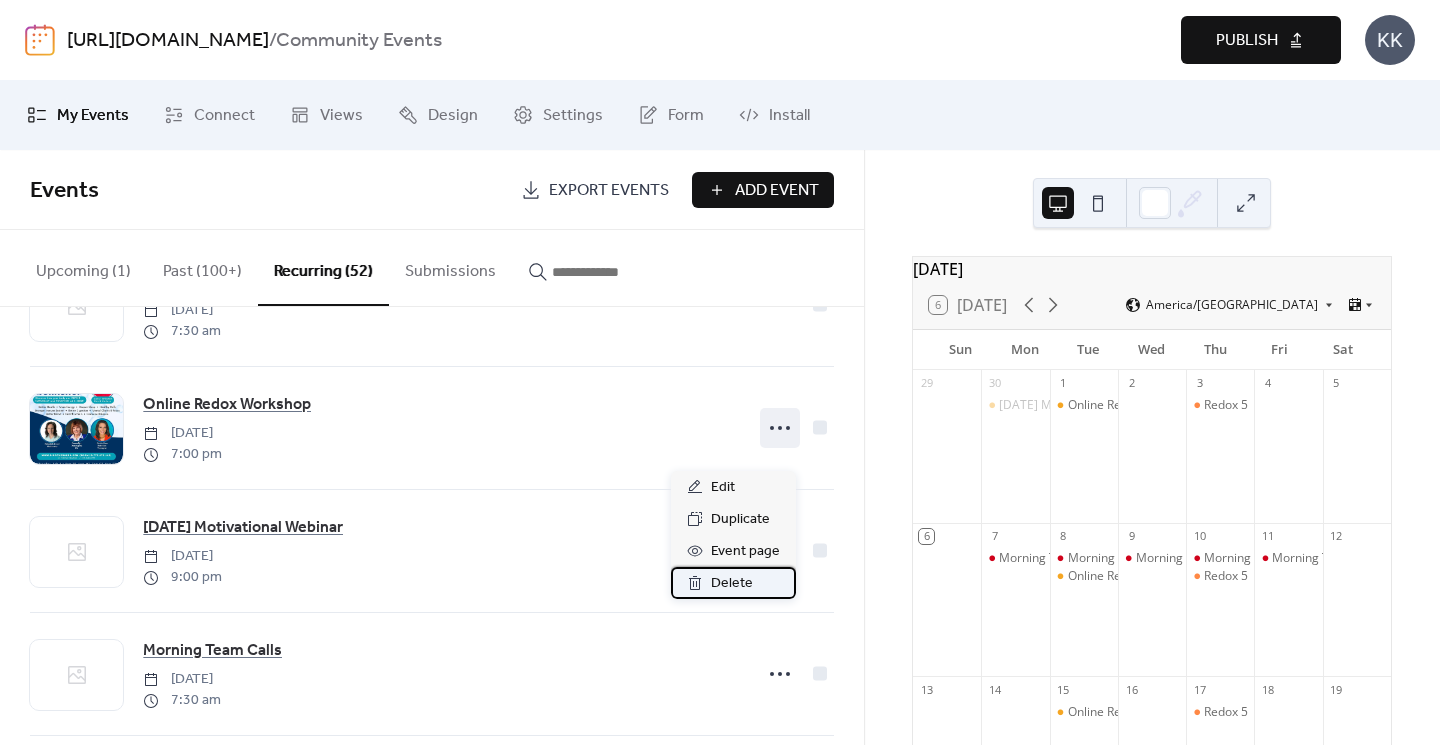 click on "Delete" at bounding box center [732, 584] 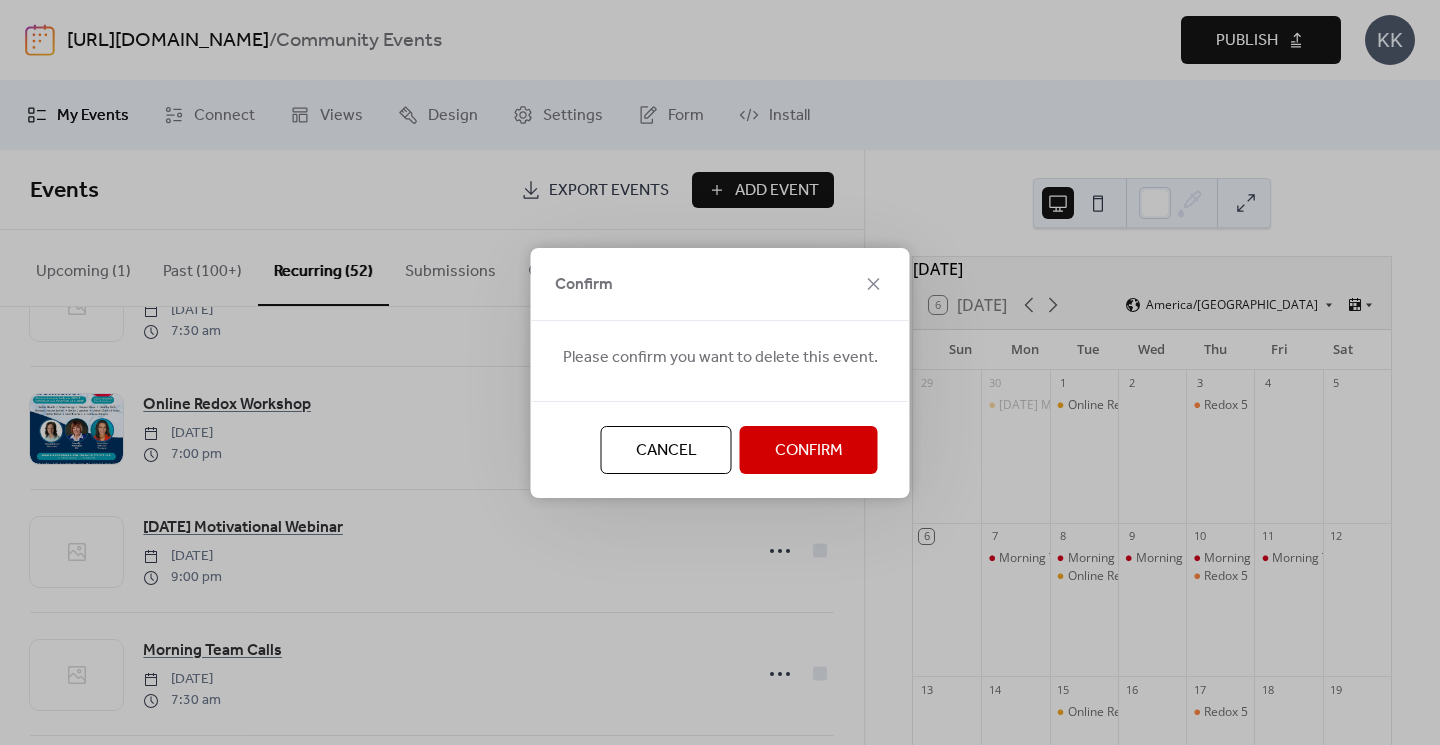 scroll, scrollTop: 4767, scrollLeft: 0, axis: vertical 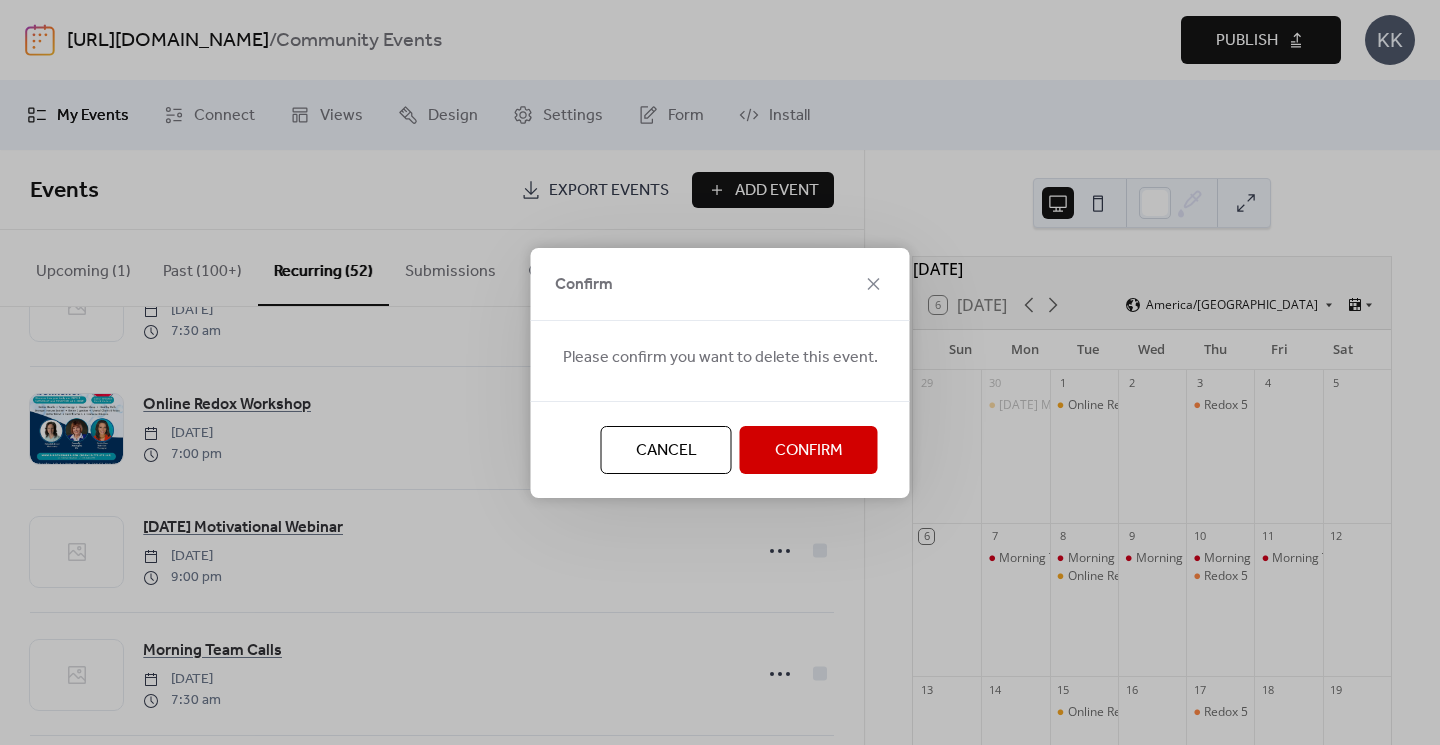 click on "Confirm" at bounding box center (809, 451) 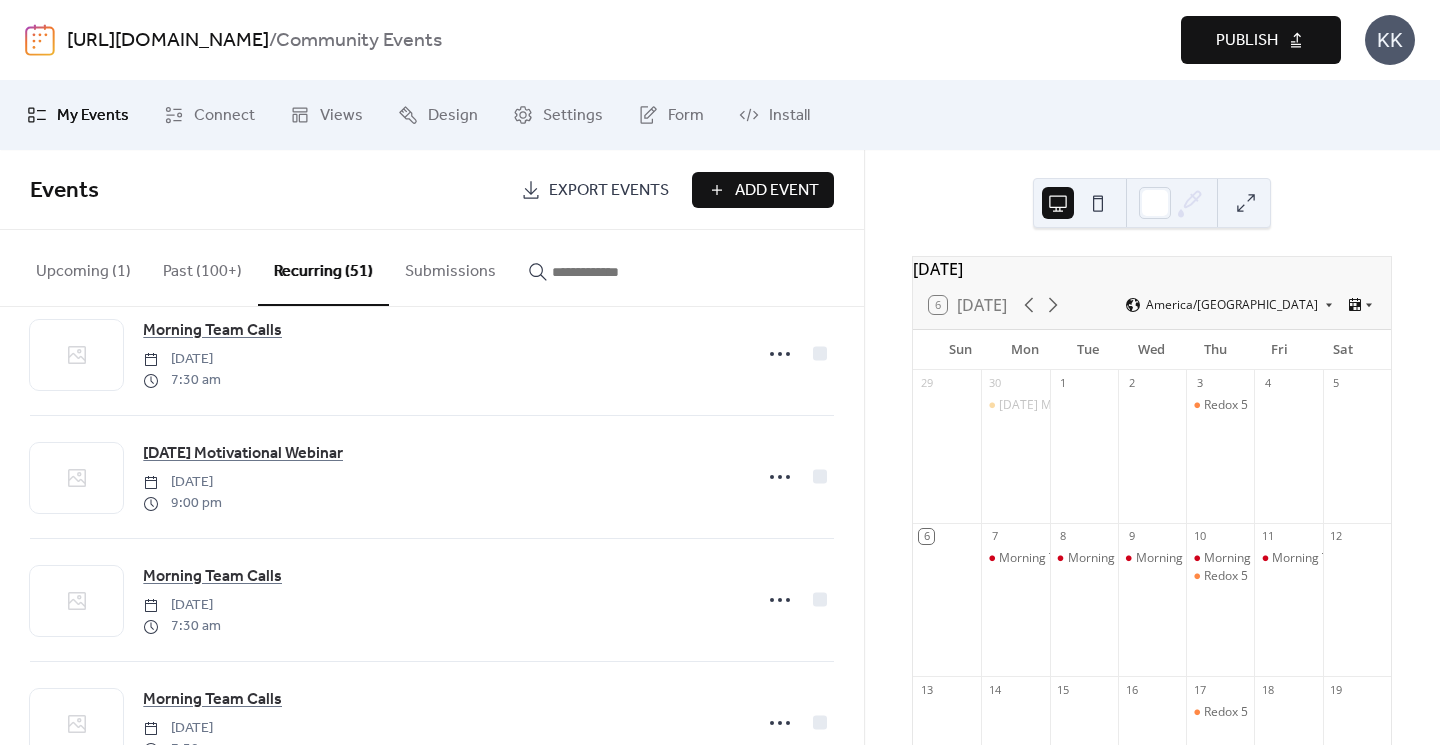 scroll, scrollTop: 4213, scrollLeft: 0, axis: vertical 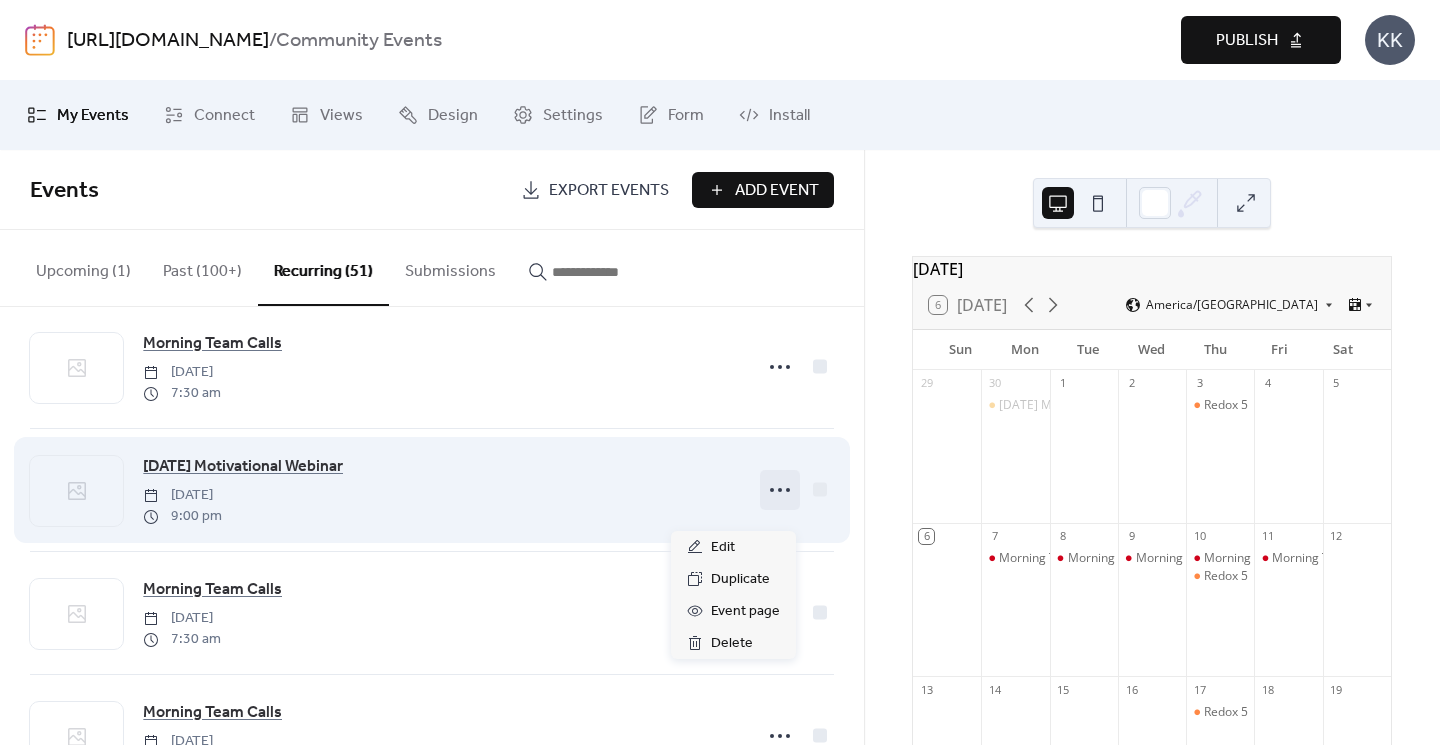 click 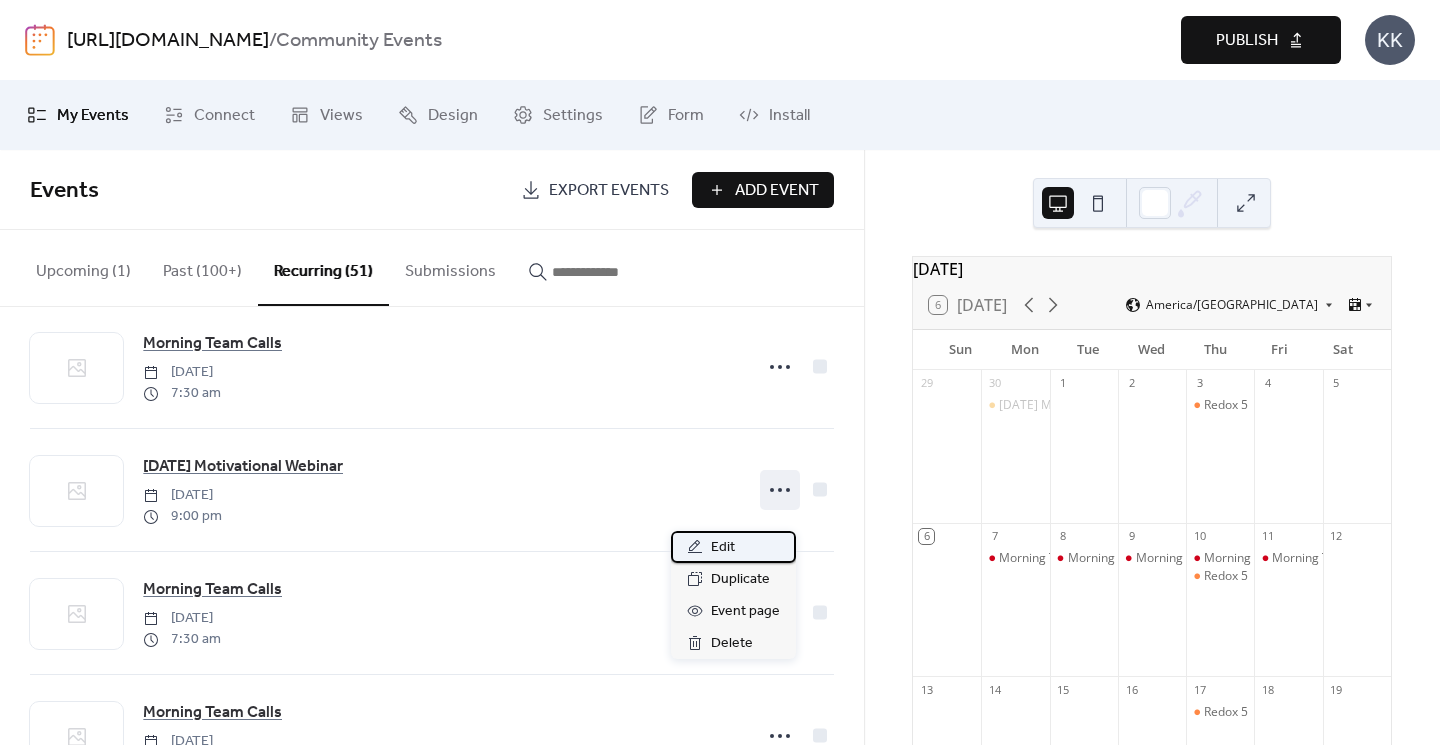 click on "Edit" at bounding box center (733, 547) 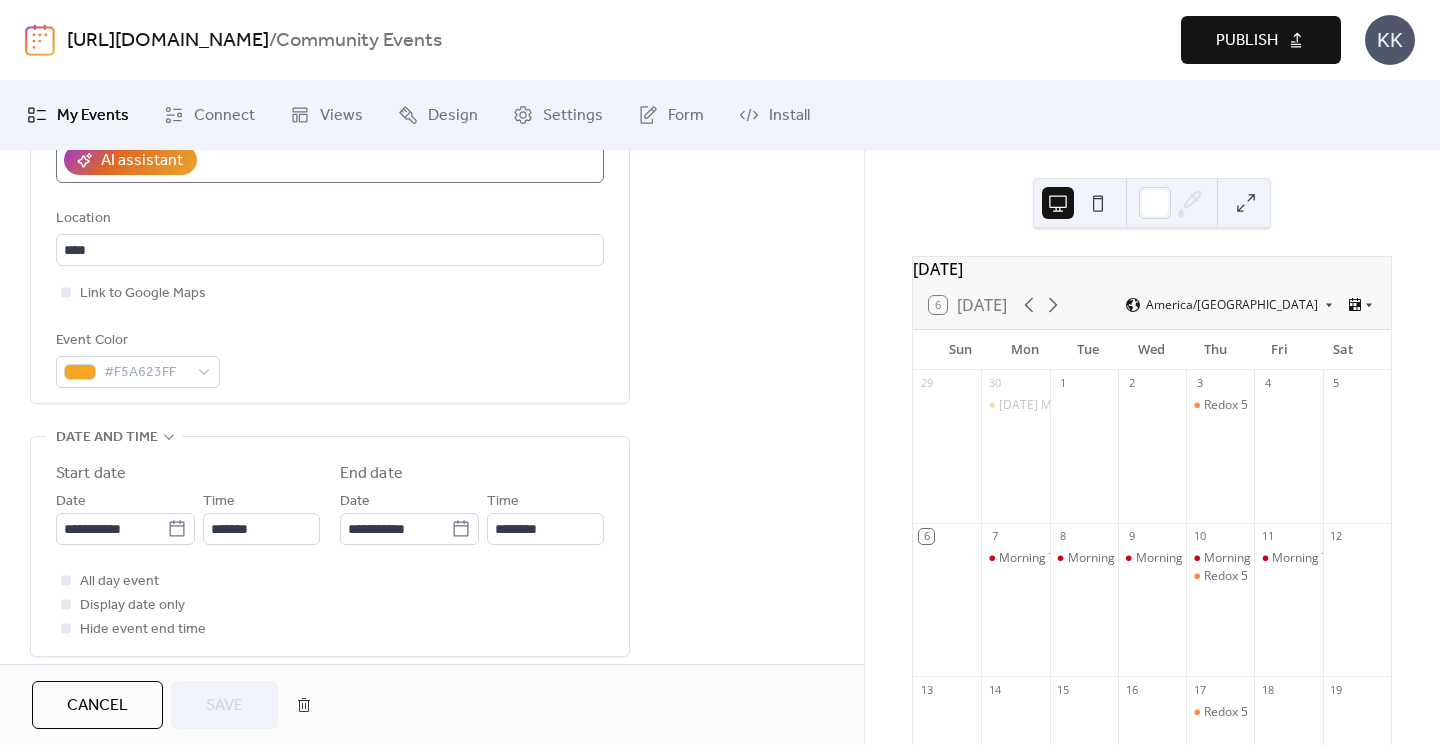 scroll, scrollTop: 462, scrollLeft: 0, axis: vertical 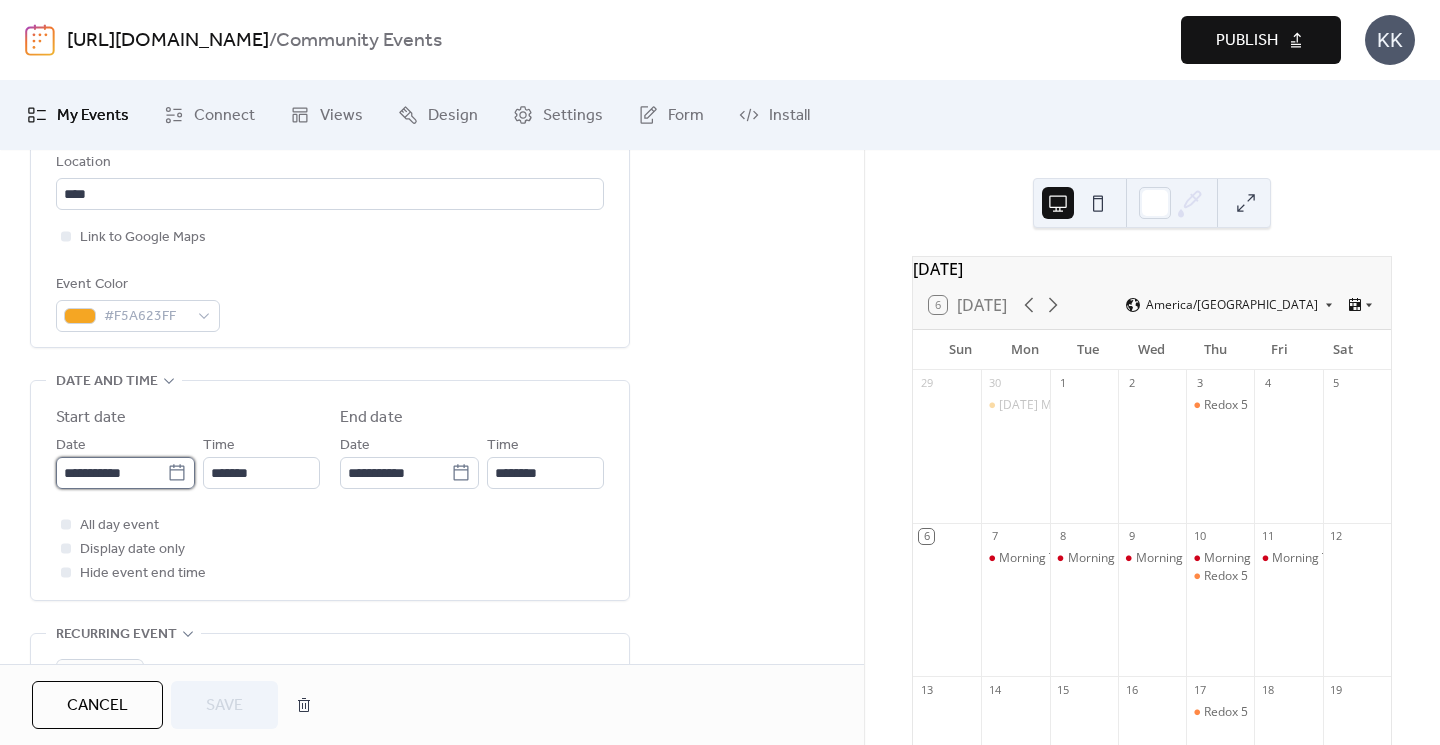 click on "**********" at bounding box center (111, 473) 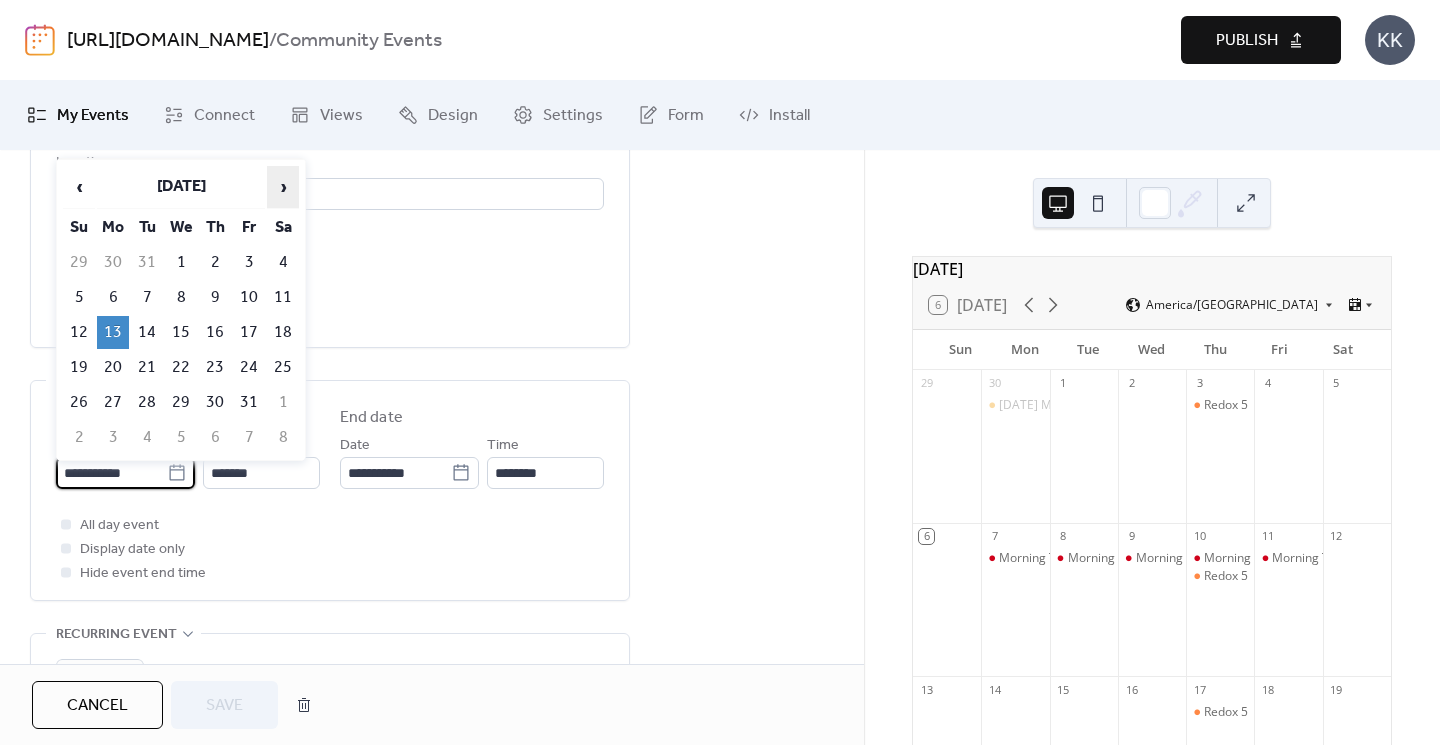 click on "›" at bounding box center [283, 187] 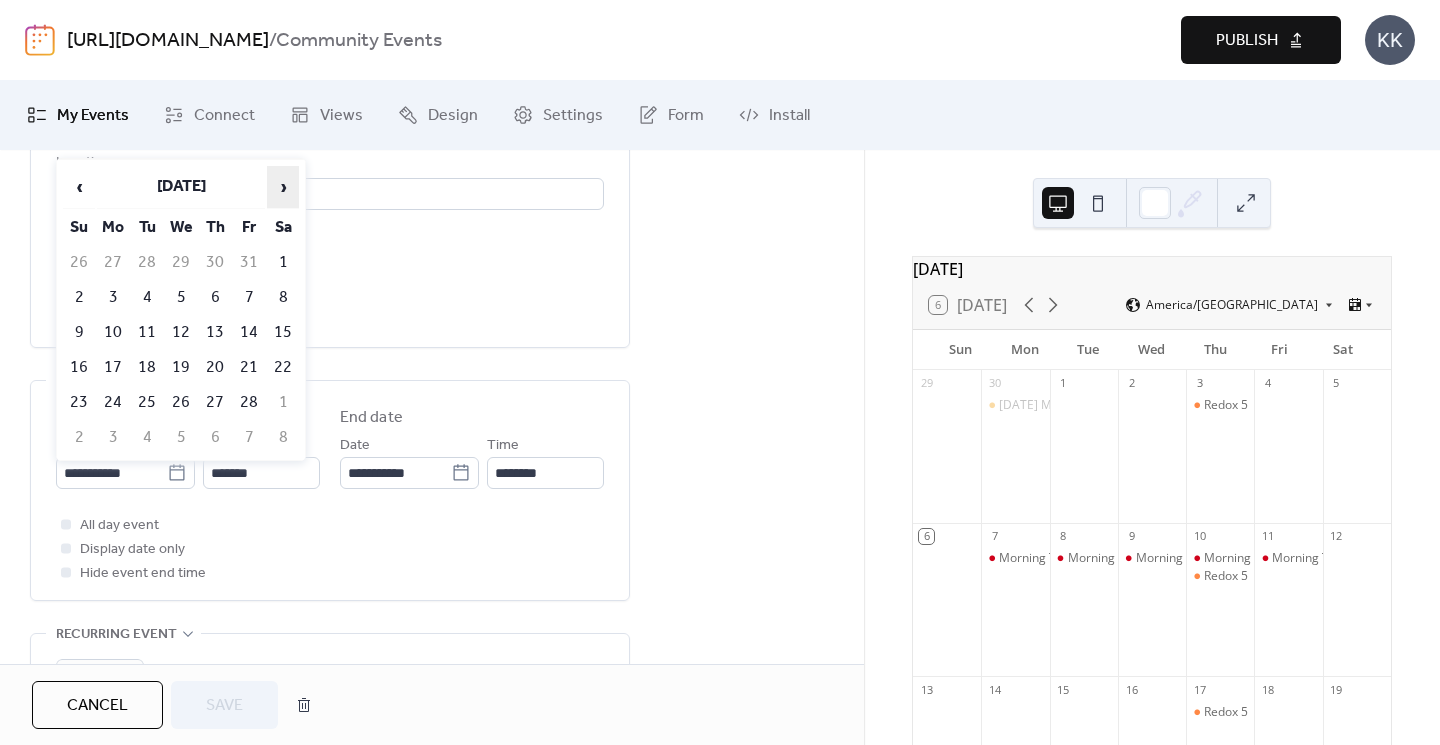 click on "›" at bounding box center (283, 187) 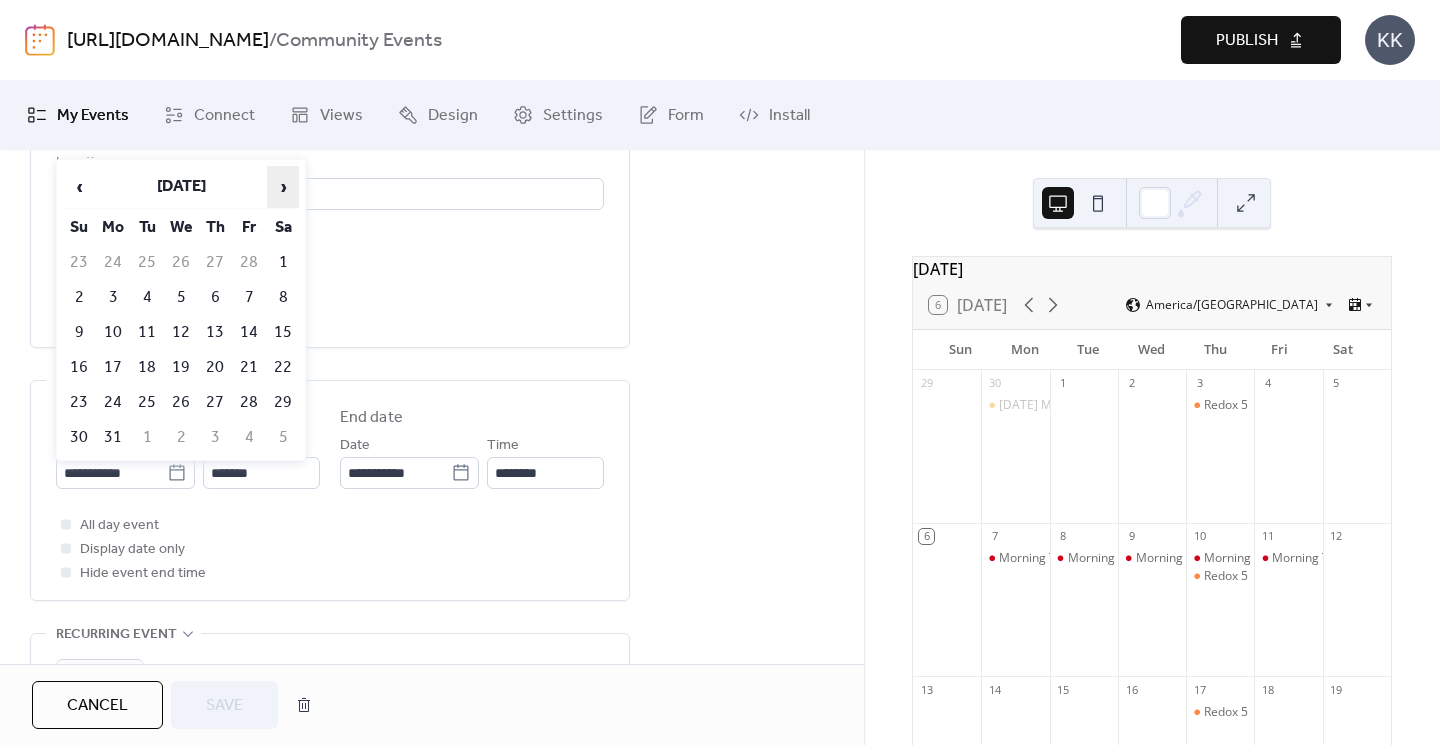 click on "›" at bounding box center [283, 187] 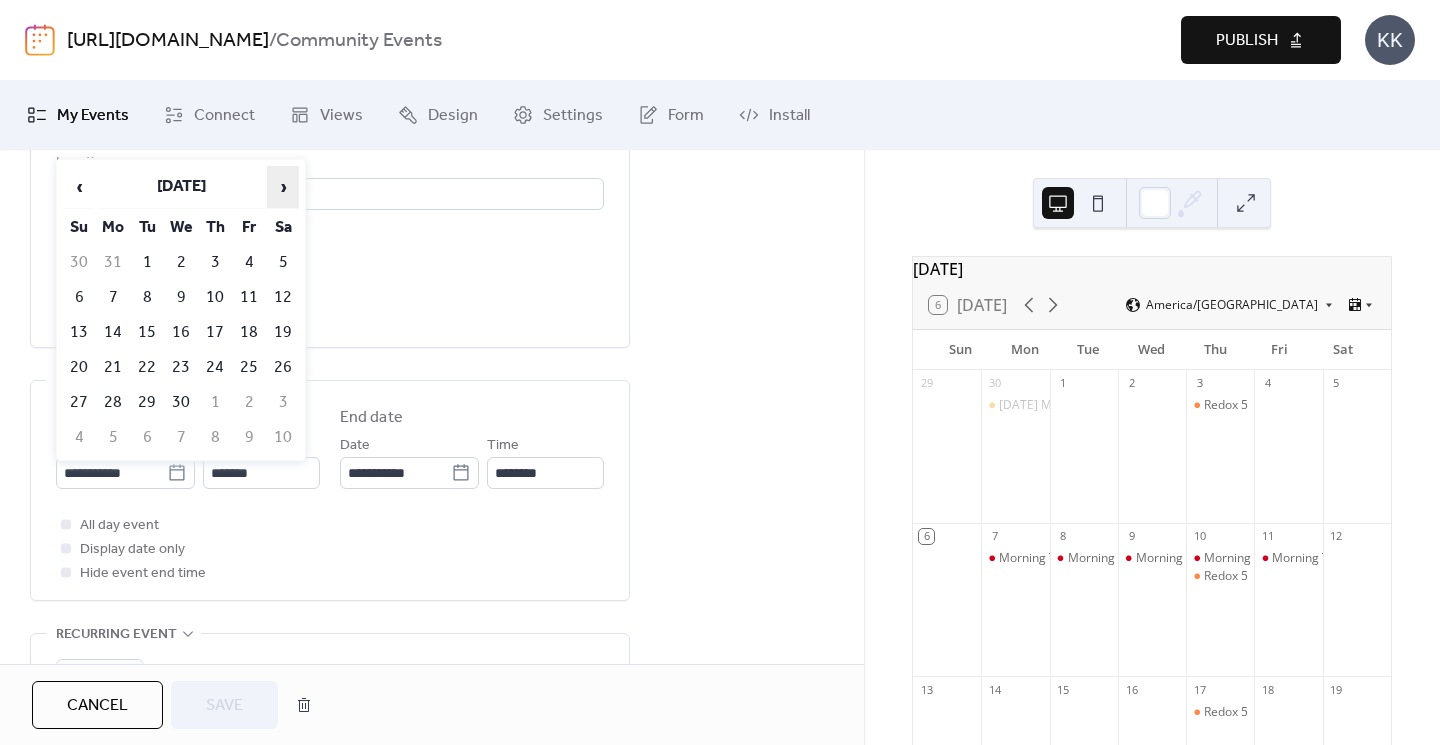 click on "›" at bounding box center [283, 187] 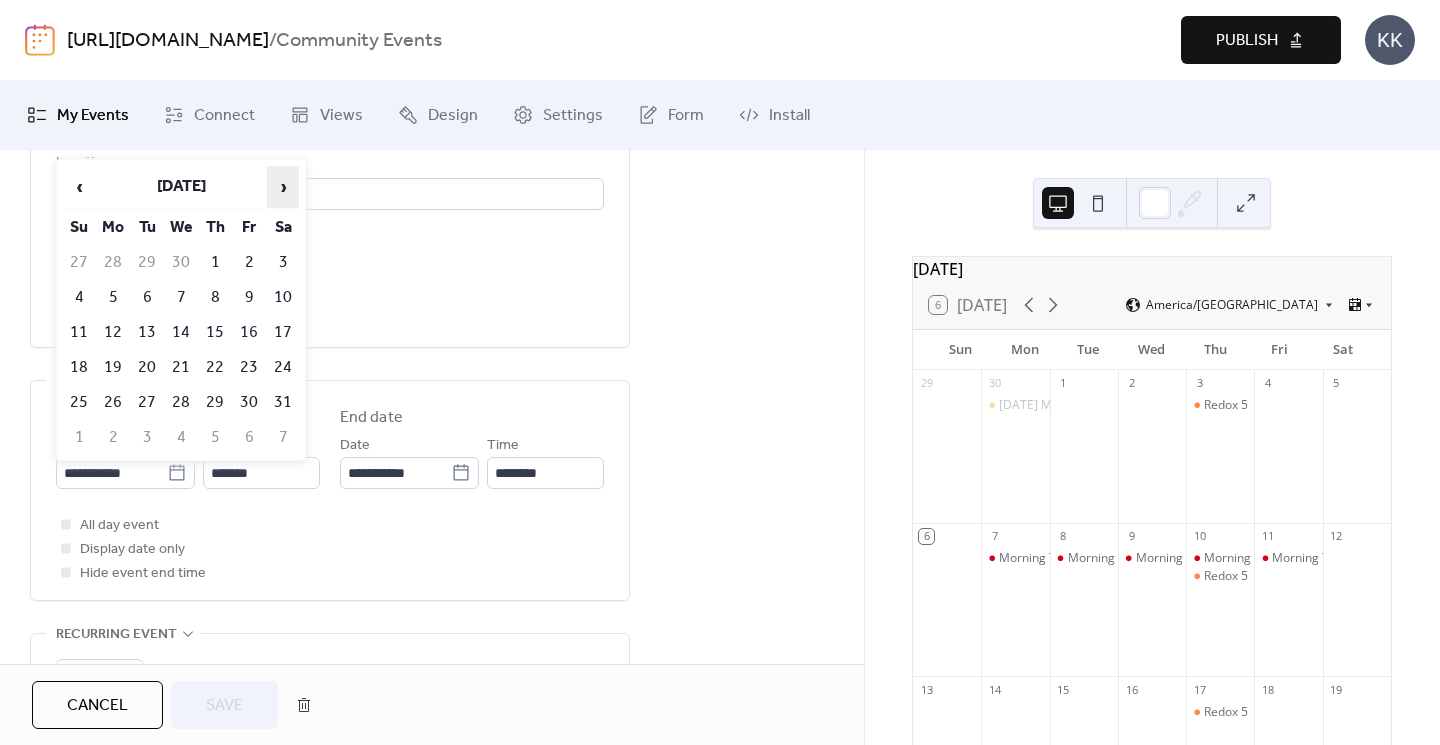 click on "›" at bounding box center (283, 187) 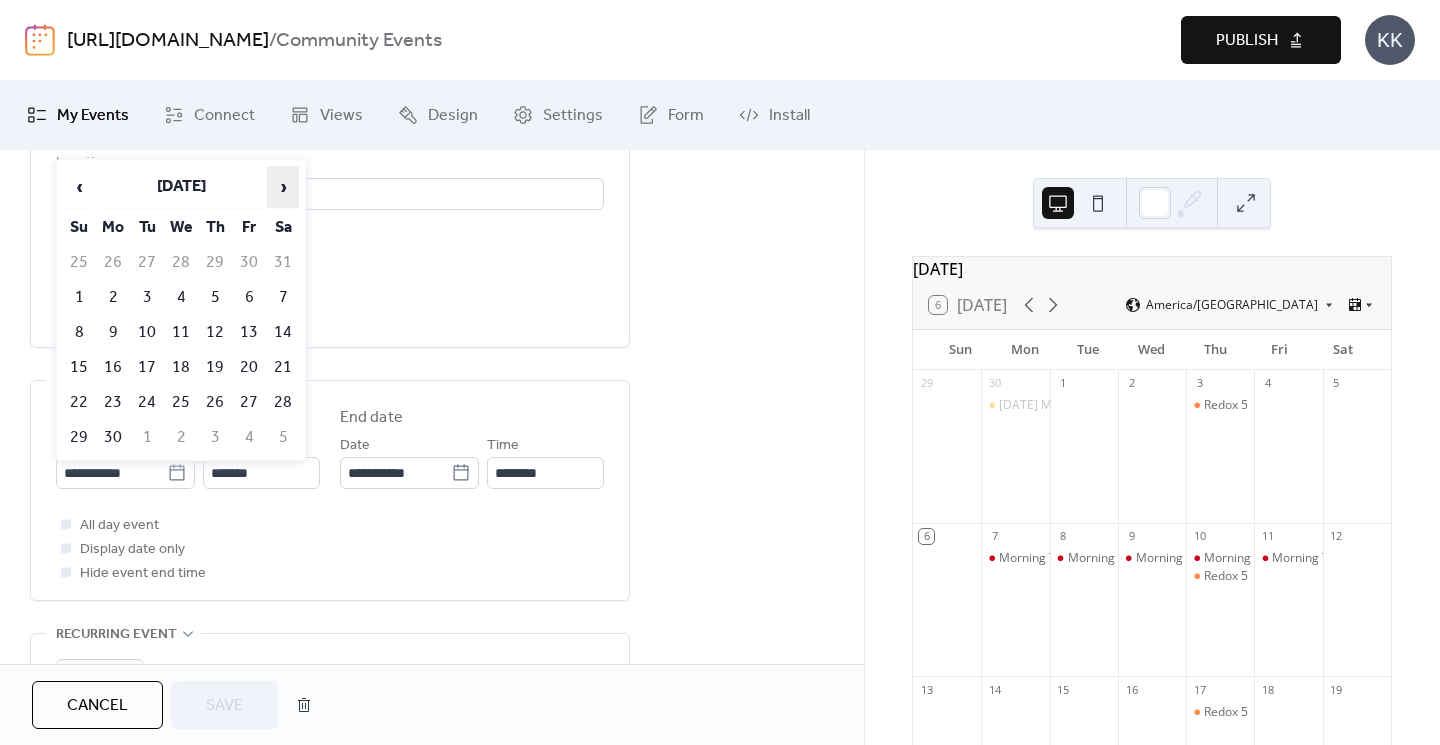 click on "›" at bounding box center (283, 187) 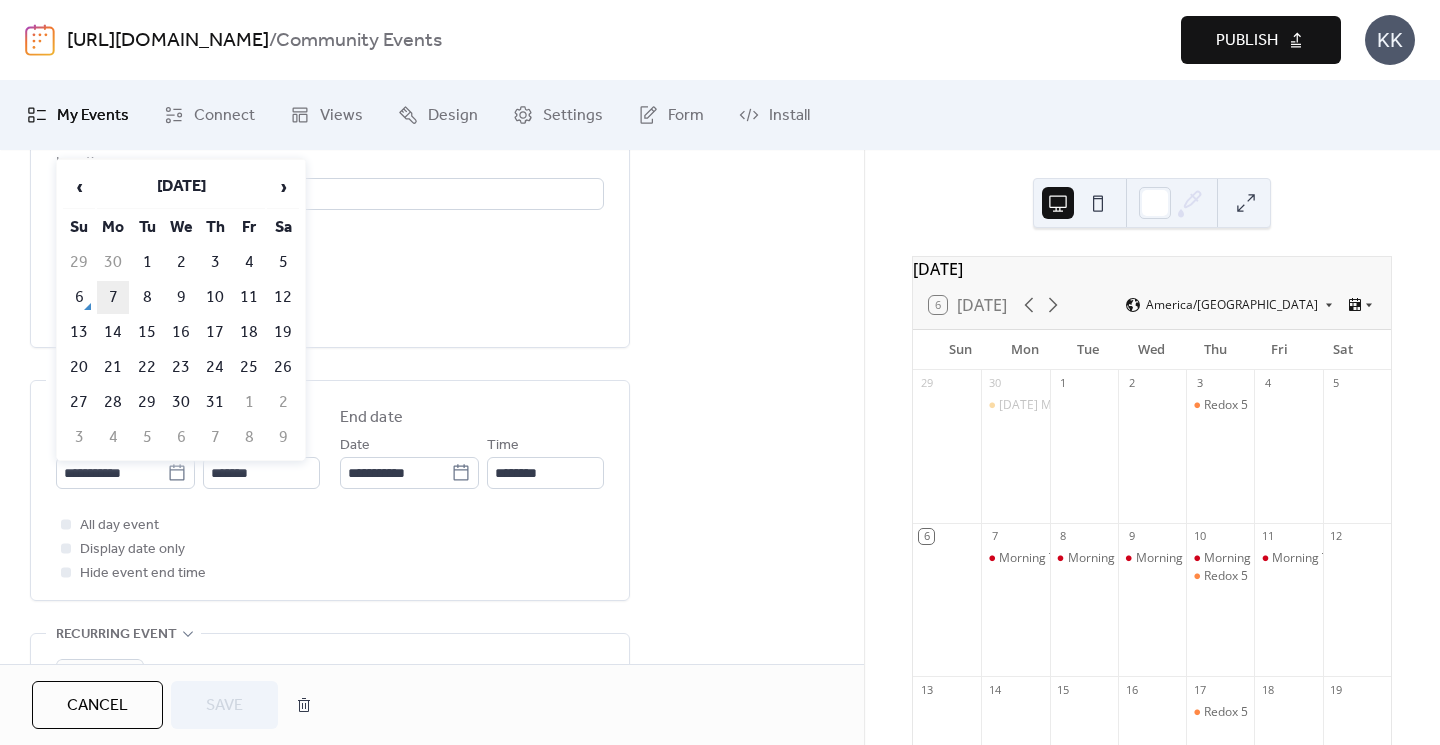 click on "7" at bounding box center [113, 297] 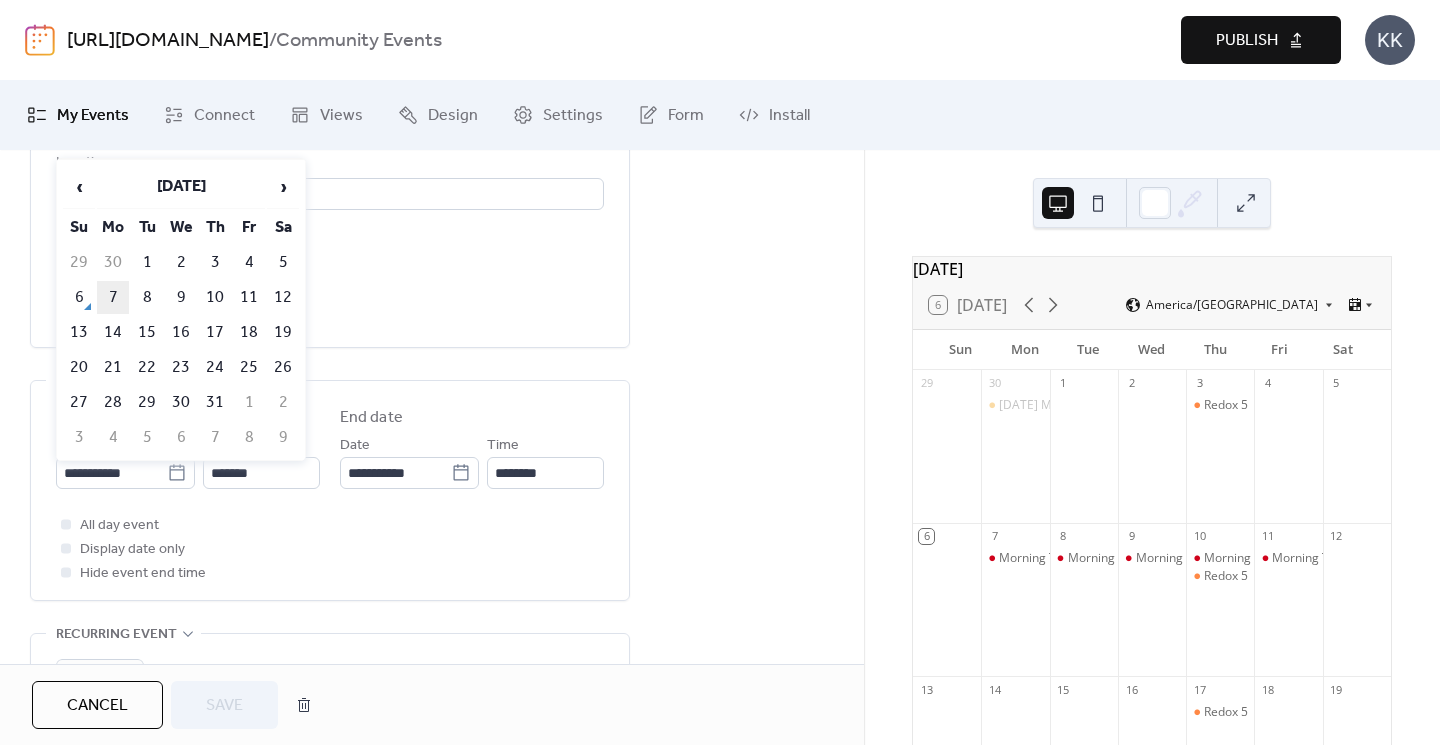 type on "**********" 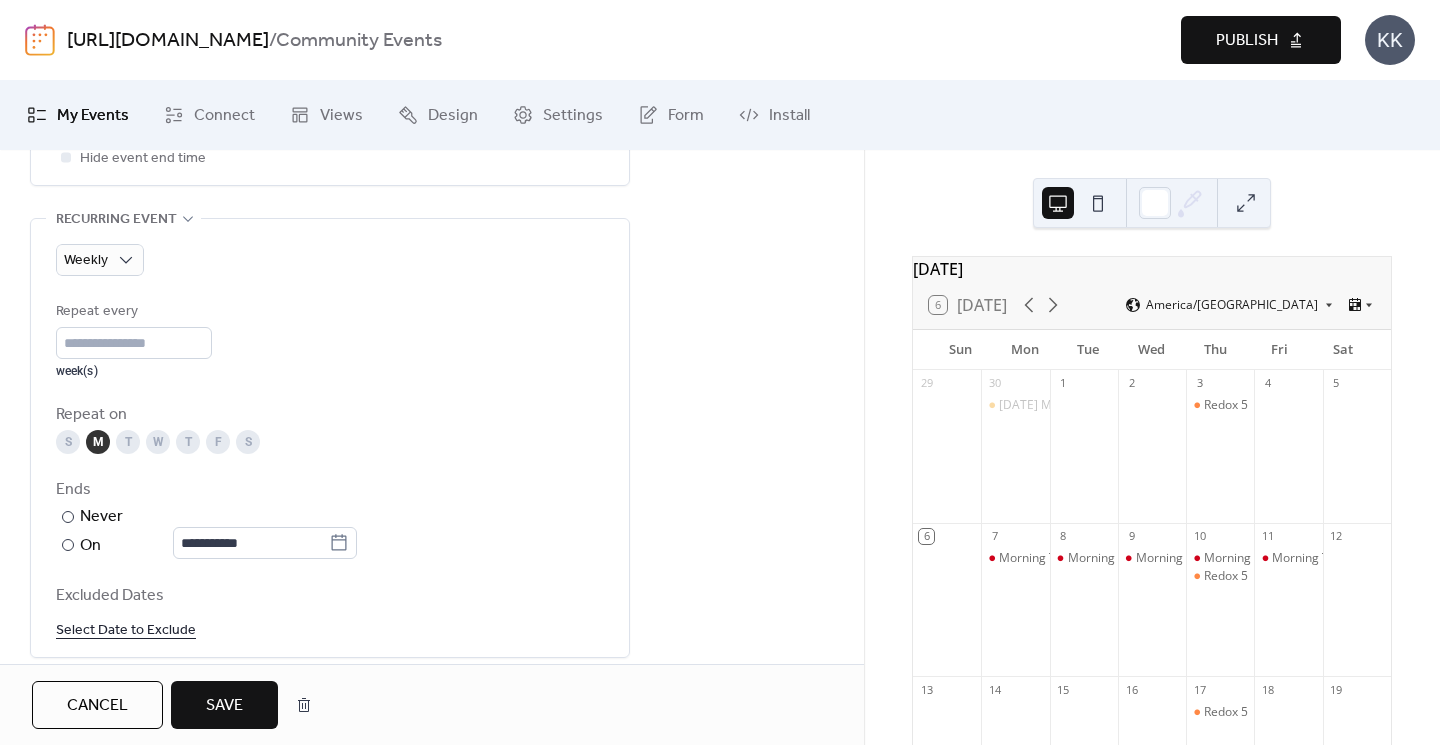 scroll, scrollTop: 917, scrollLeft: 0, axis: vertical 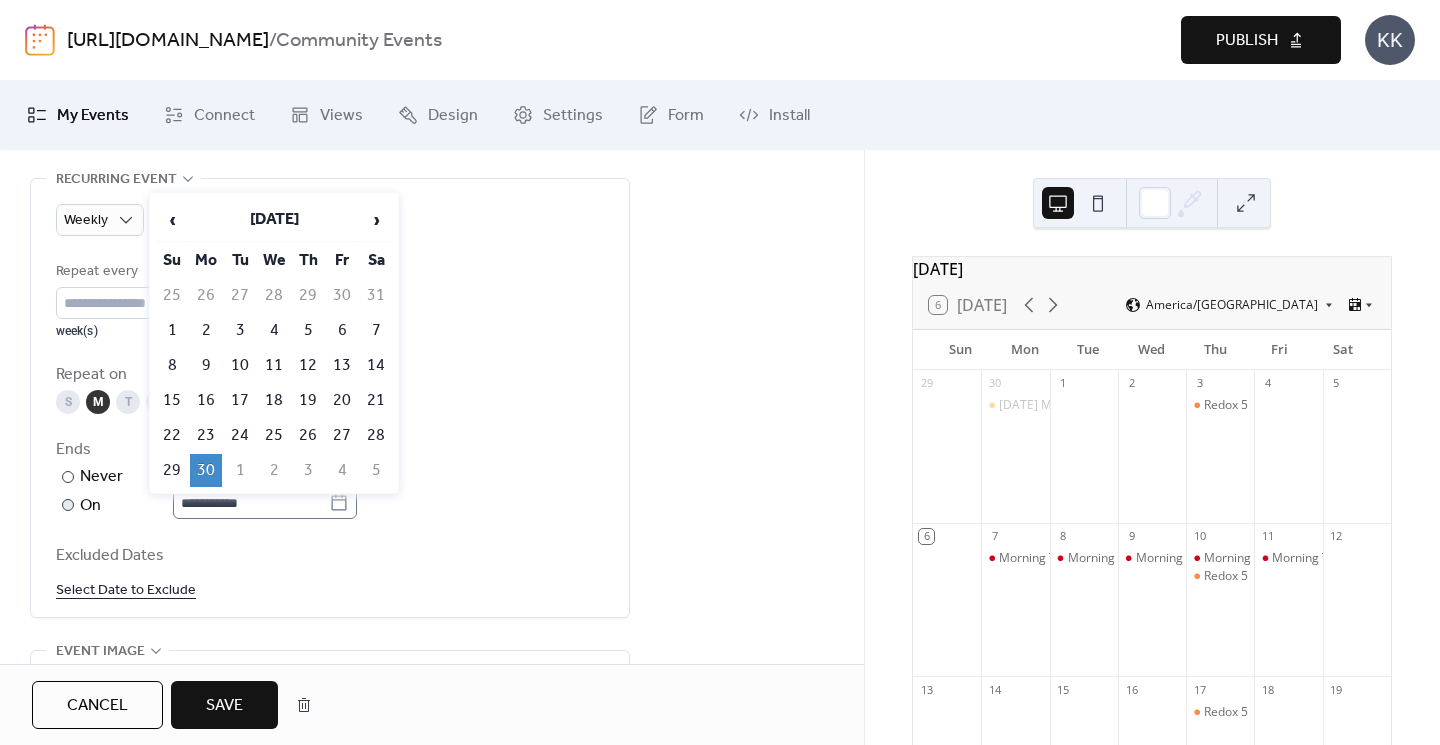 click 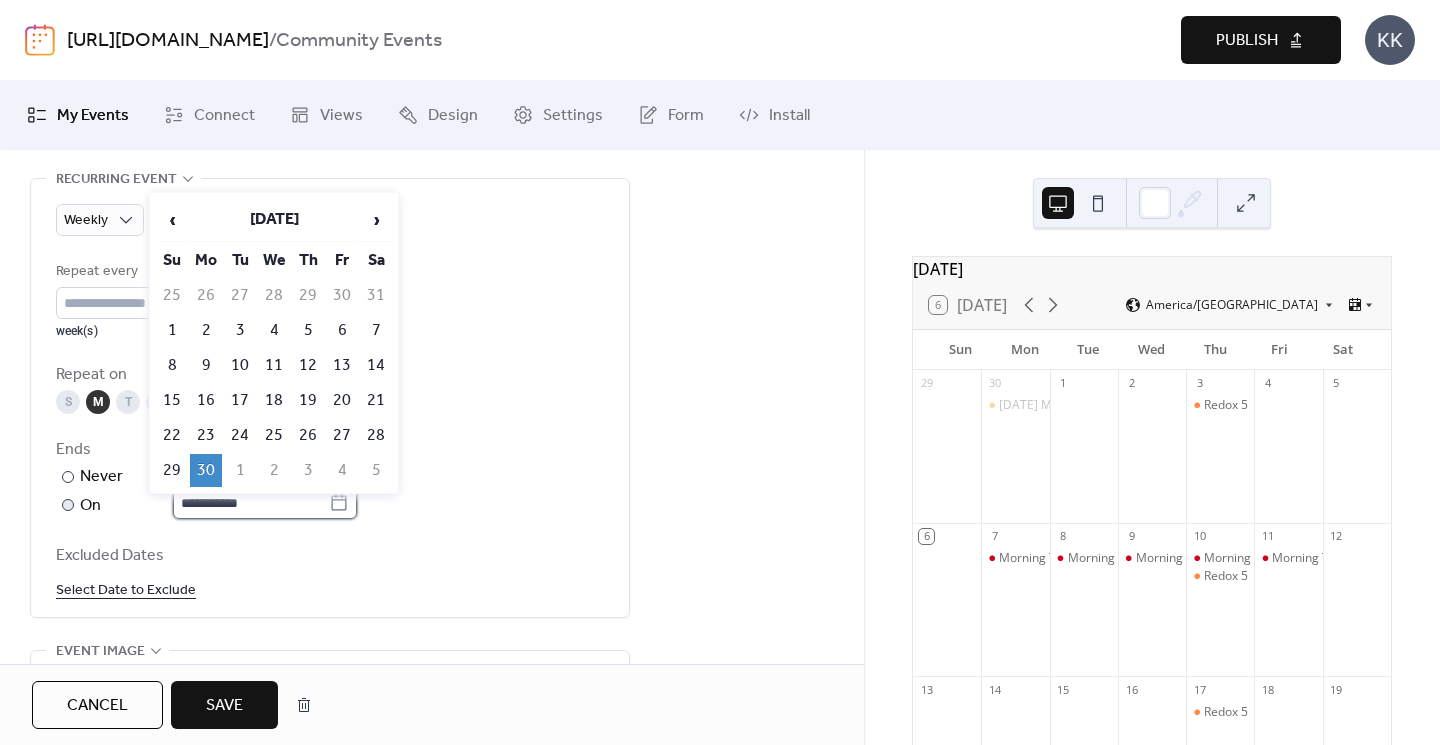 click on "**********" at bounding box center [251, 503] 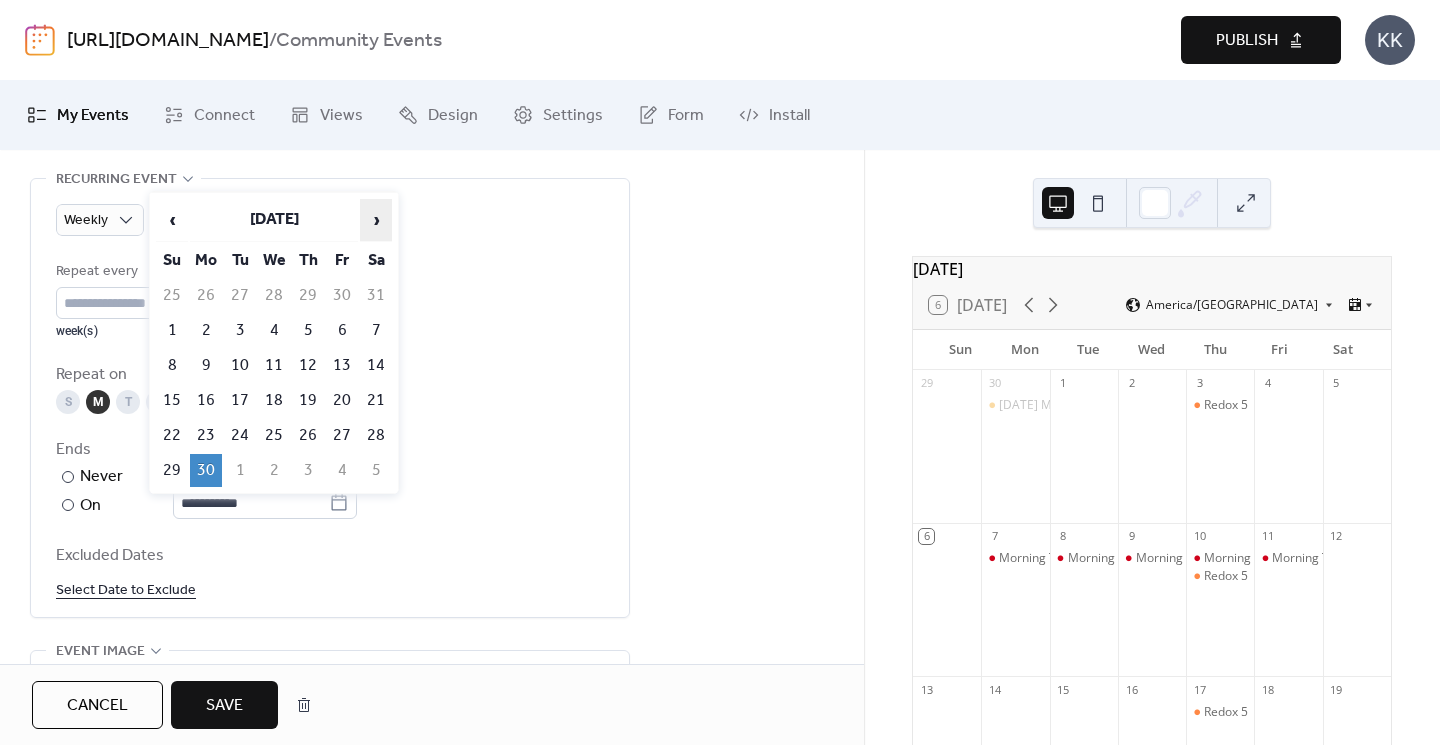 click on "›" at bounding box center (376, 220) 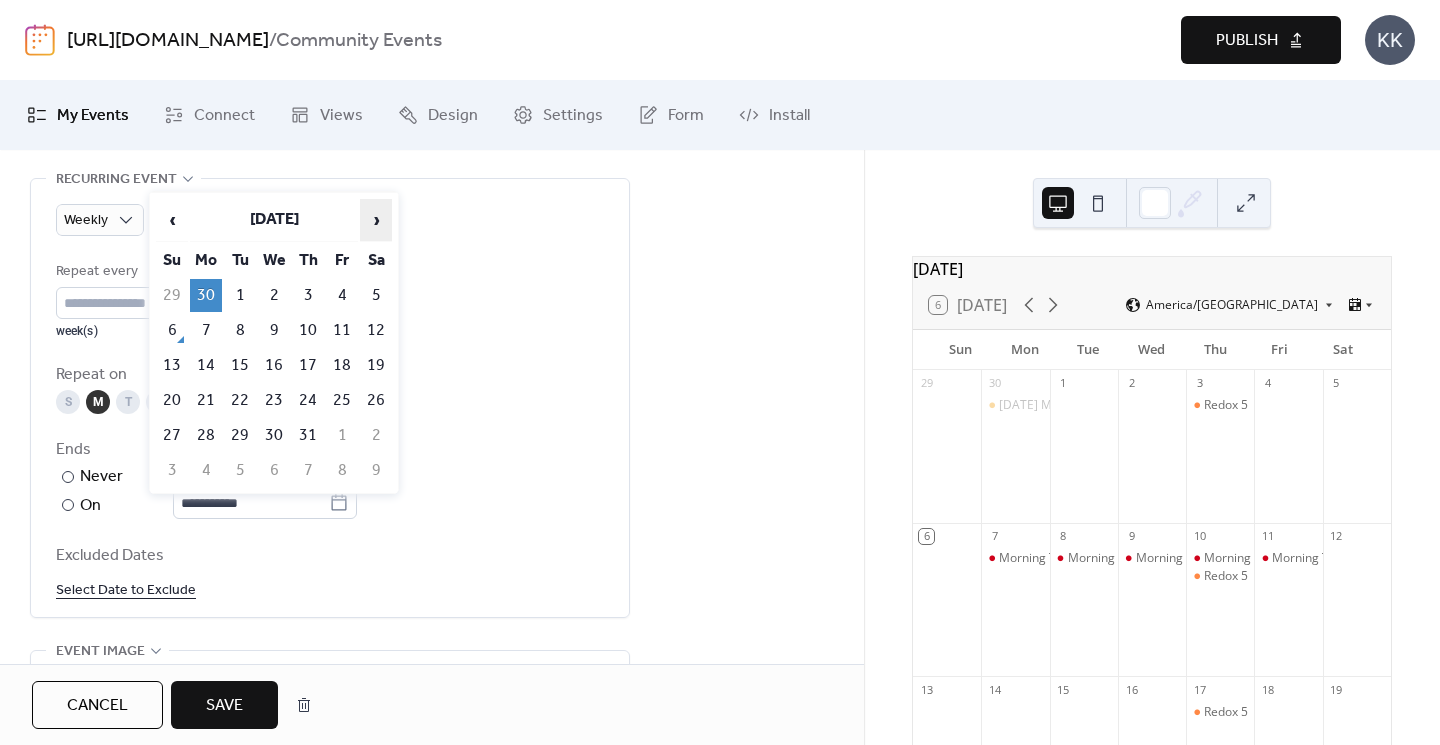 click on "›" at bounding box center (376, 220) 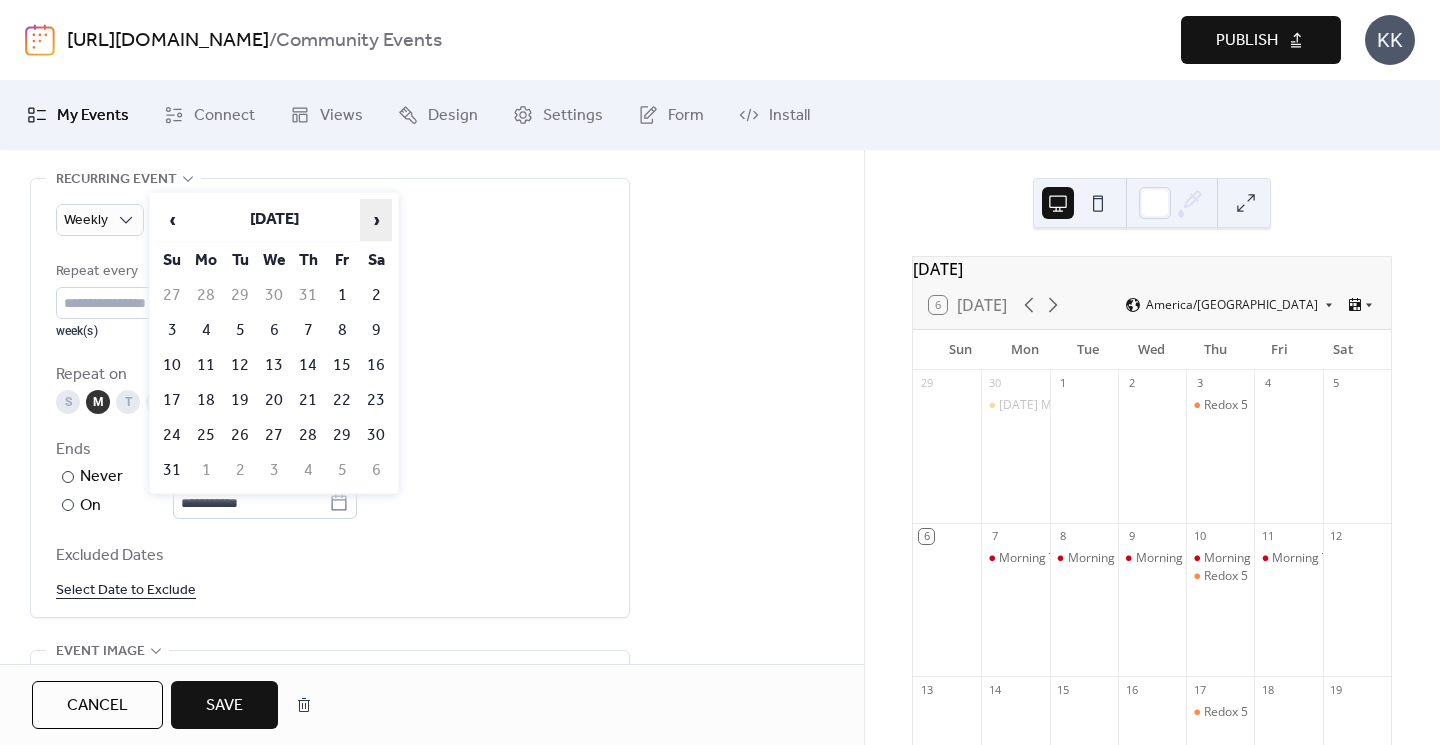 click on "›" at bounding box center [376, 220] 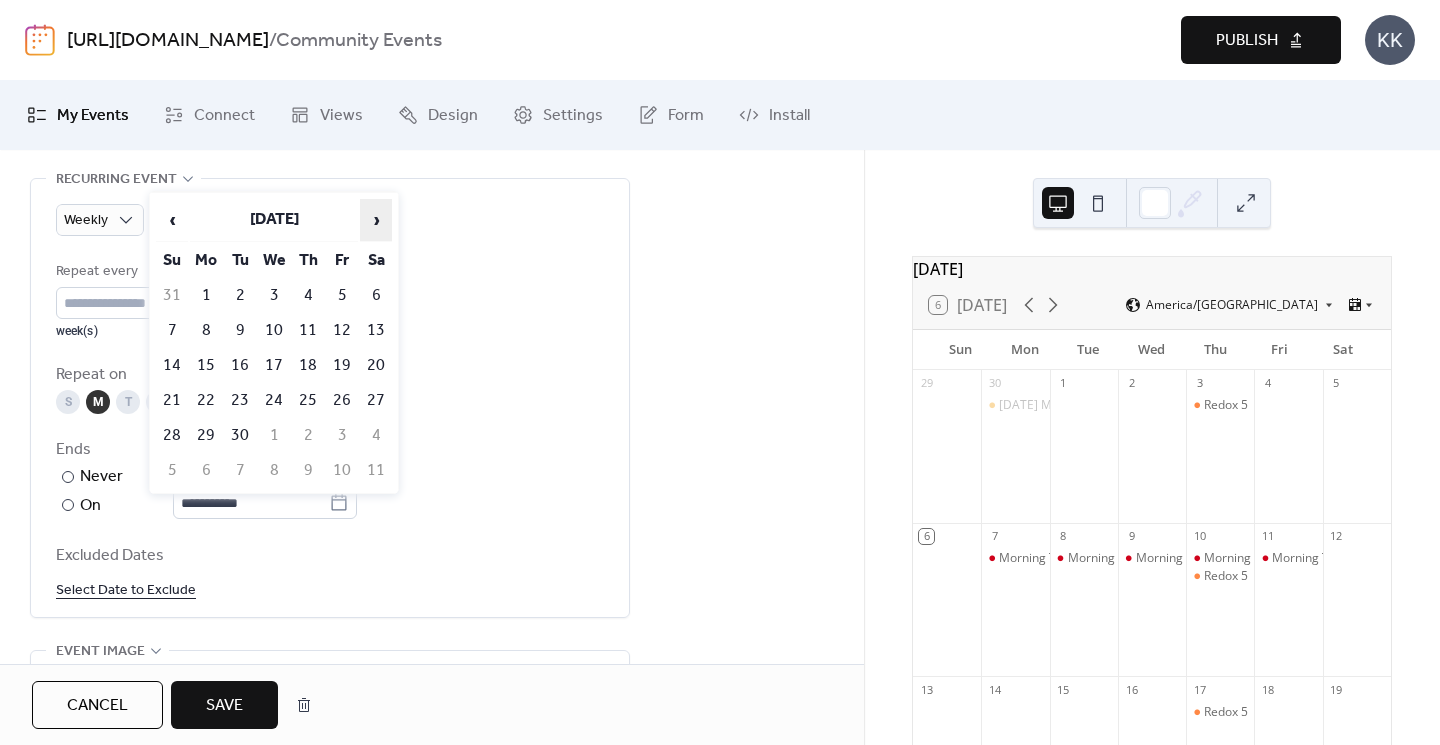 click on "›" at bounding box center [376, 220] 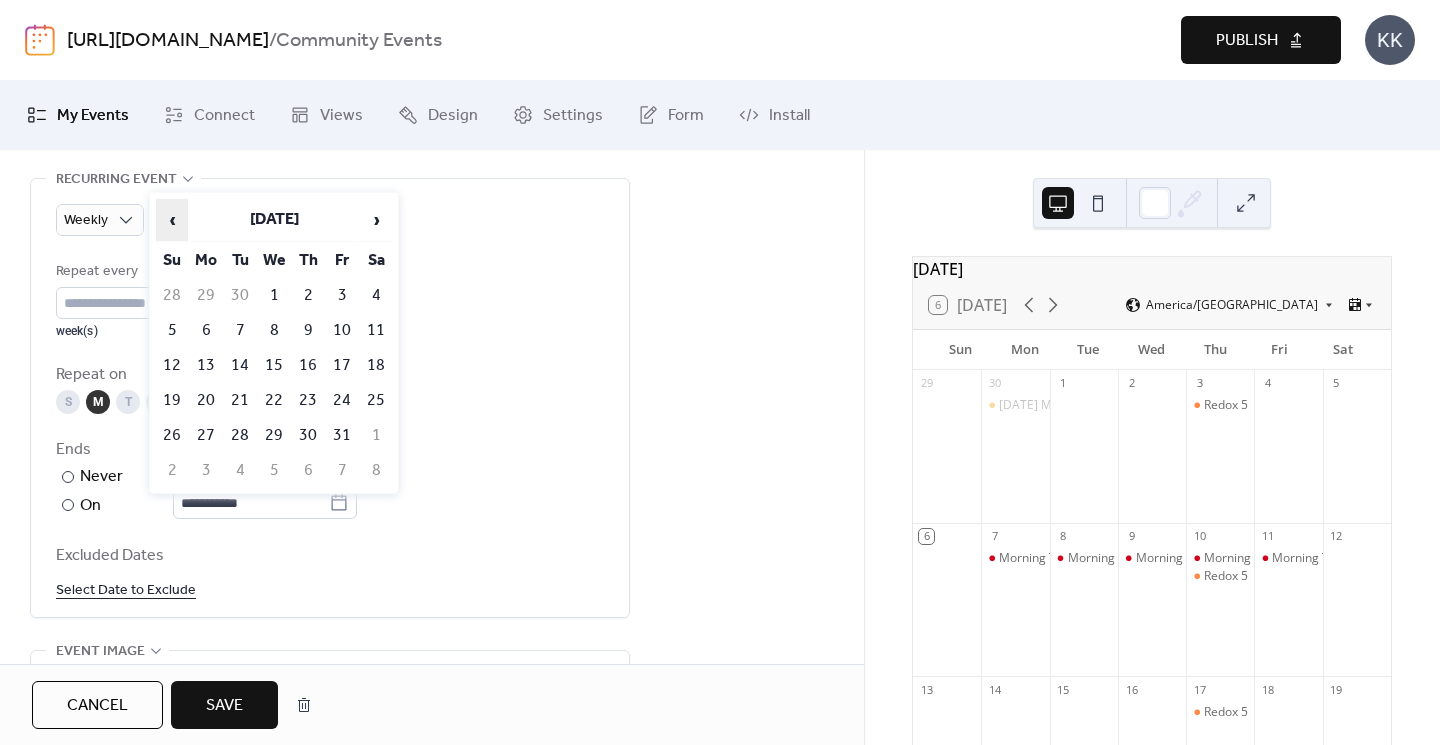 click on "‹" at bounding box center (172, 220) 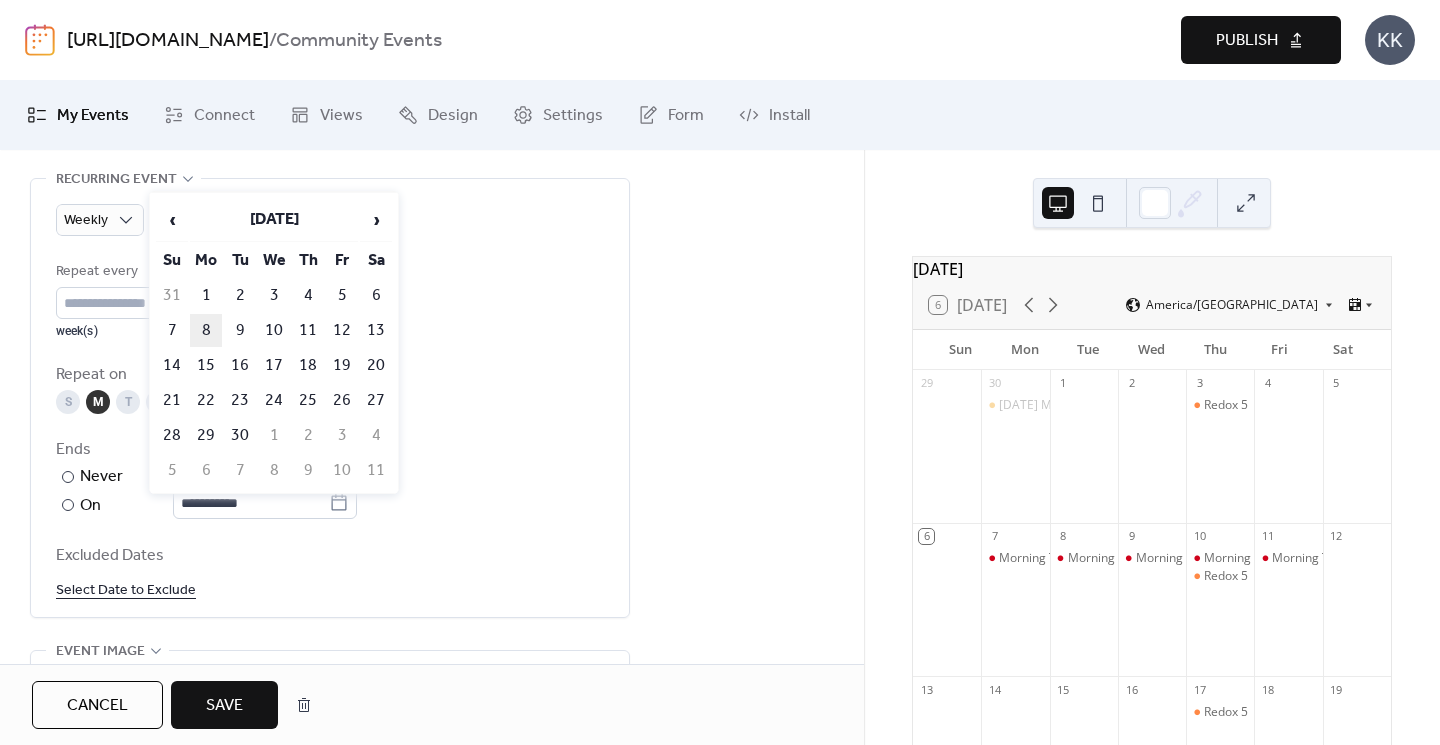 click on "8" at bounding box center (206, 330) 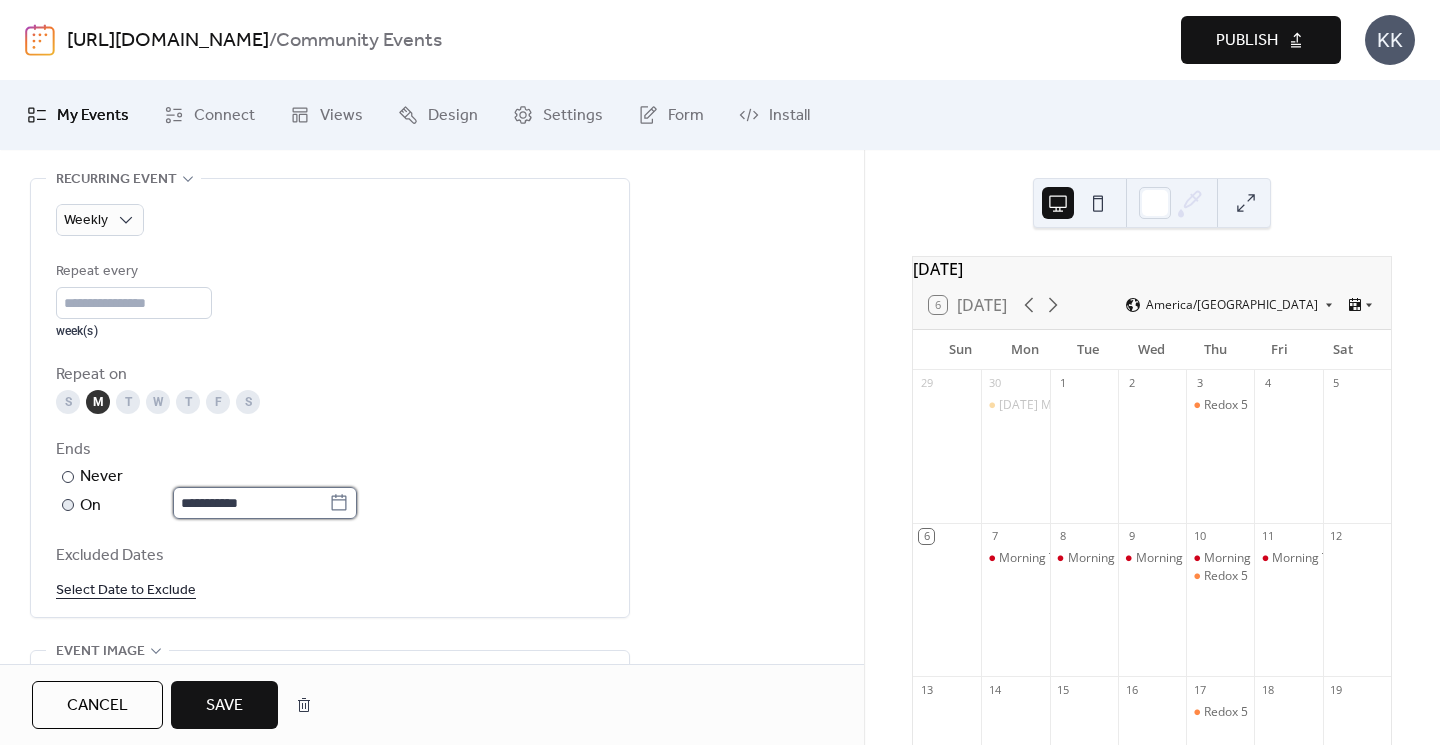 click on "**********" at bounding box center (251, 503) 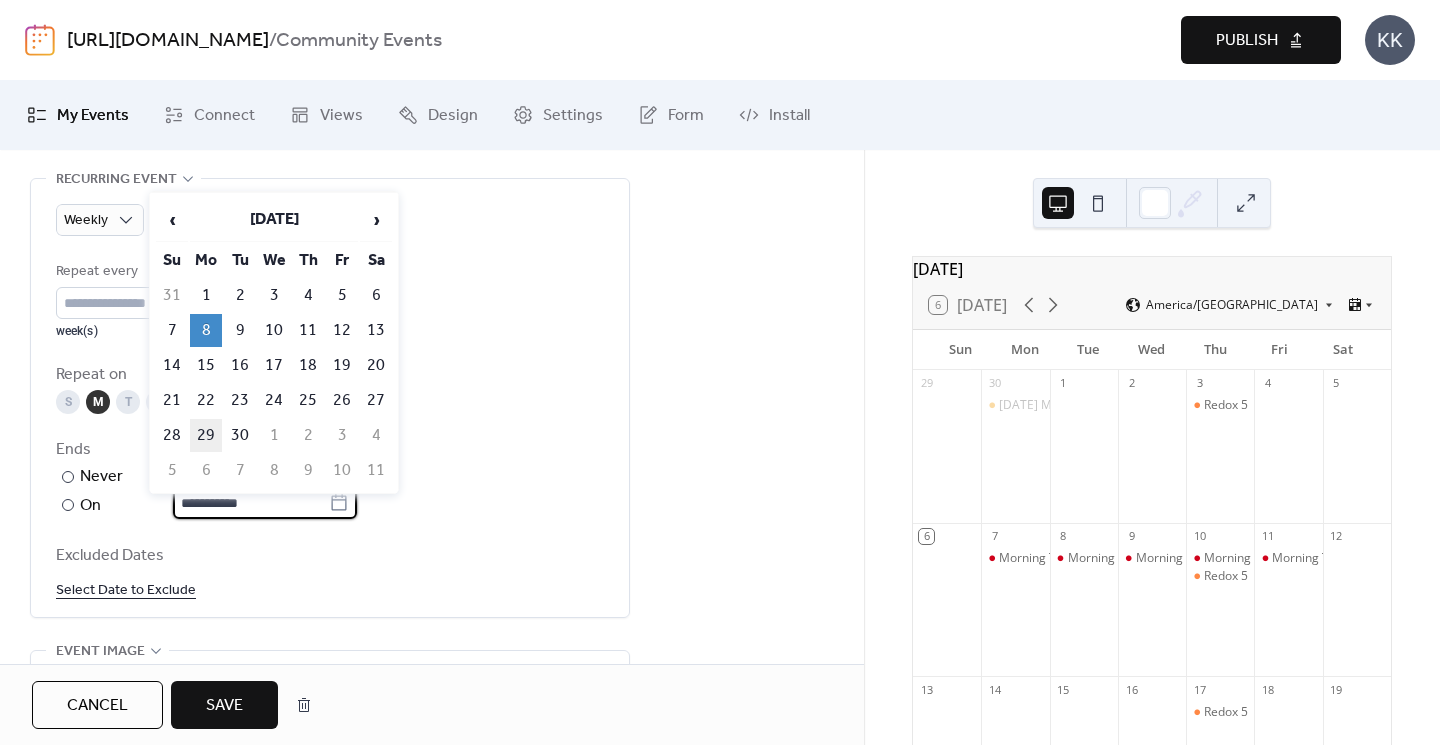 click on "29" at bounding box center (206, 435) 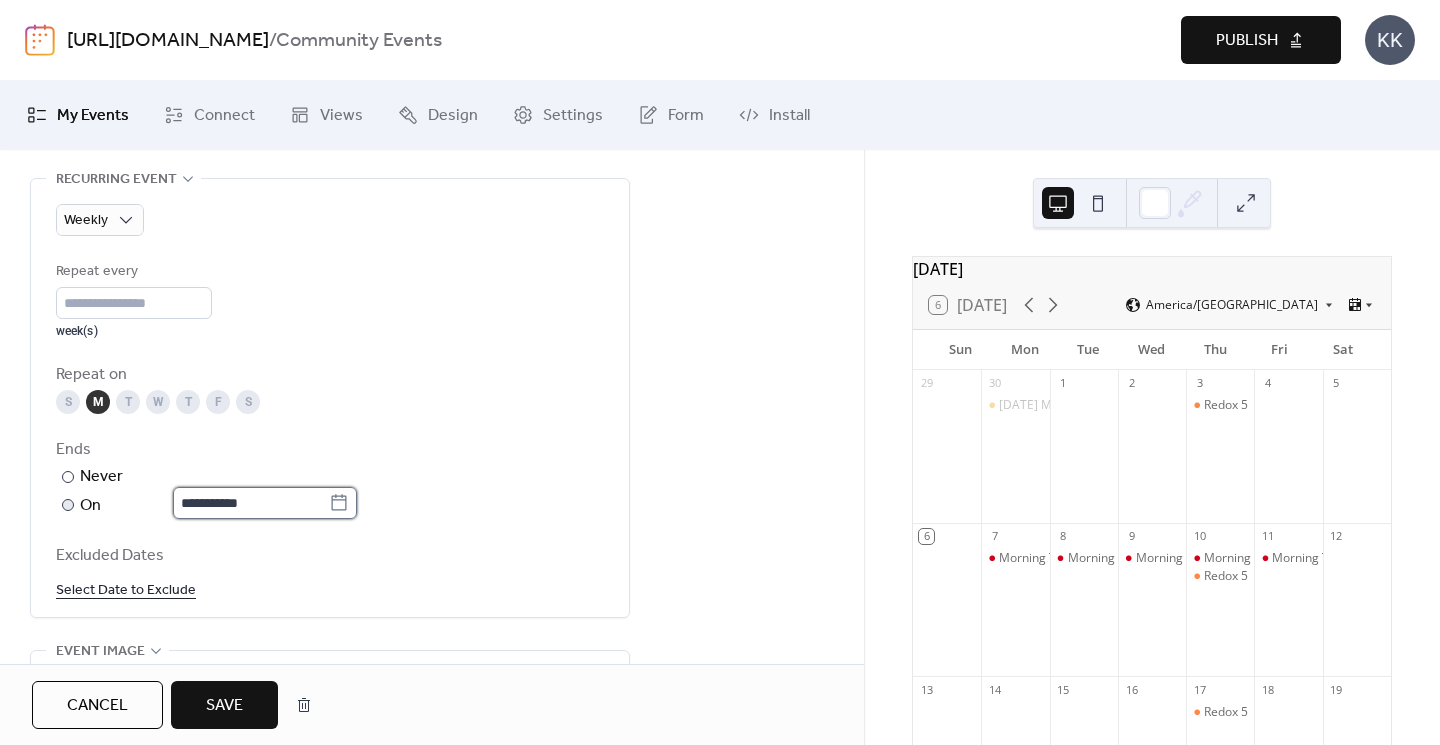 click on "**********" at bounding box center [251, 503] 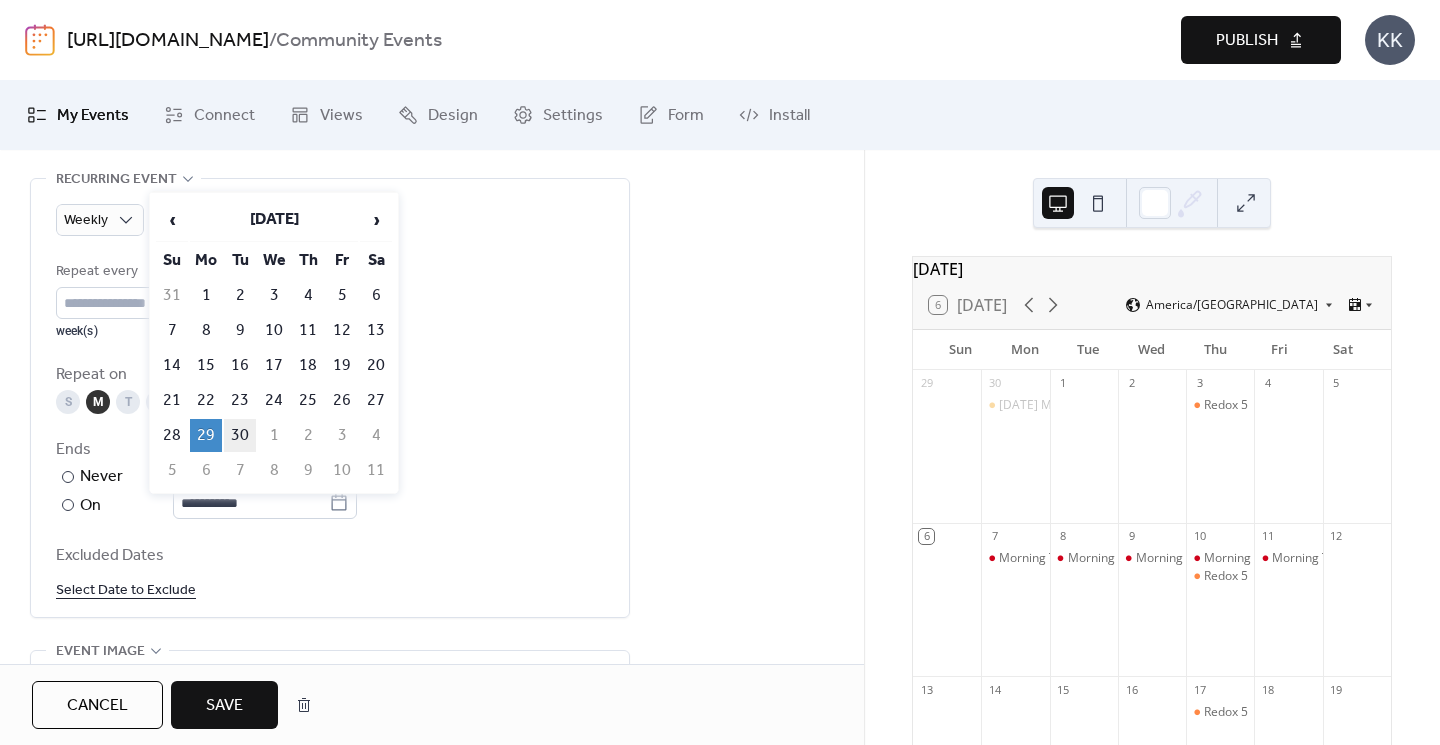 click on "30" at bounding box center (240, 435) 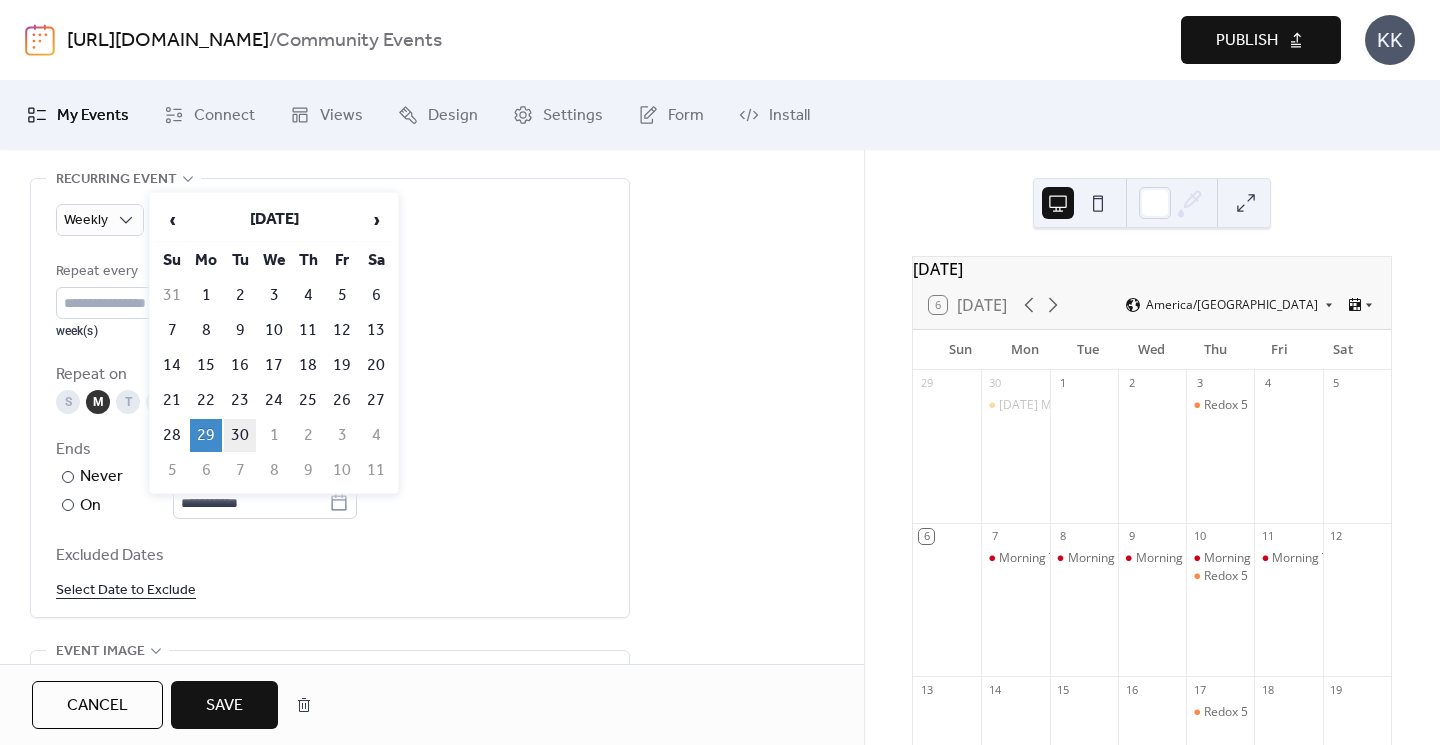 type on "**********" 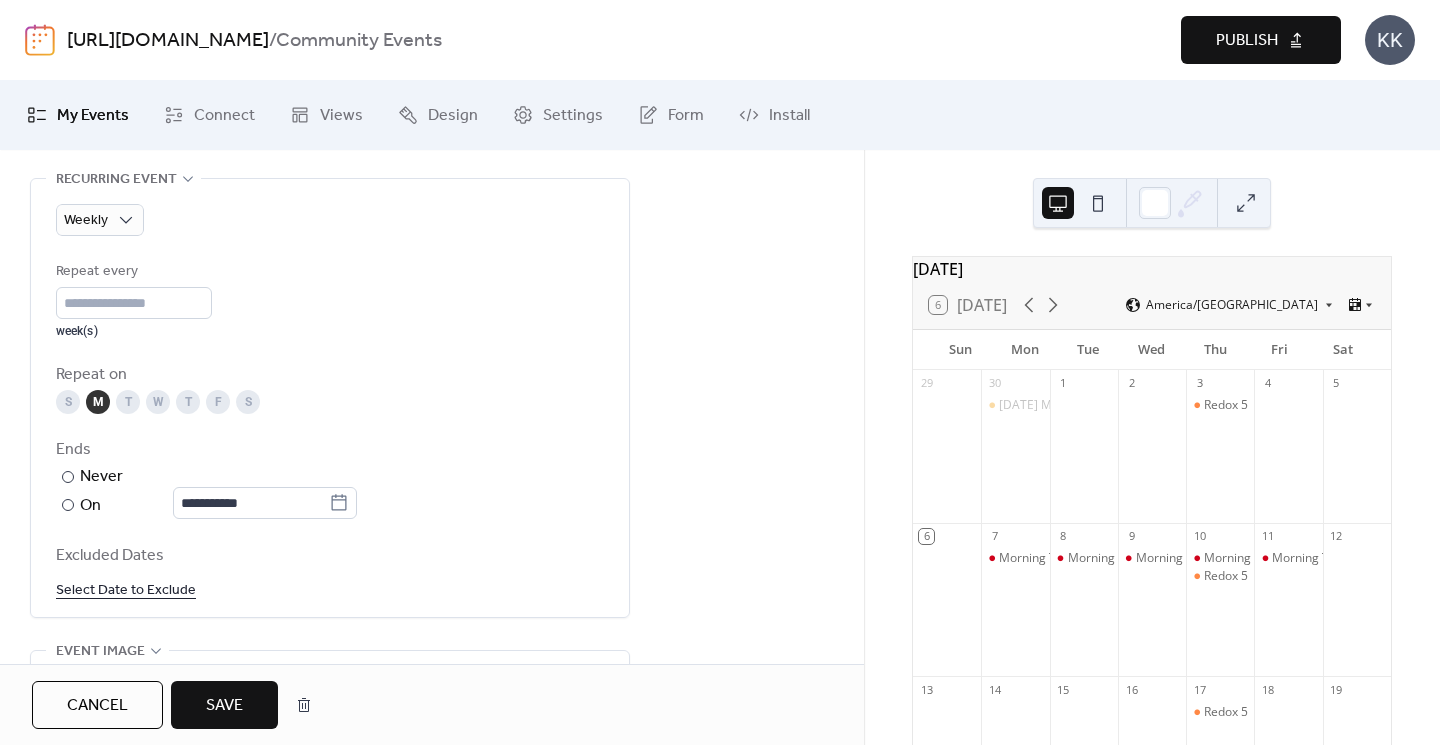 click on "Save" at bounding box center (224, 706) 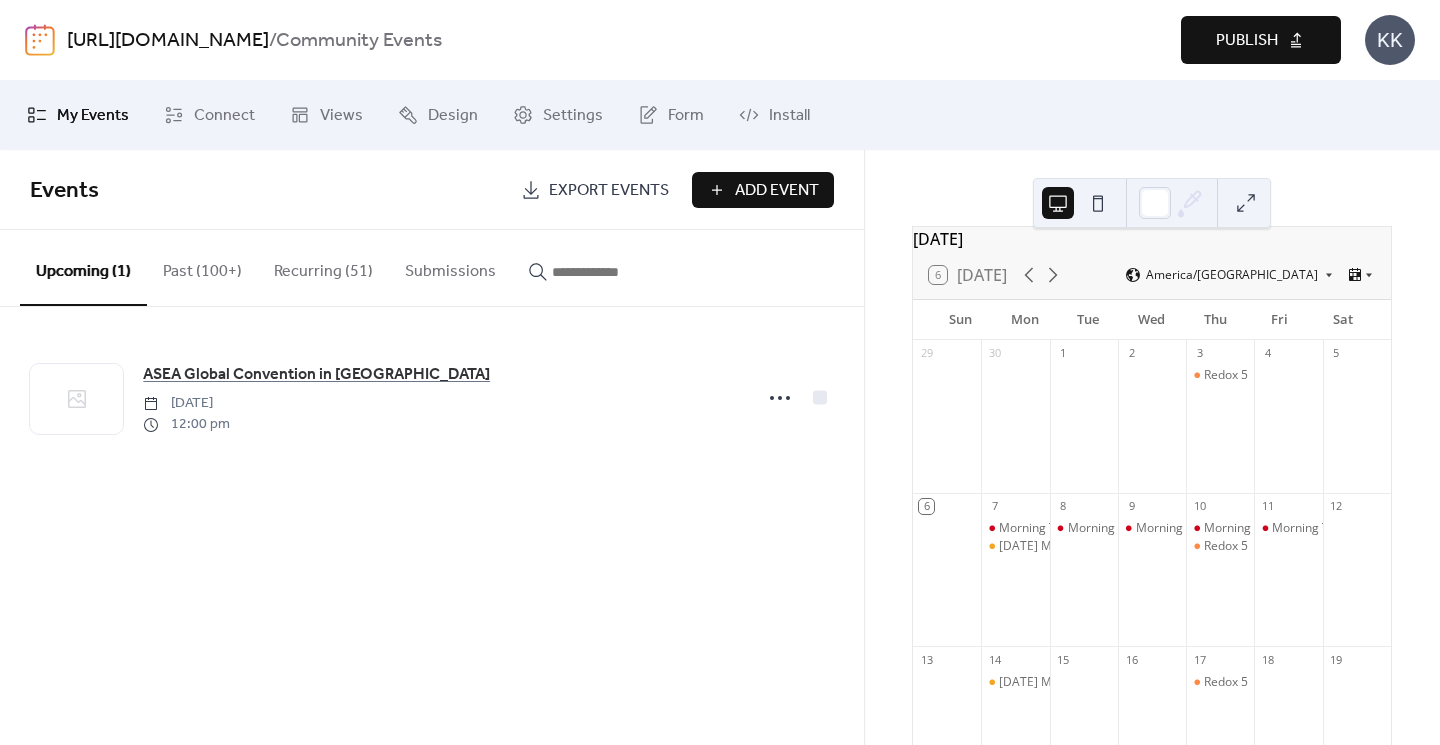 scroll, scrollTop: 0, scrollLeft: 0, axis: both 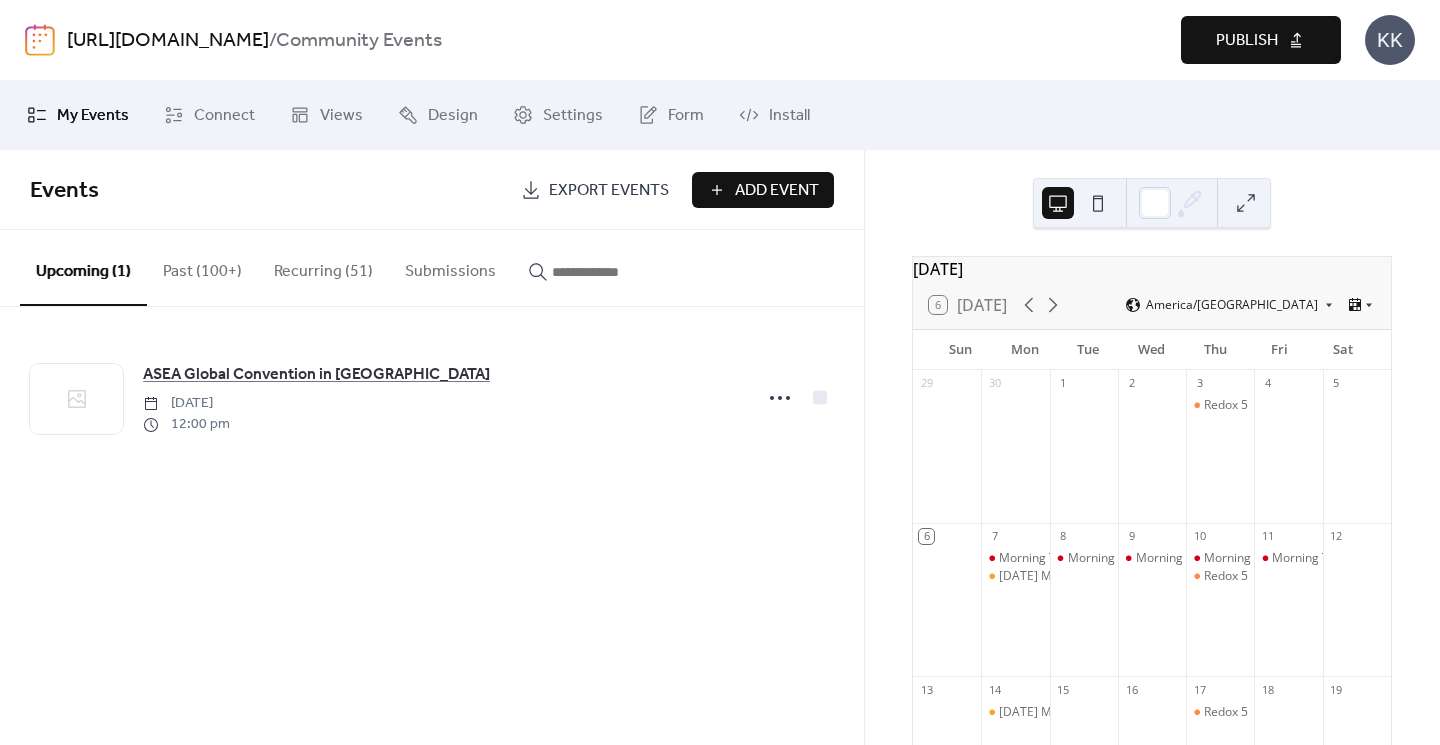 click on "Recurring  (51)" at bounding box center [323, 267] 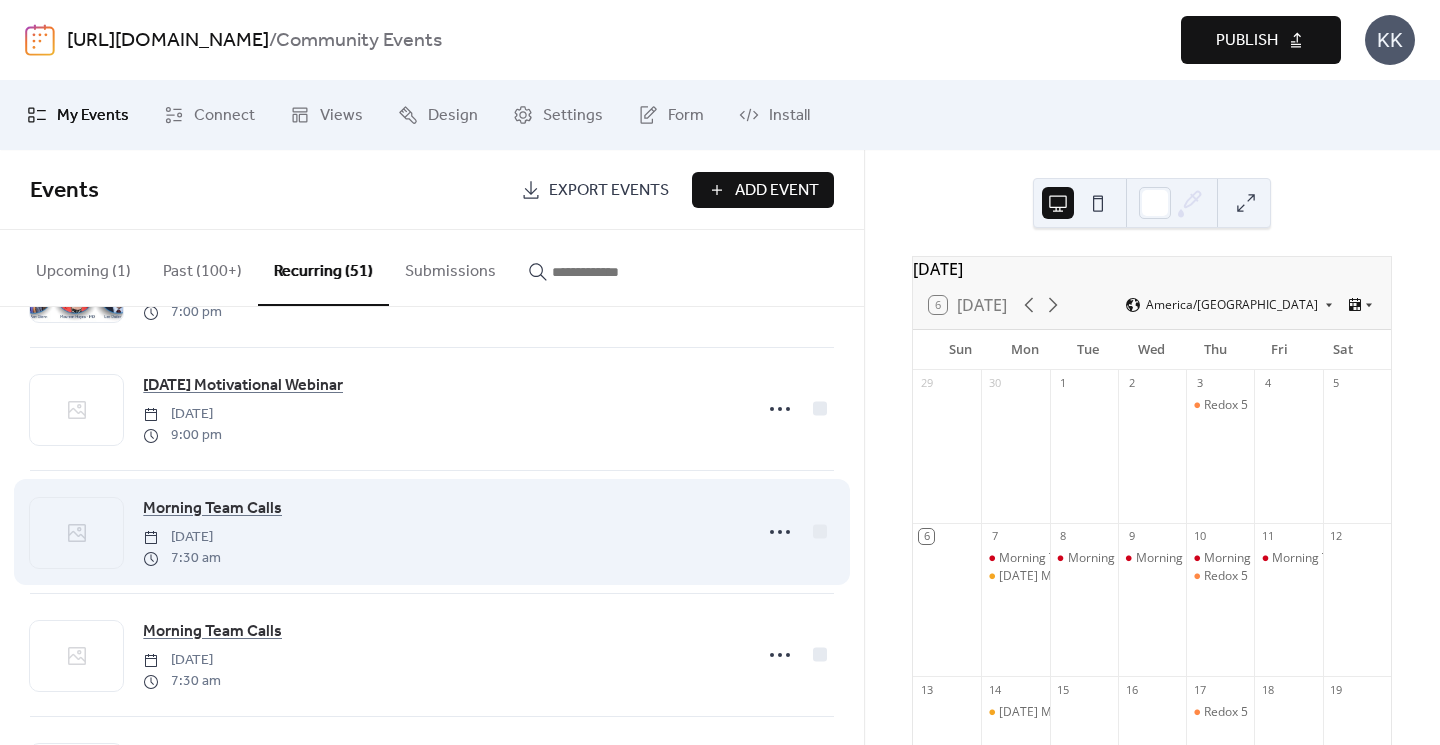 scroll, scrollTop: 137, scrollLeft: 0, axis: vertical 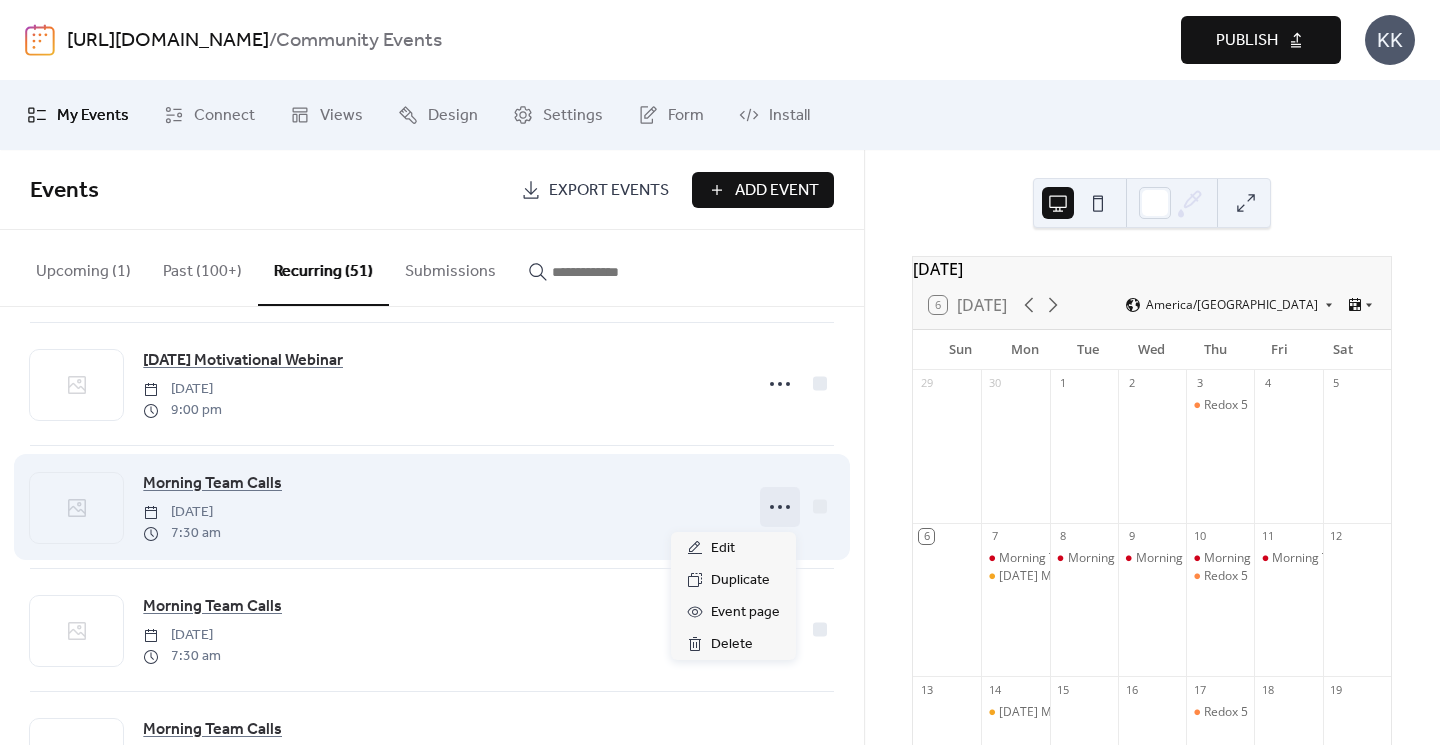 click 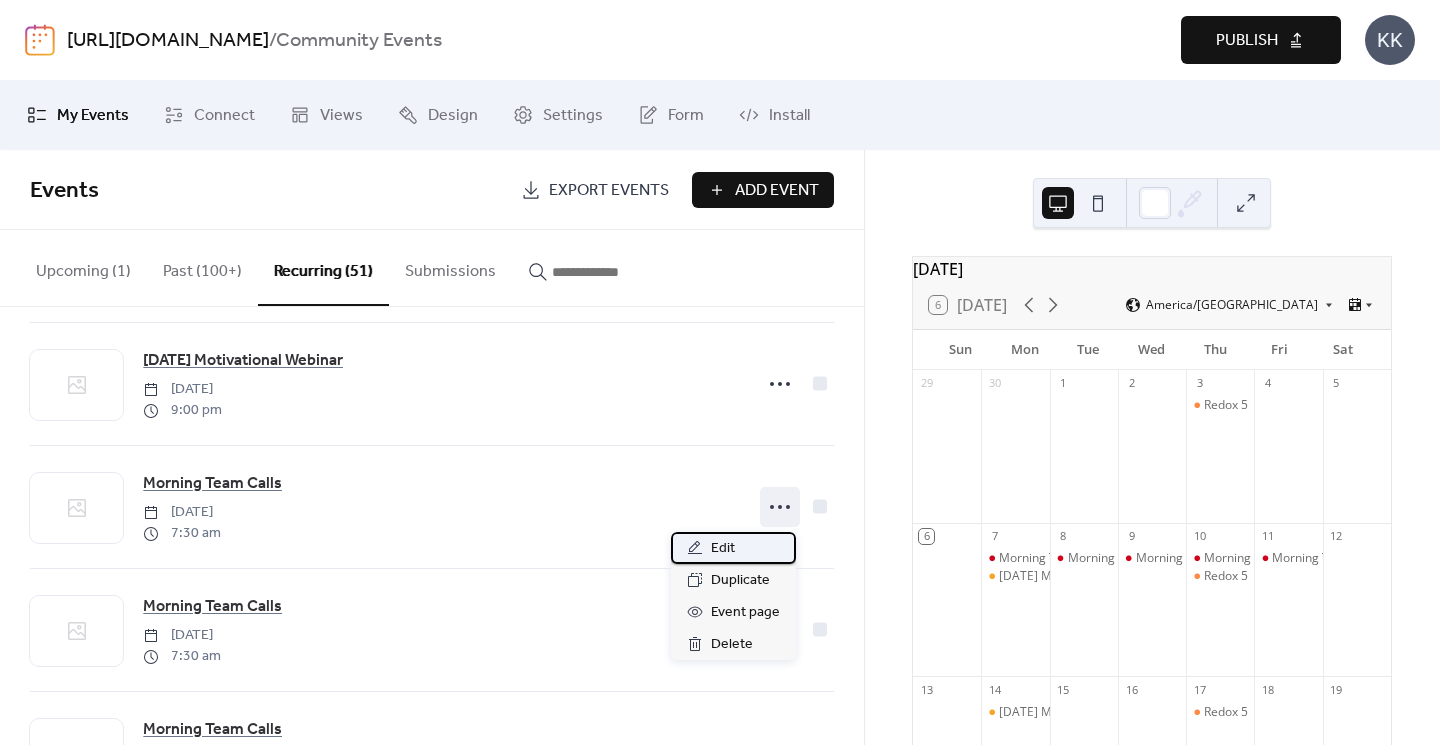click on "Edit" at bounding box center (733, 548) 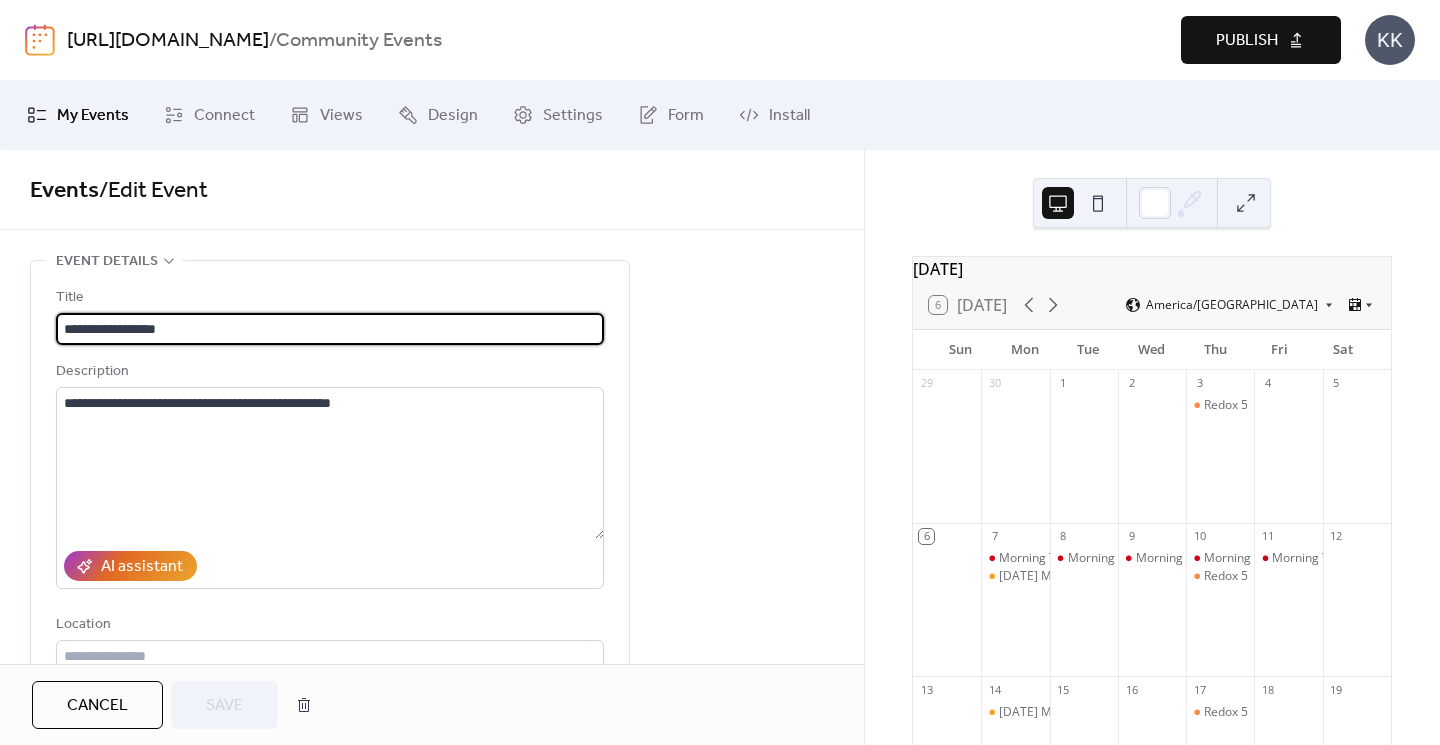 type on "**********" 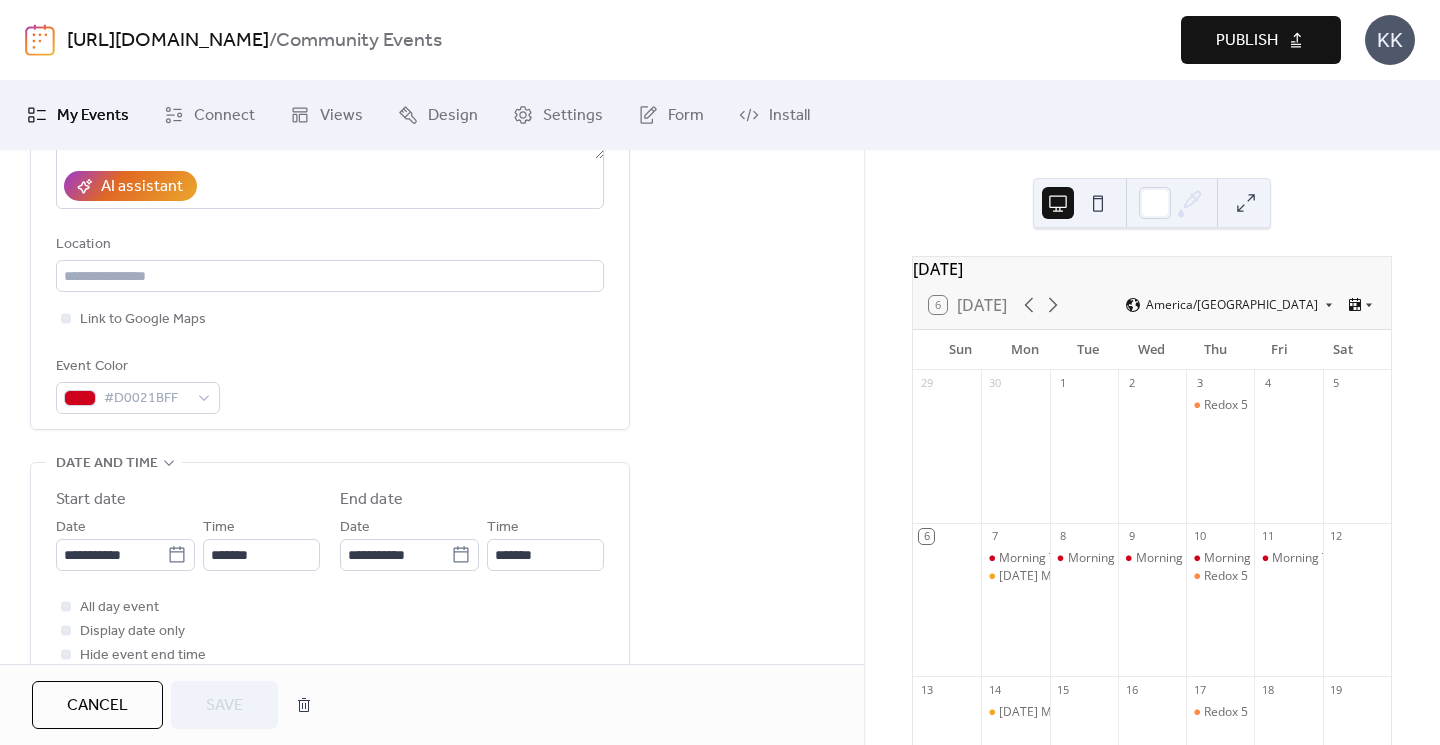 scroll, scrollTop: 425, scrollLeft: 0, axis: vertical 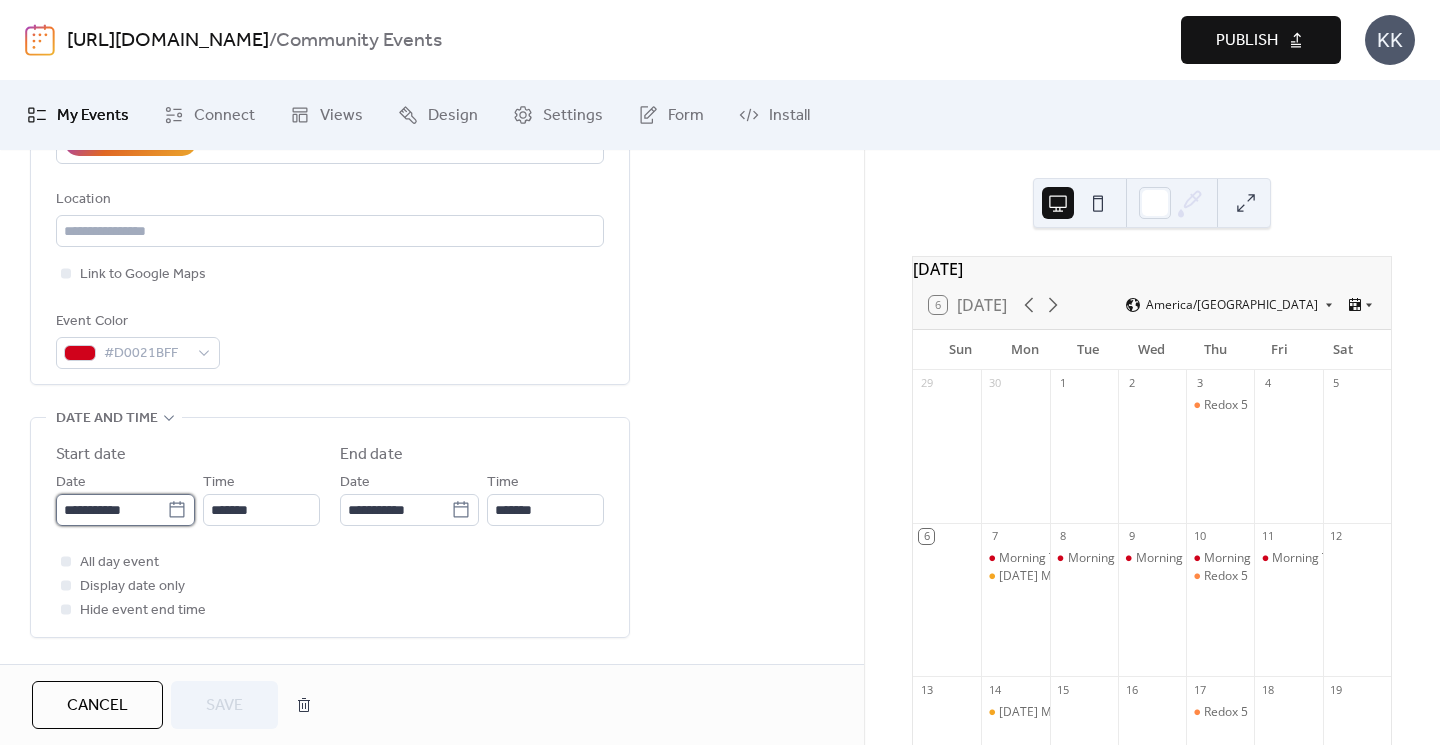 click on "**********" at bounding box center [111, 510] 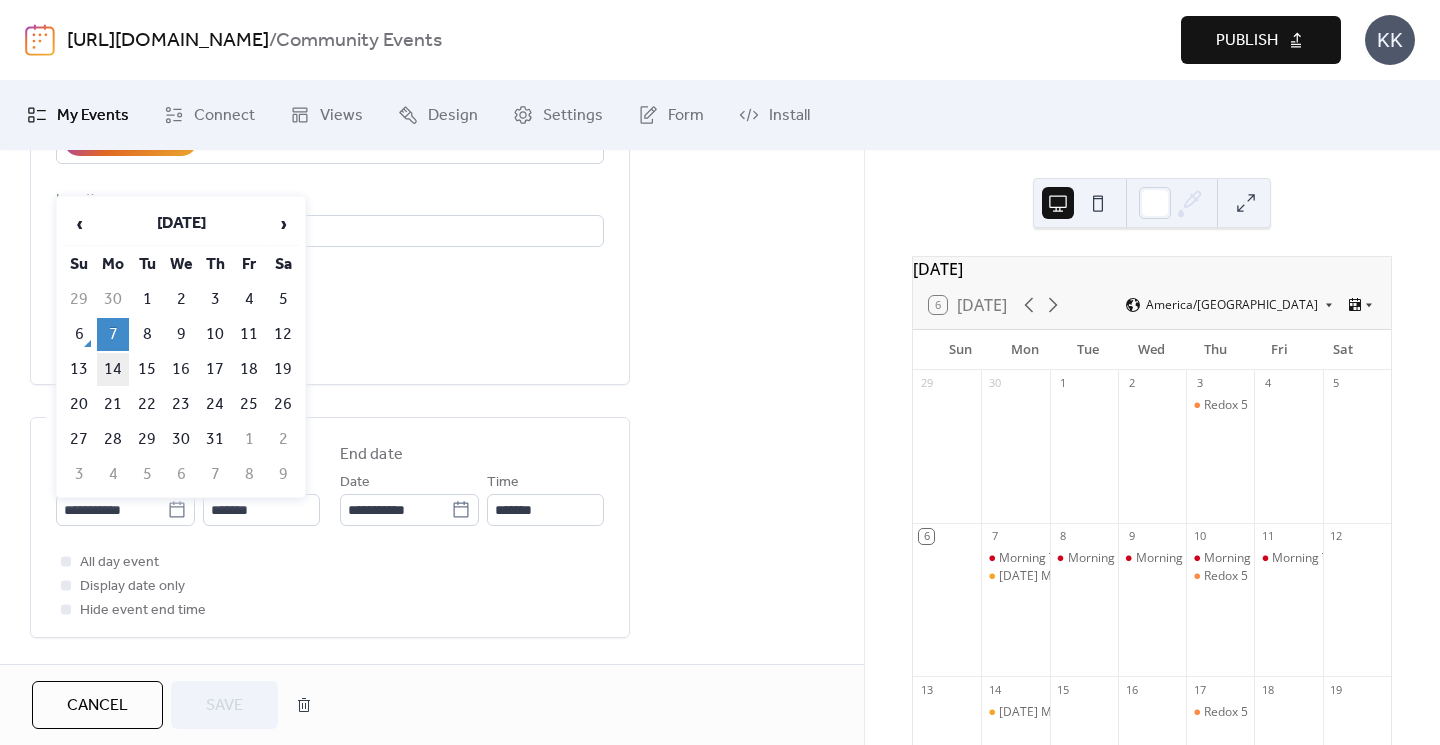 click on "14" at bounding box center [113, 369] 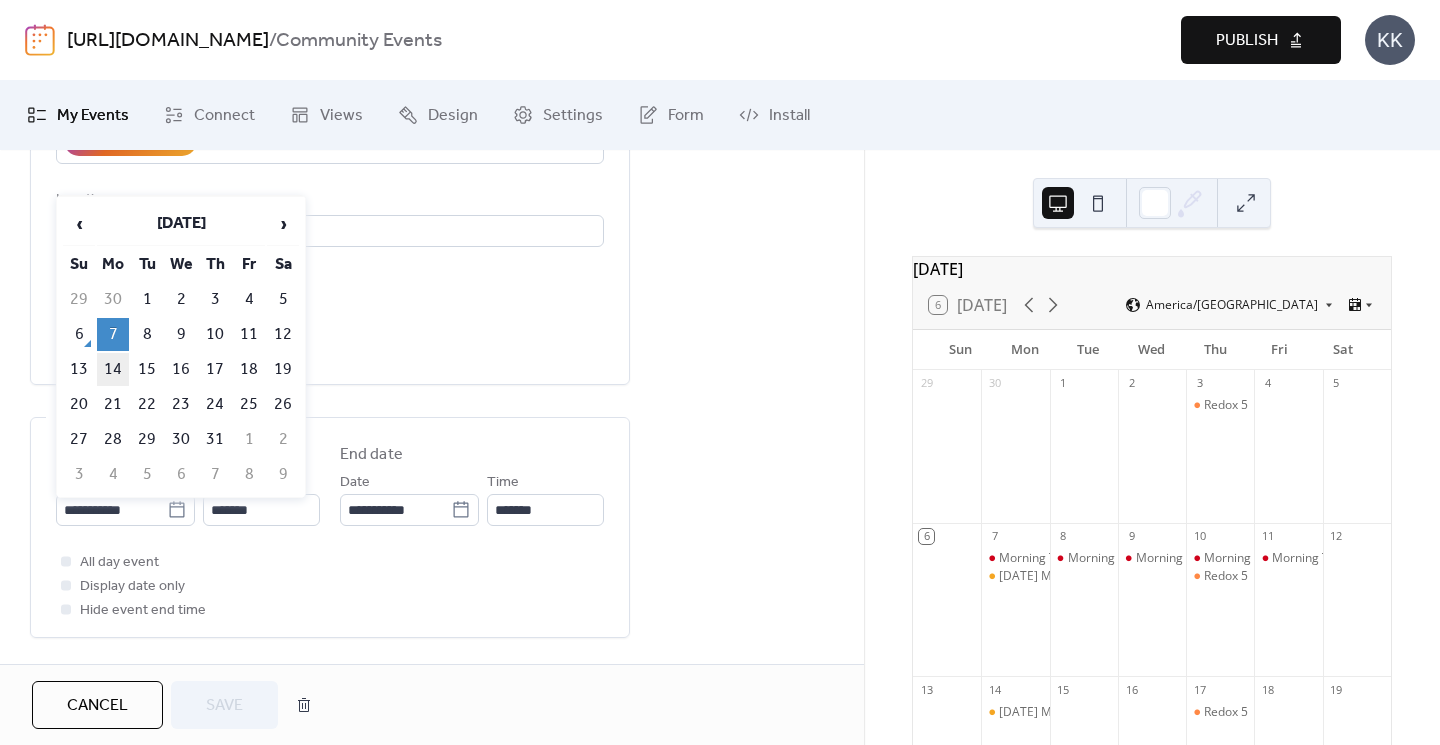 type on "**********" 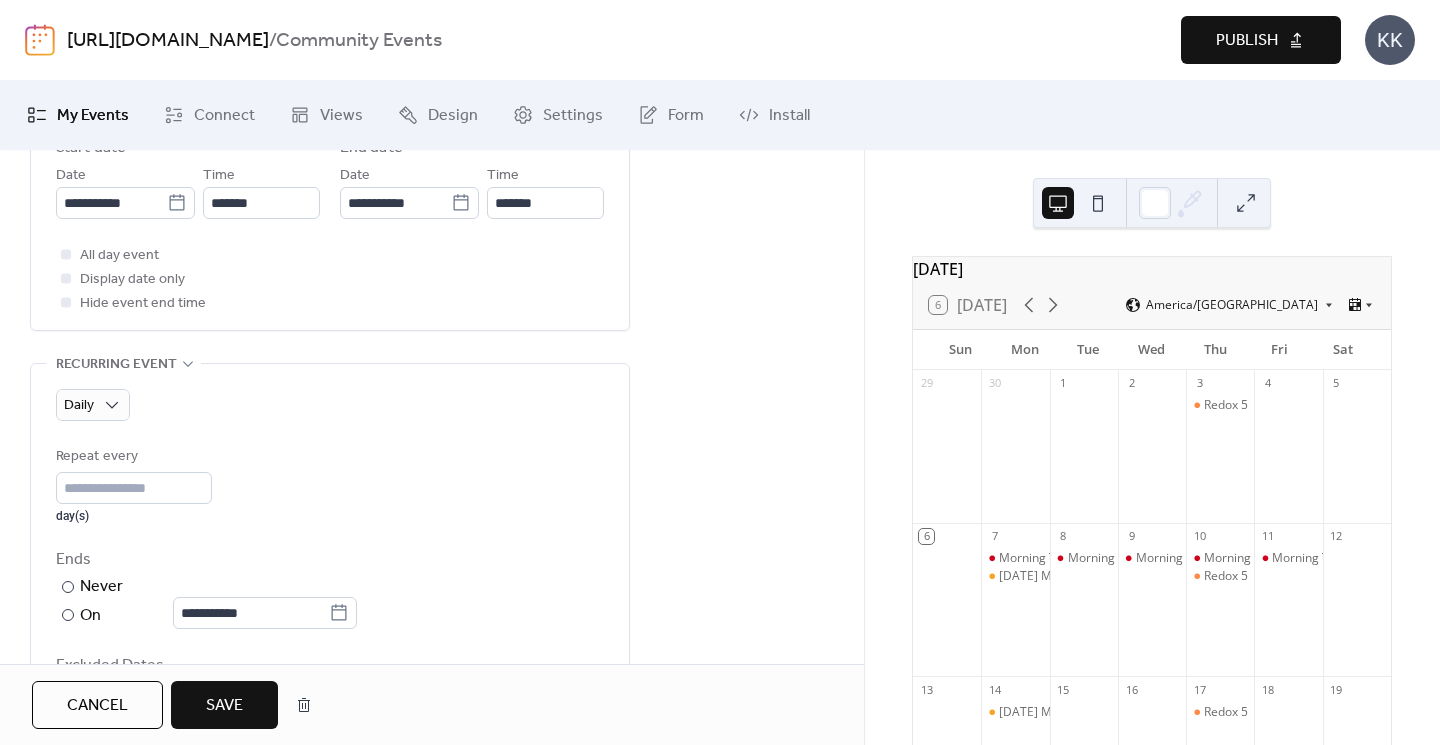scroll, scrollTop: 755, scrollLeft: 0, axis: vertical 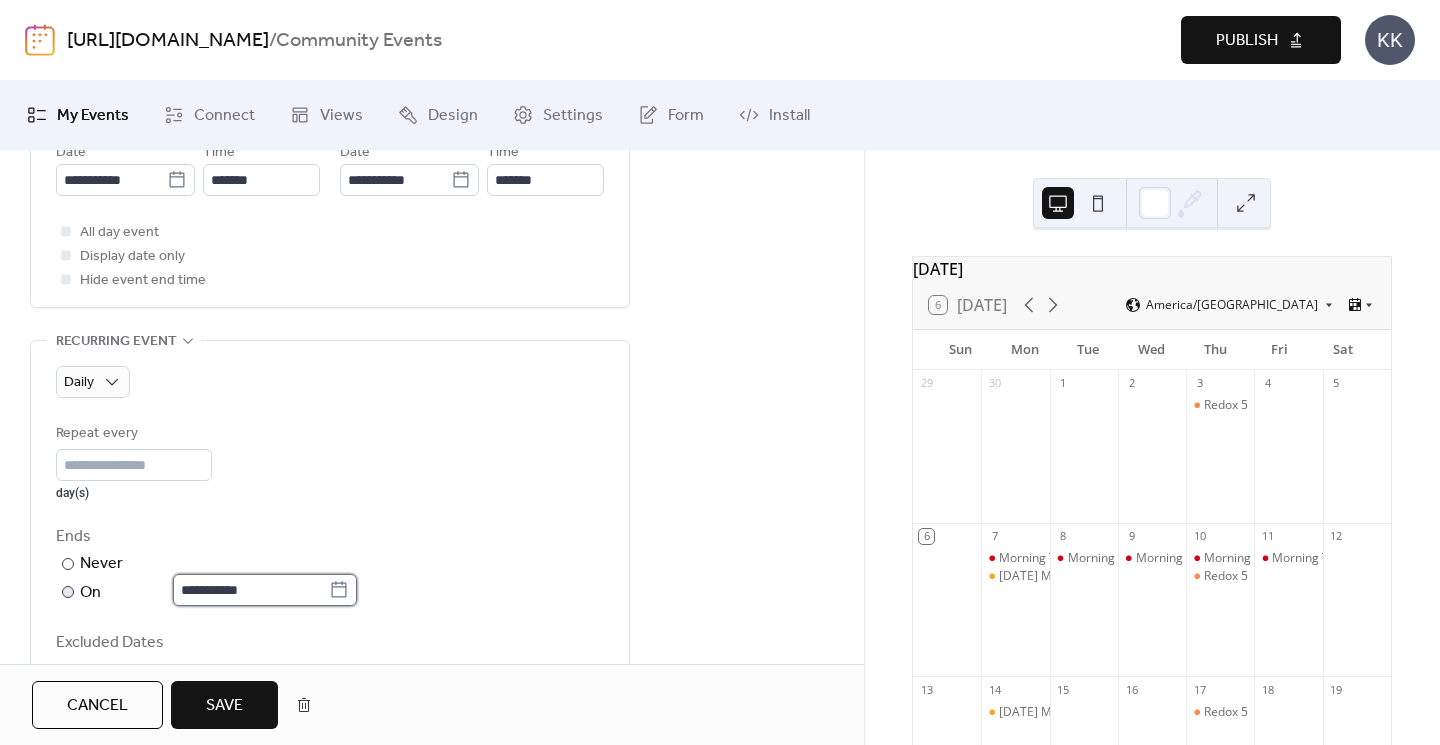 click on "**********" at bounding box center (251, 590) 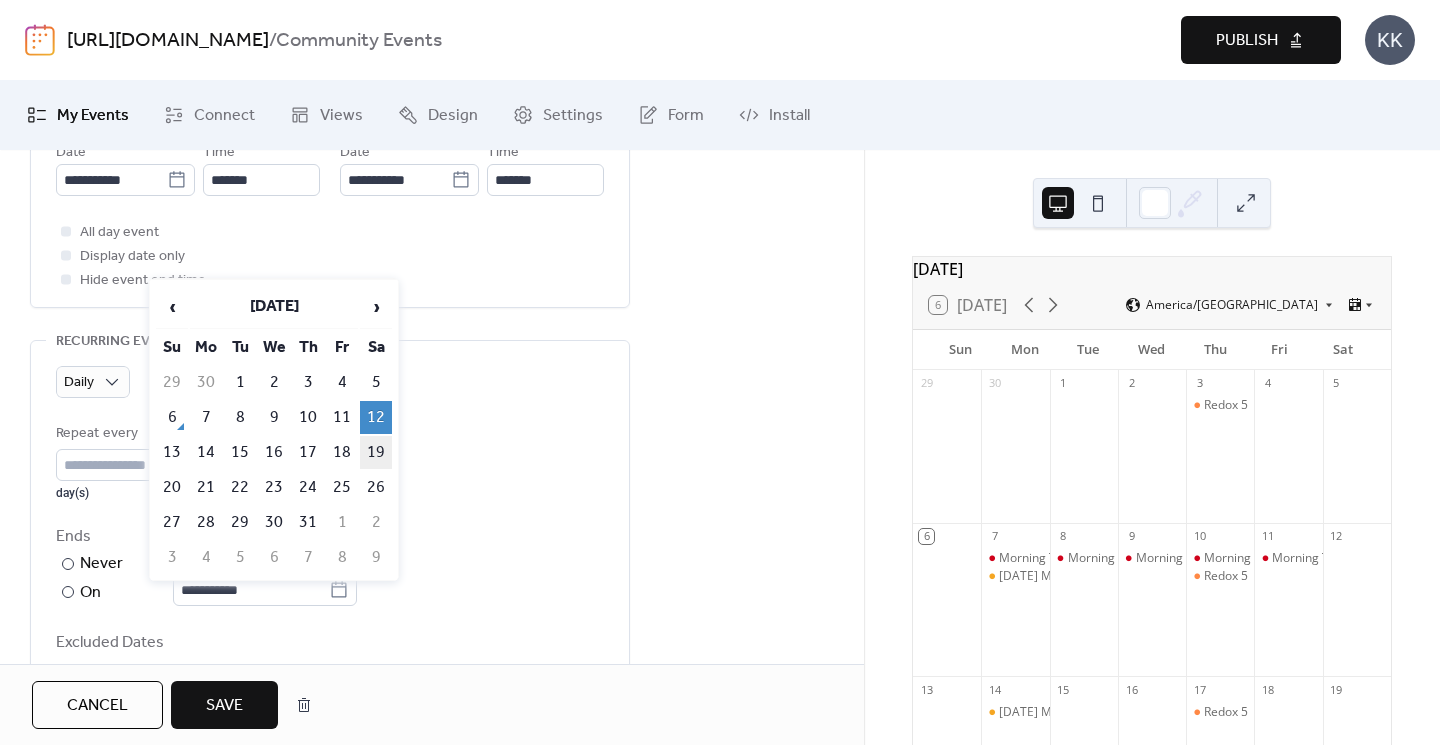 click on "19" at bounding box center (376, 452) 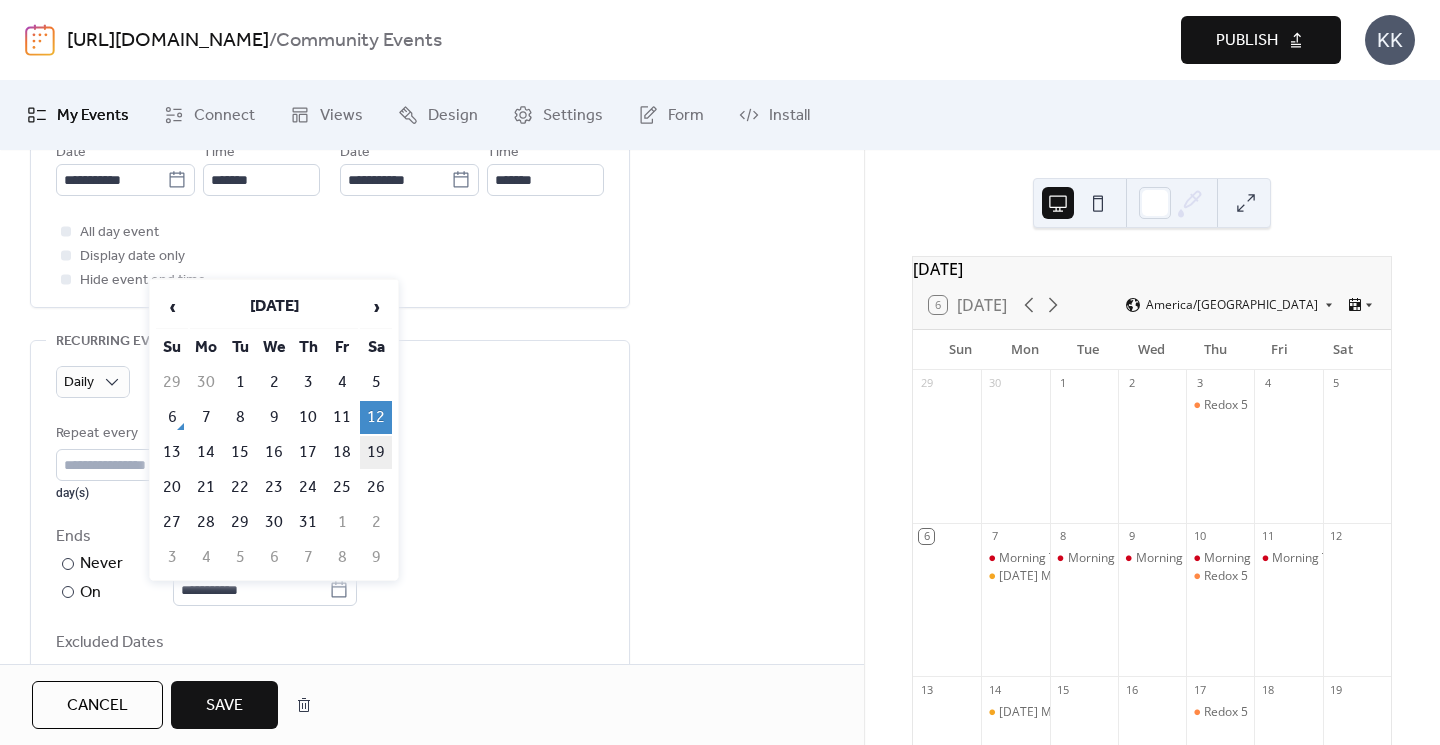 type on "**********" 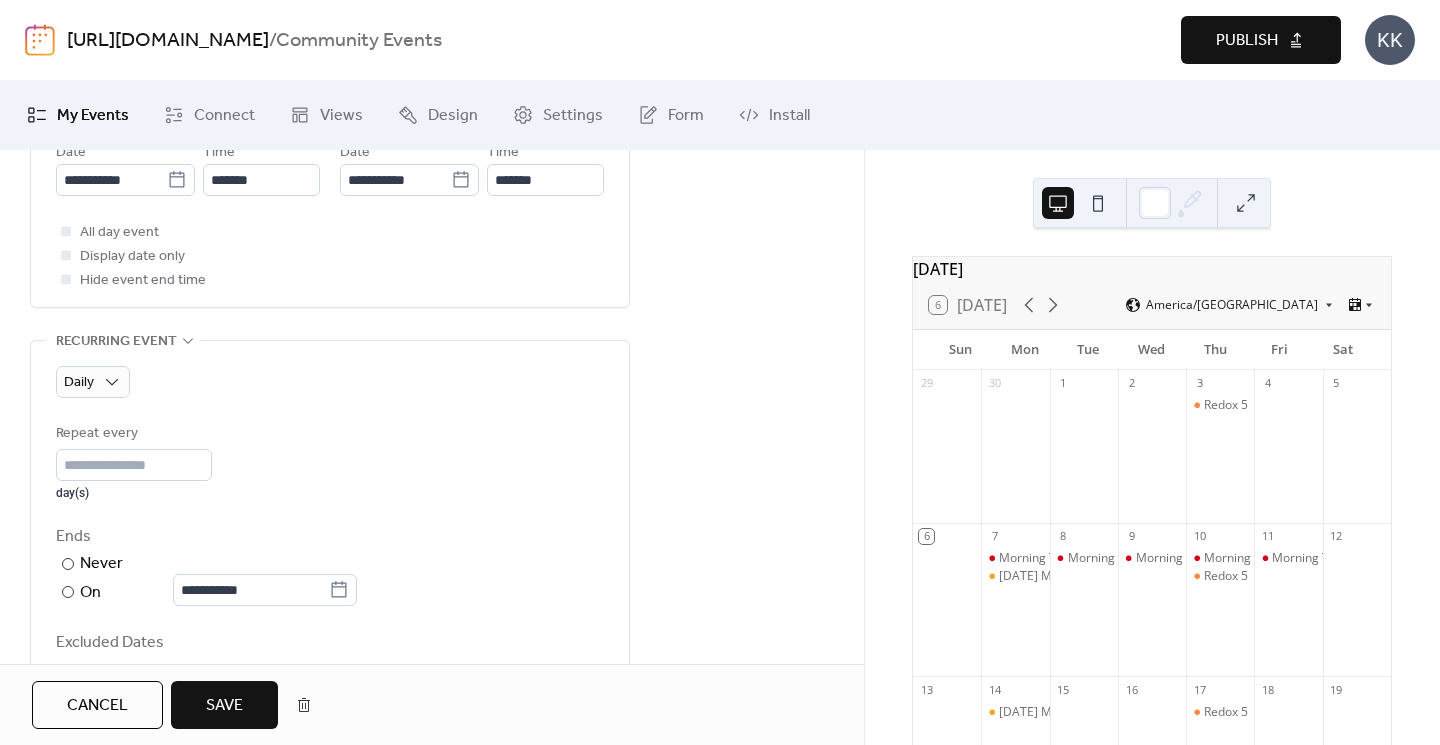 click on "Save" at bounding box center [224, 705] 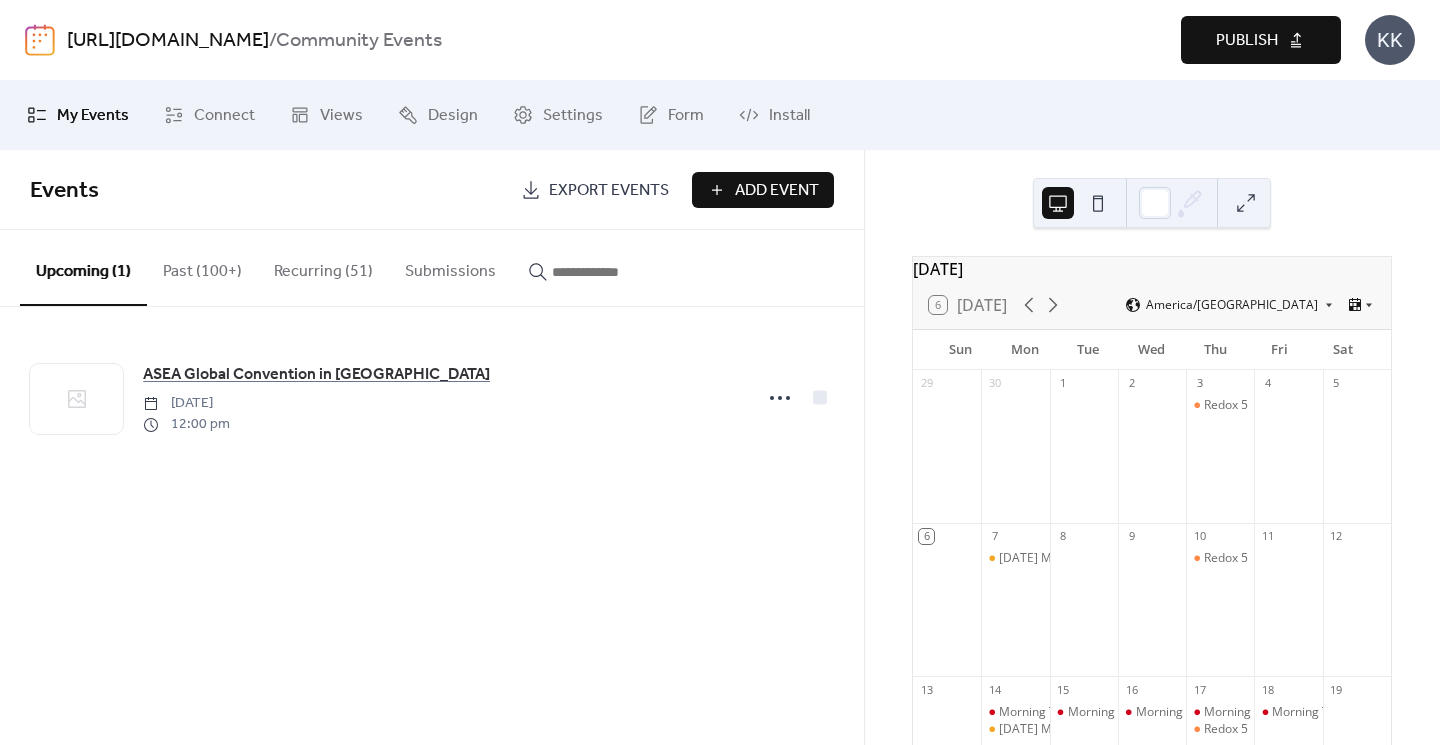 click on "Recurring  (51)" at bounding box center [323, 267] 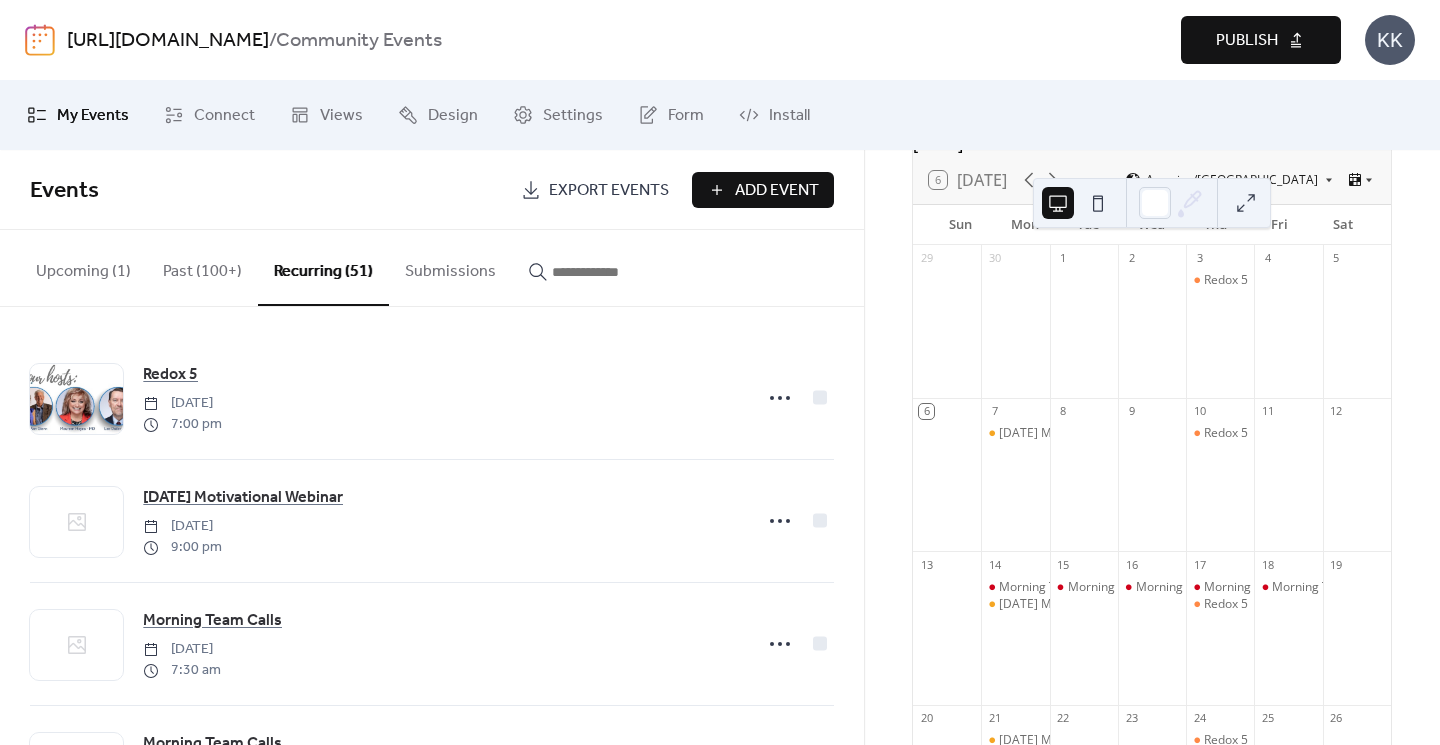 scroll, scrollTop: 141, scrollLeft: 0, axis: vertical 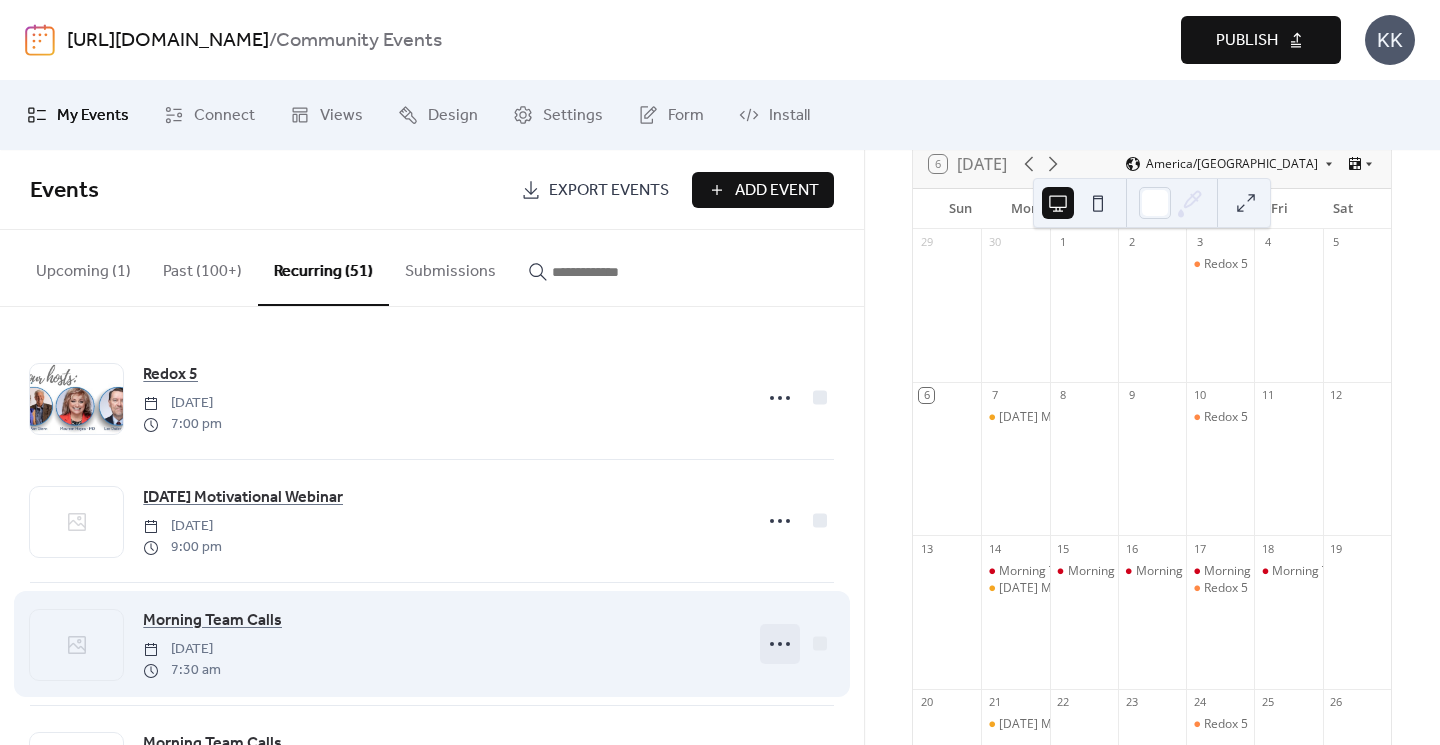 click 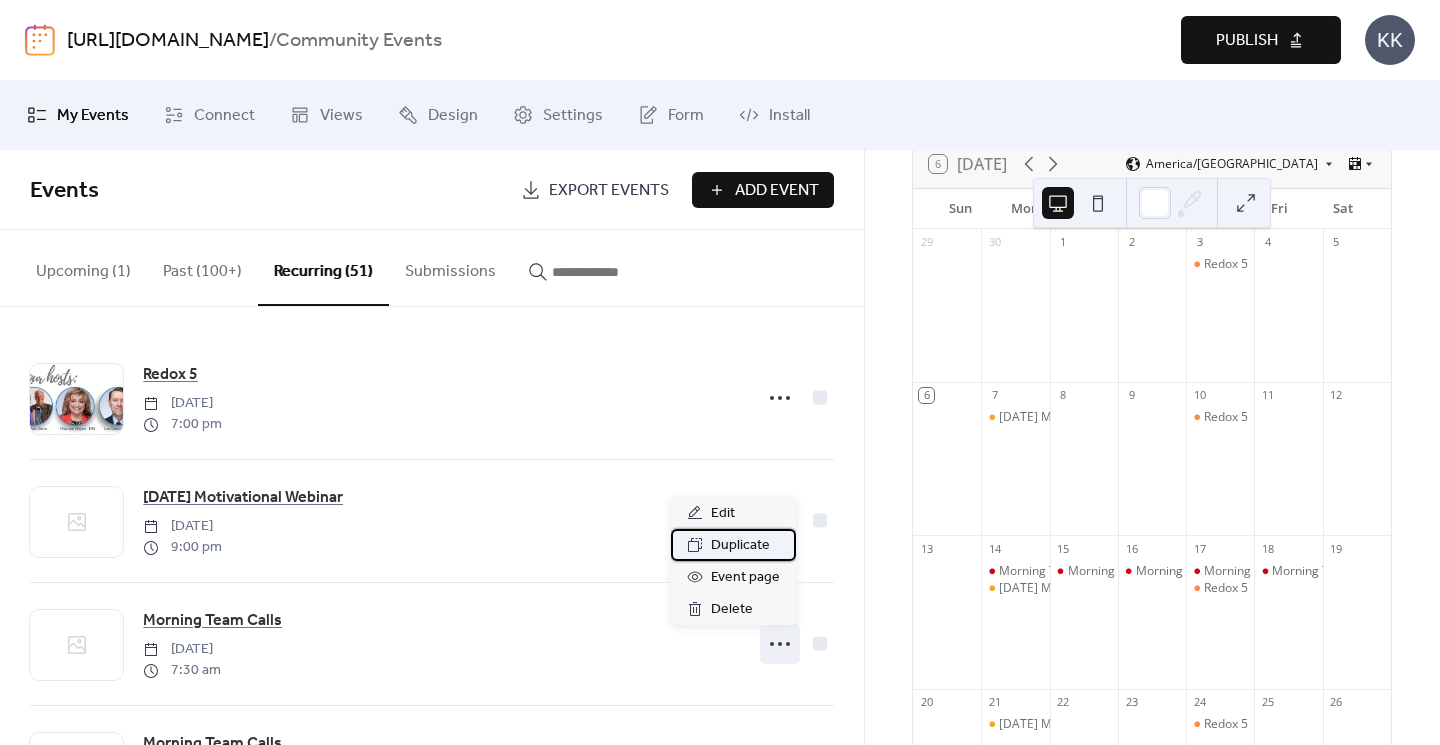 click on "Duplicate" at bounding box center (740, 546) 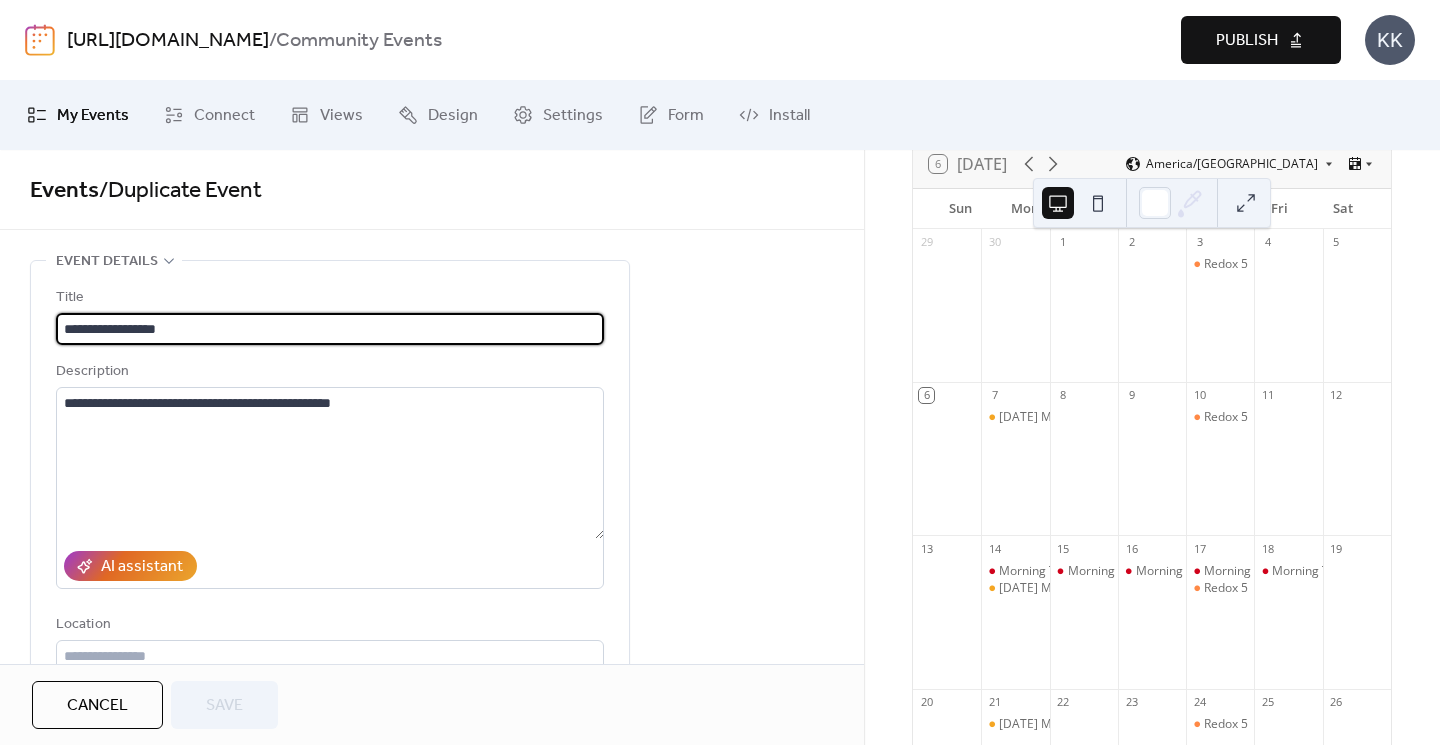 type on "**********" 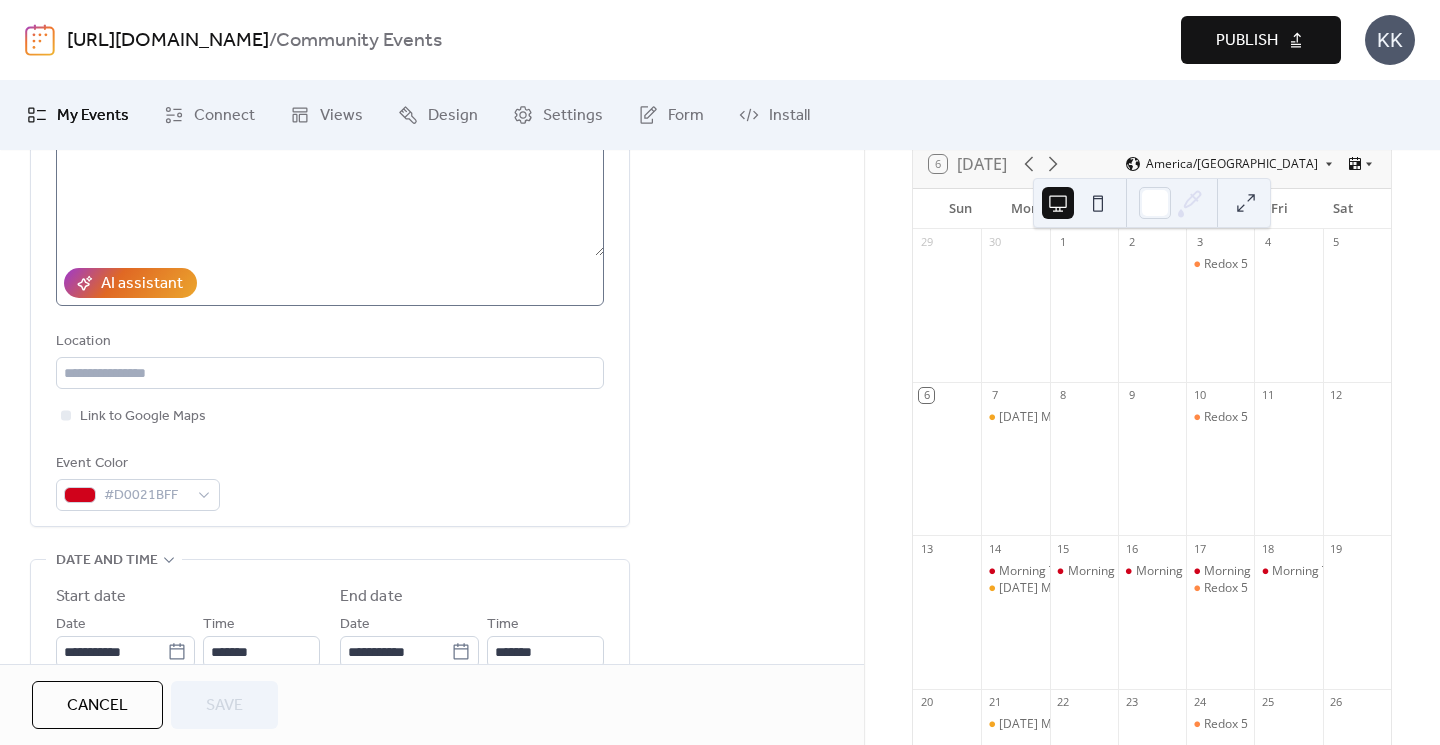 scroll, scrollTop: 321, scrollLeft: 0, axis: vertical 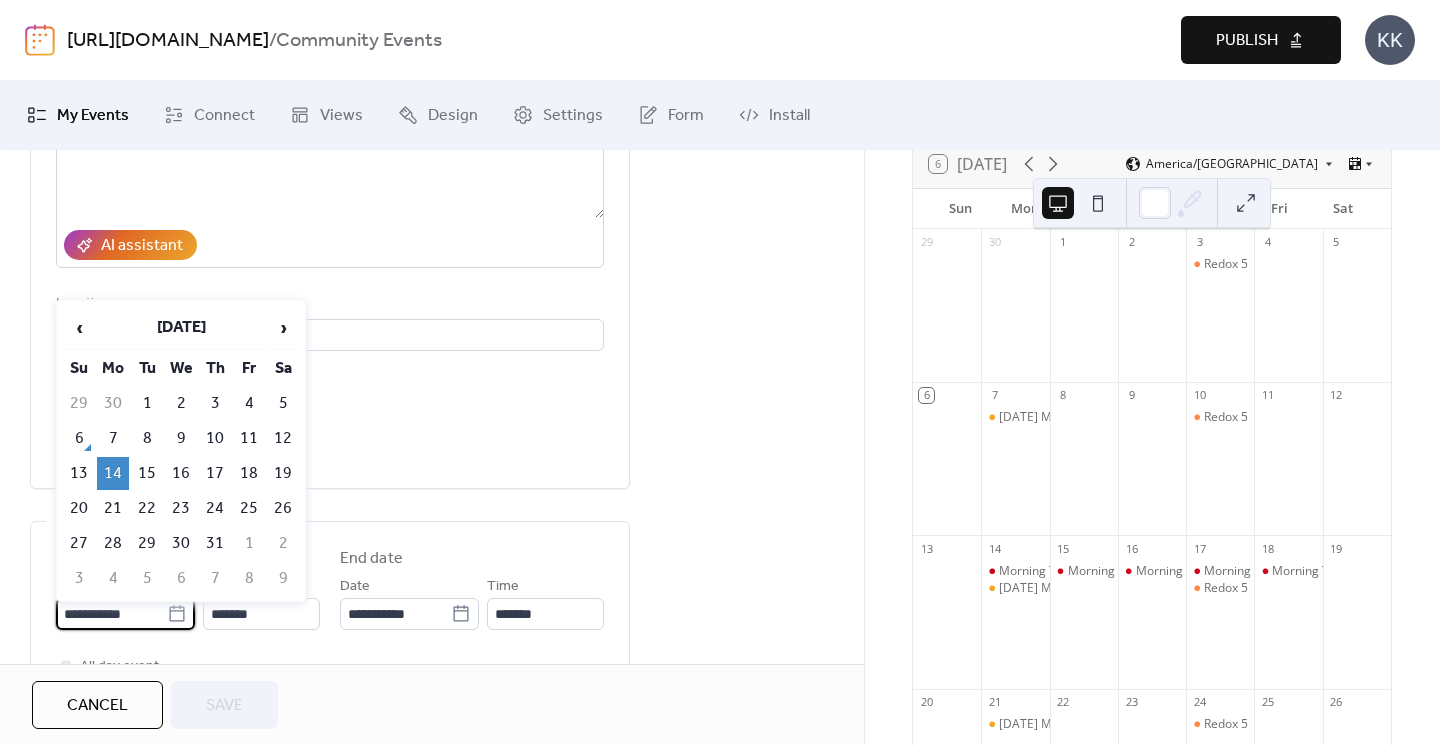 click on "**********" at bounding box center [111, 614] 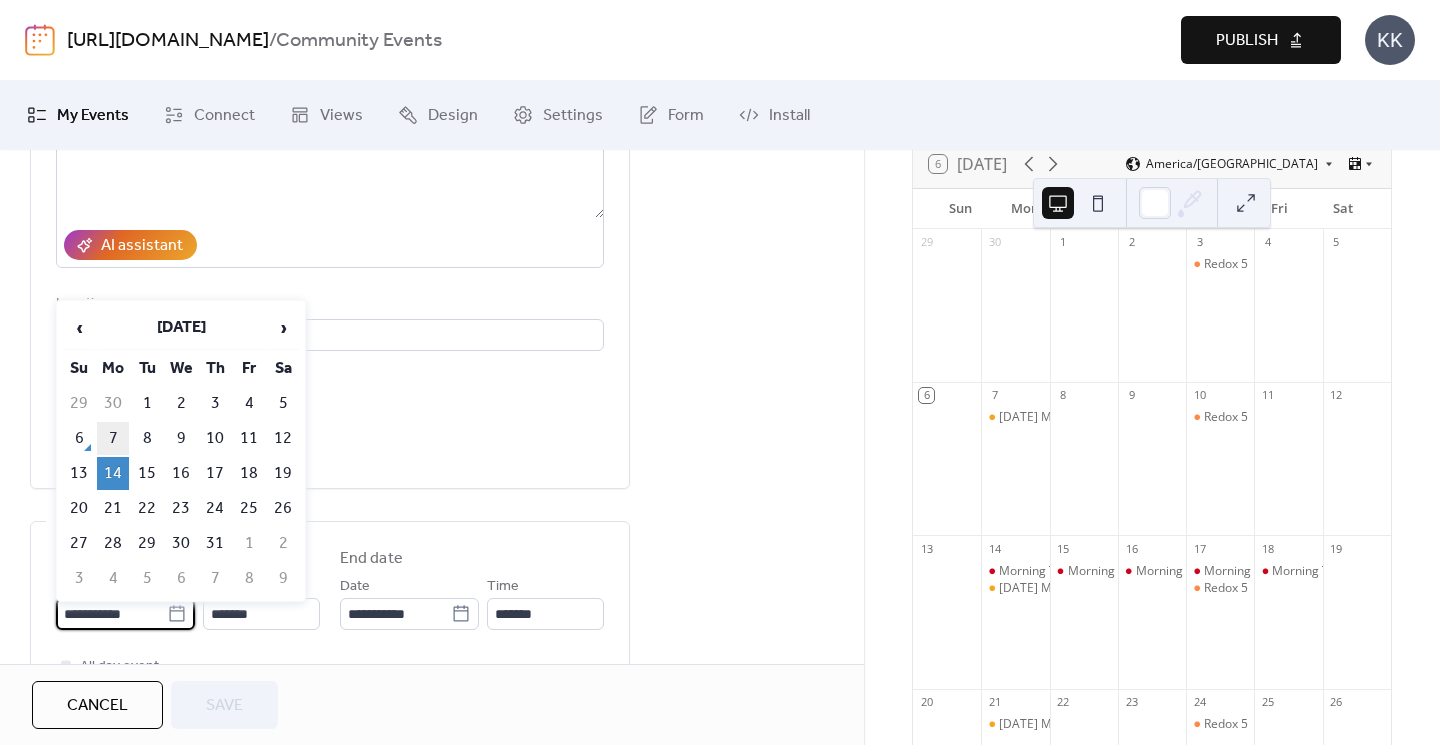 click on "7" at bounding box center [113, 438] 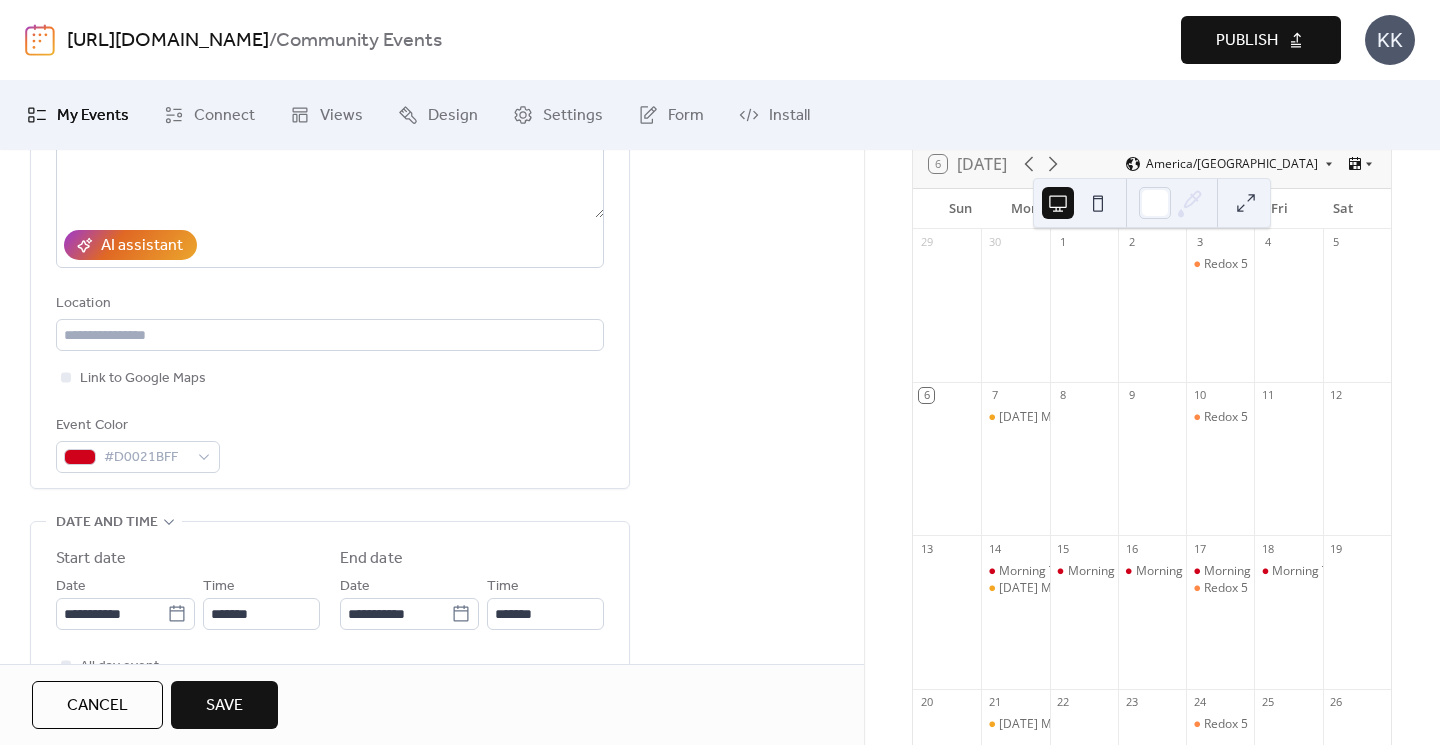 type on "**********" 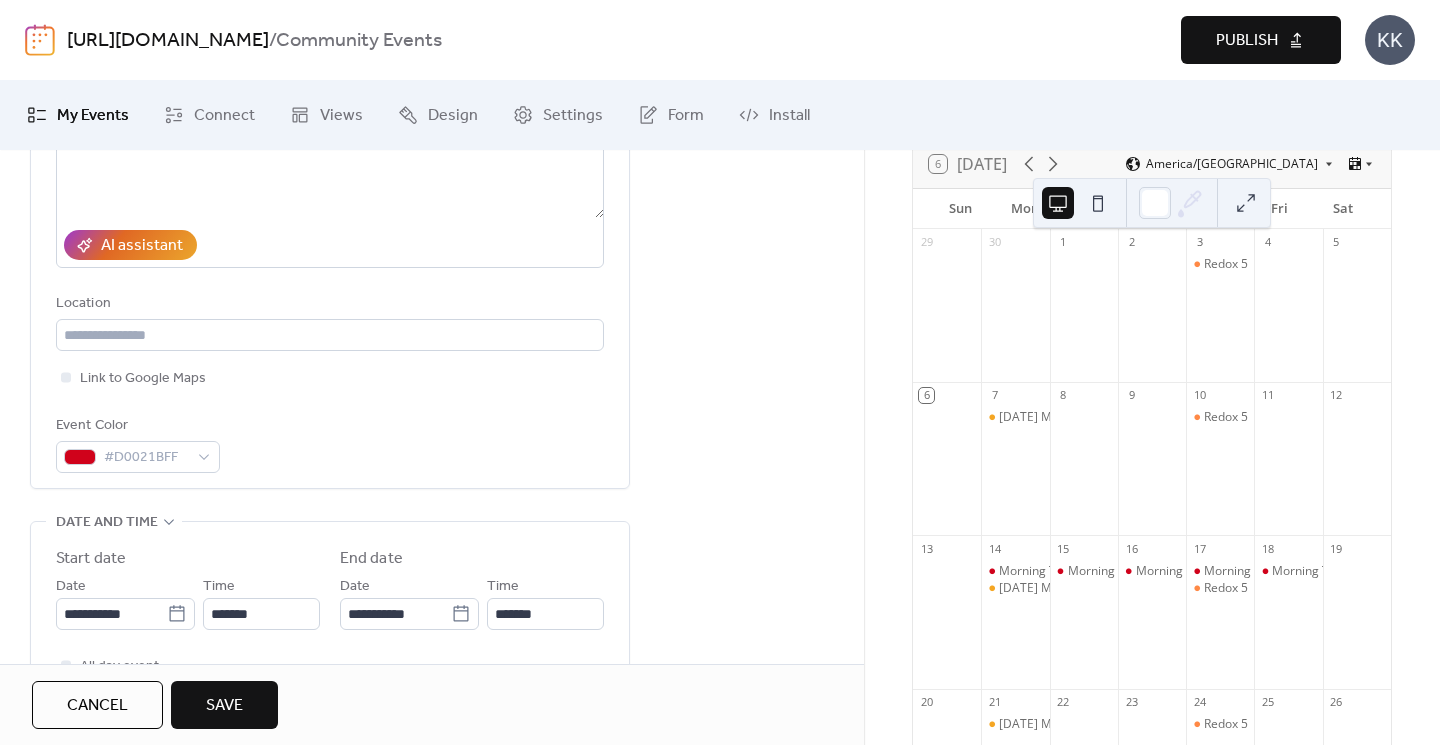 type on "**********" 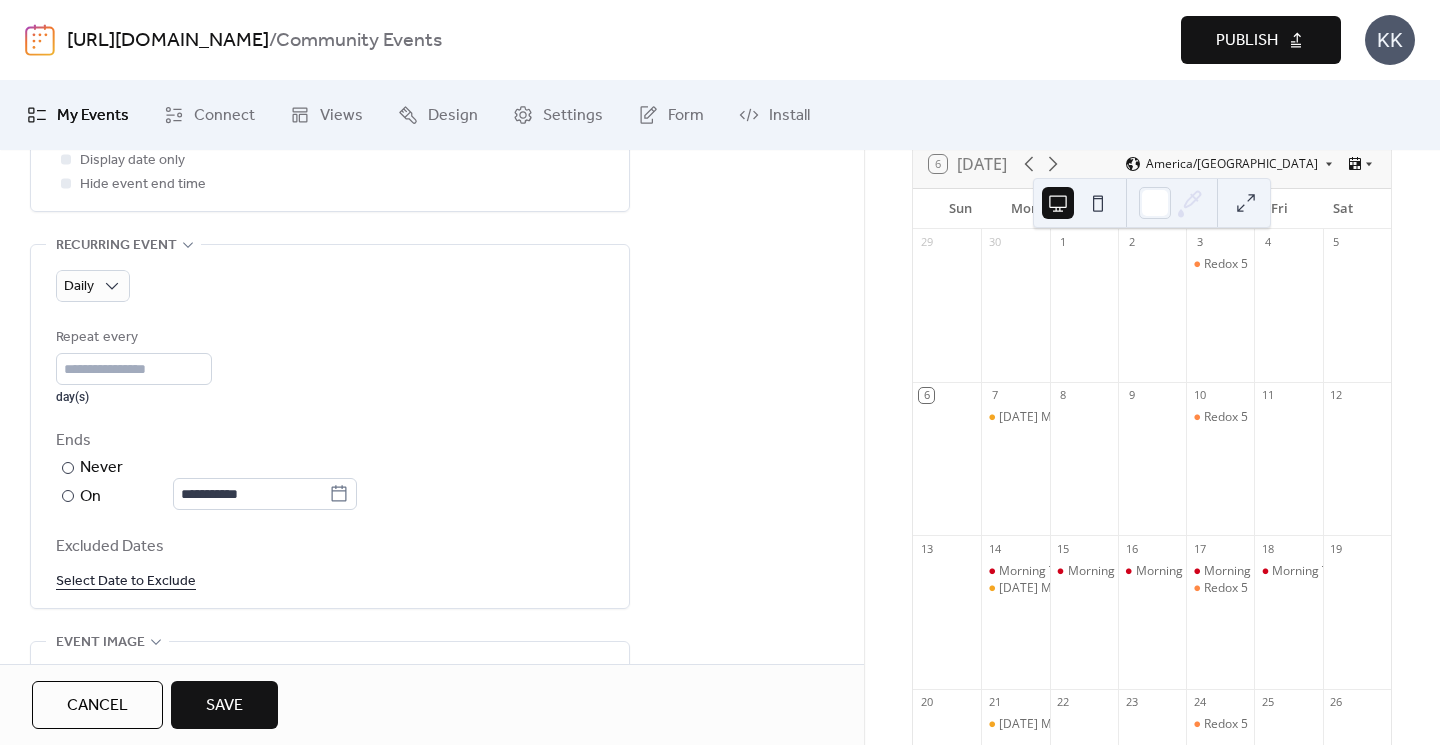 scroll, scrollTop: 853, scrollLeft: 0, axis: vertical 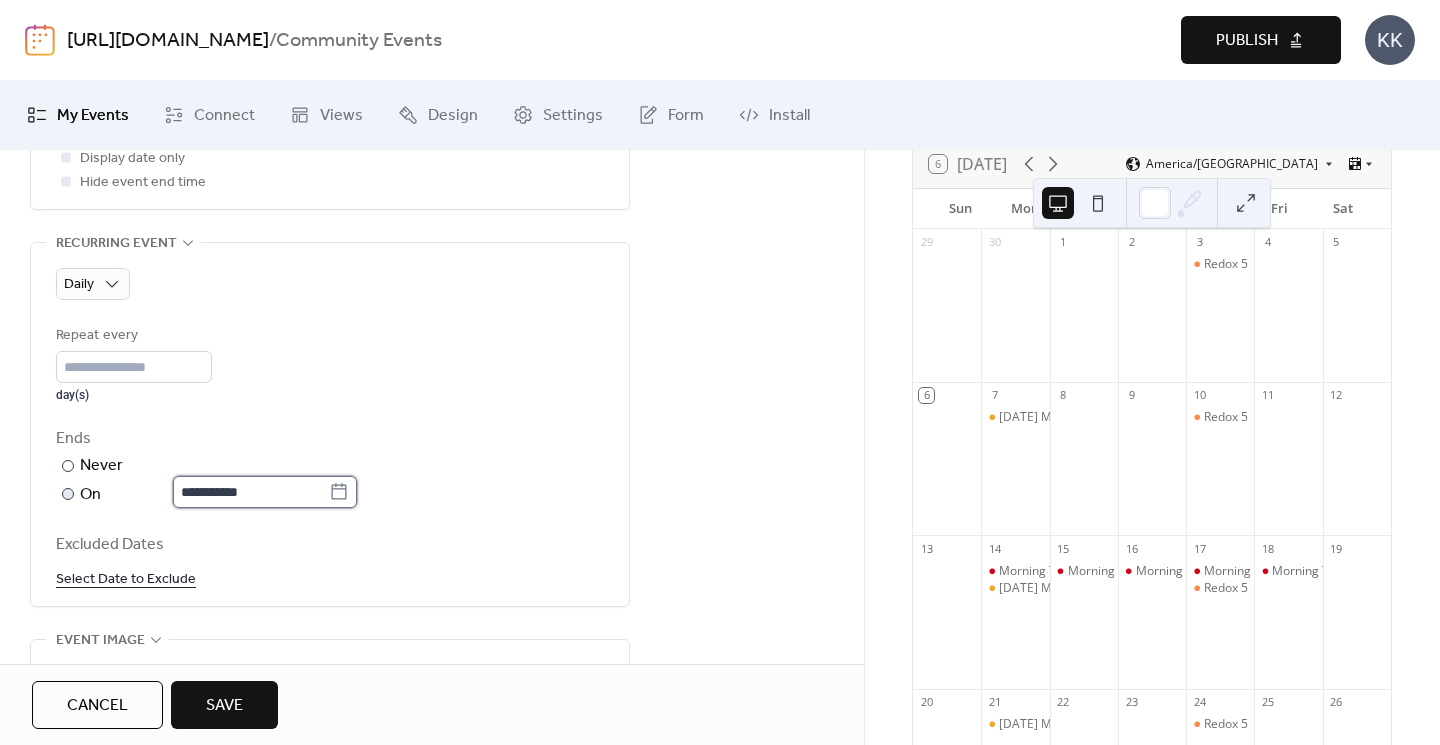 click on "**********" at bounding box center [251, 492] 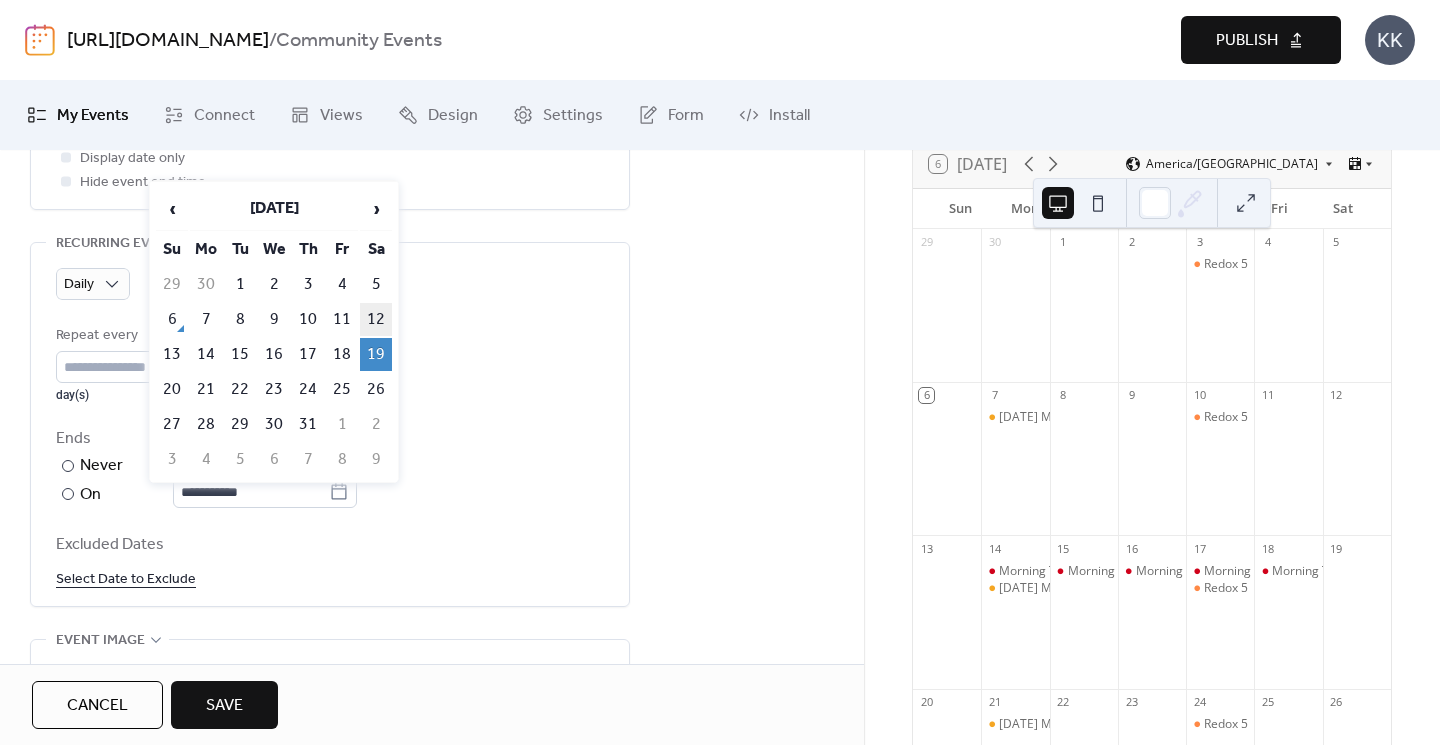 click on "12" at bounding box center [376, 319] 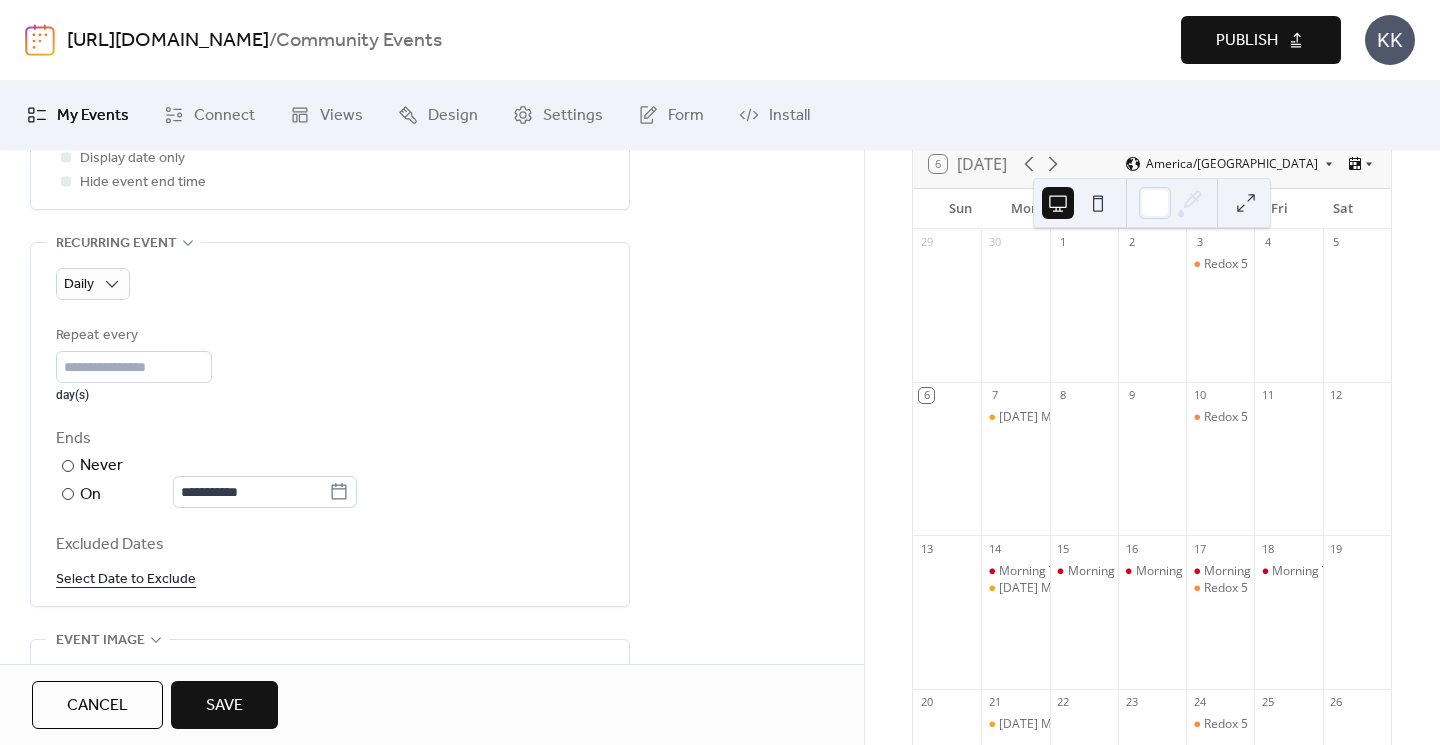 click on "Save" at bounding box center [224, 705] 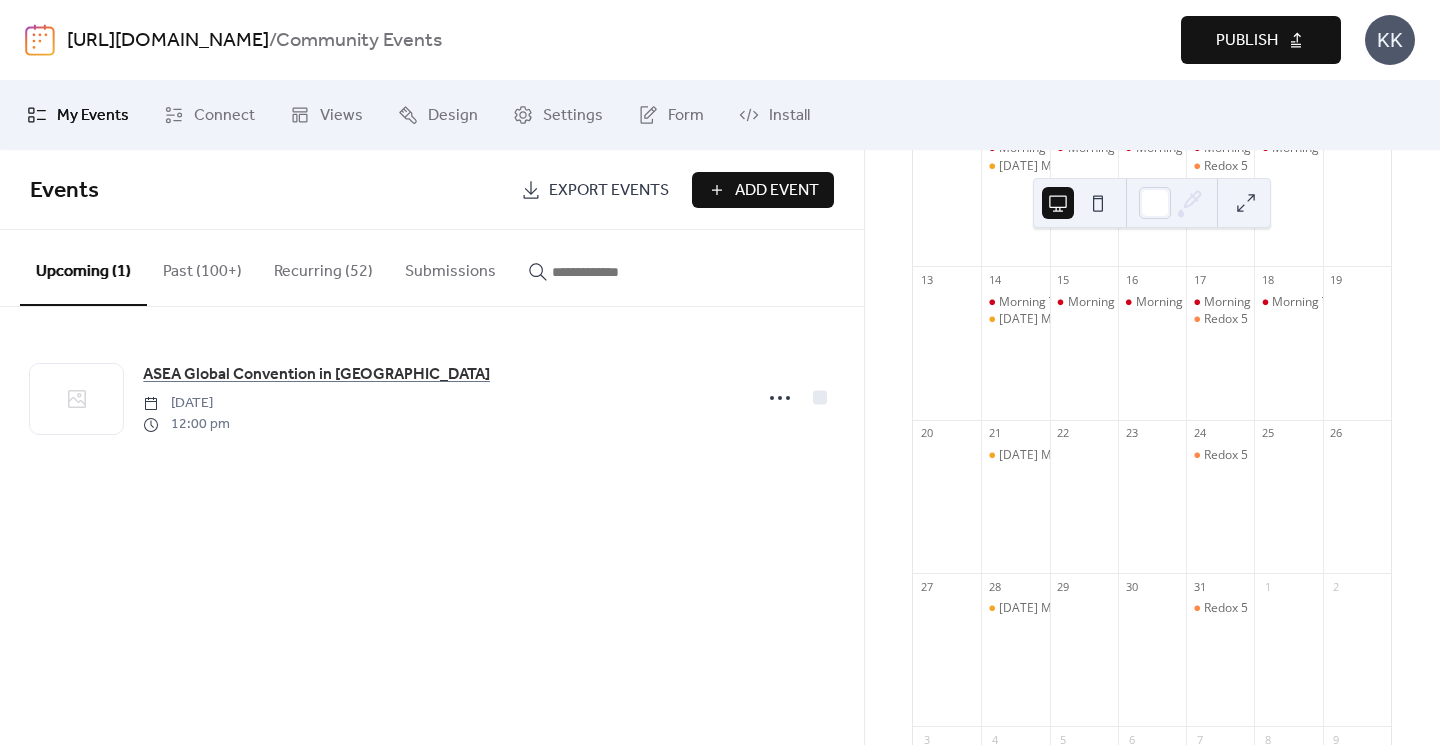 scroll, scrollTop: 411, scrollLeft: 0, axis: vertical 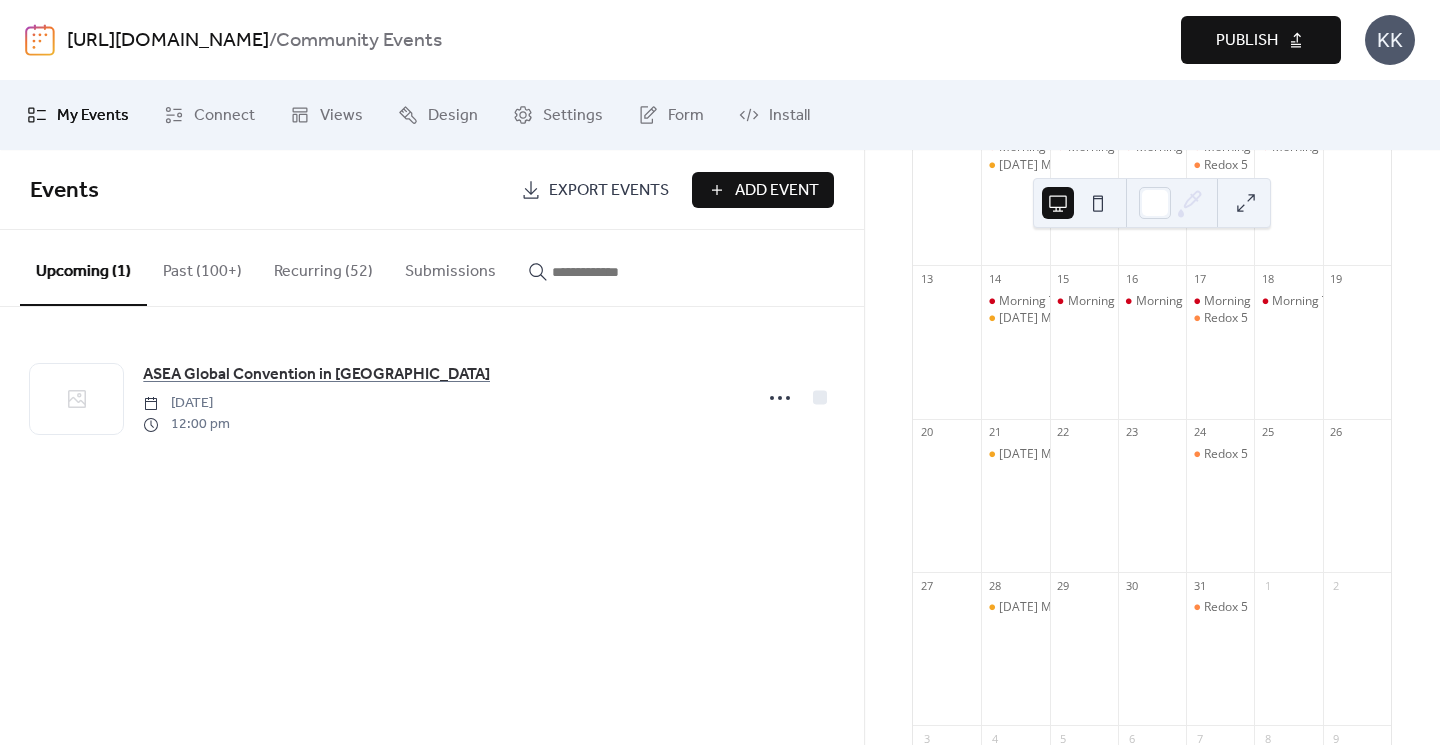 click on "Recurring  (52)" at bounding box center [323, 267] 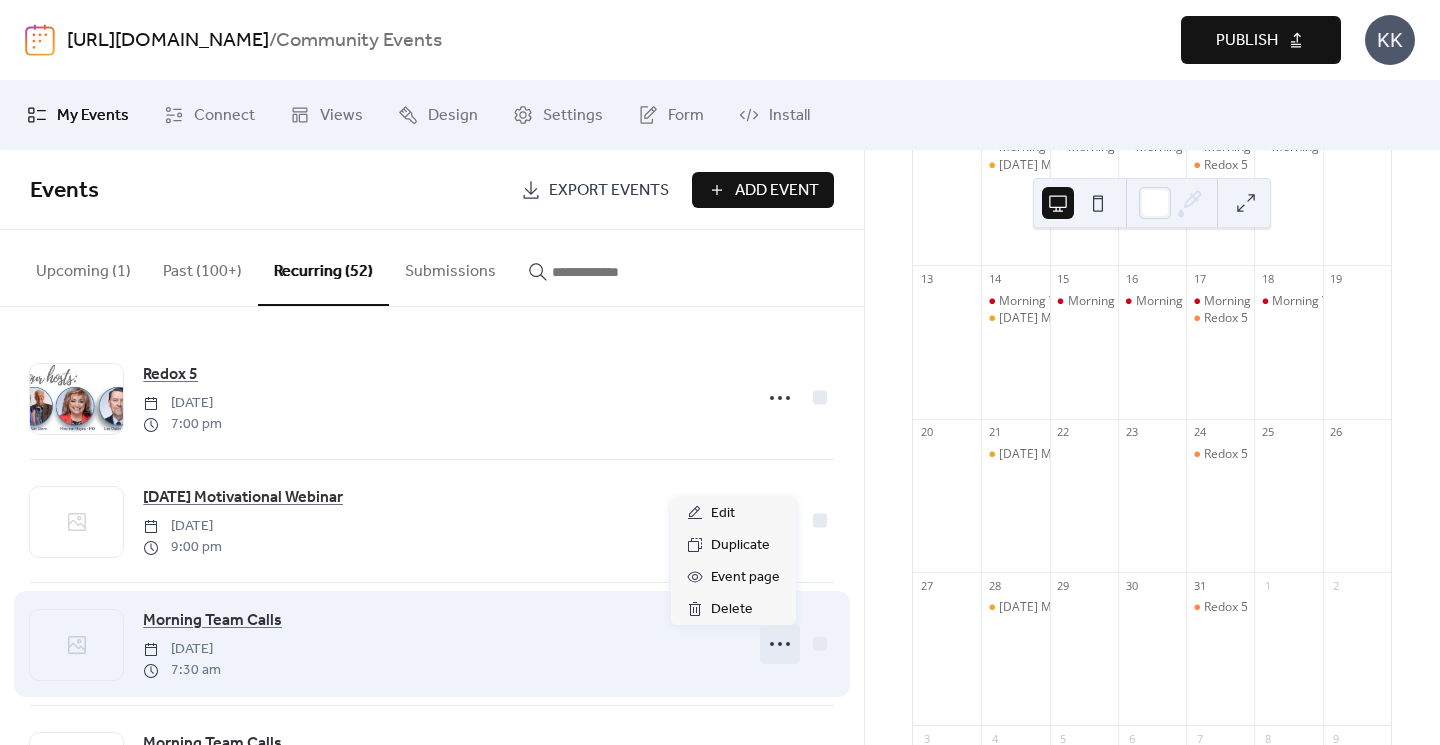 click 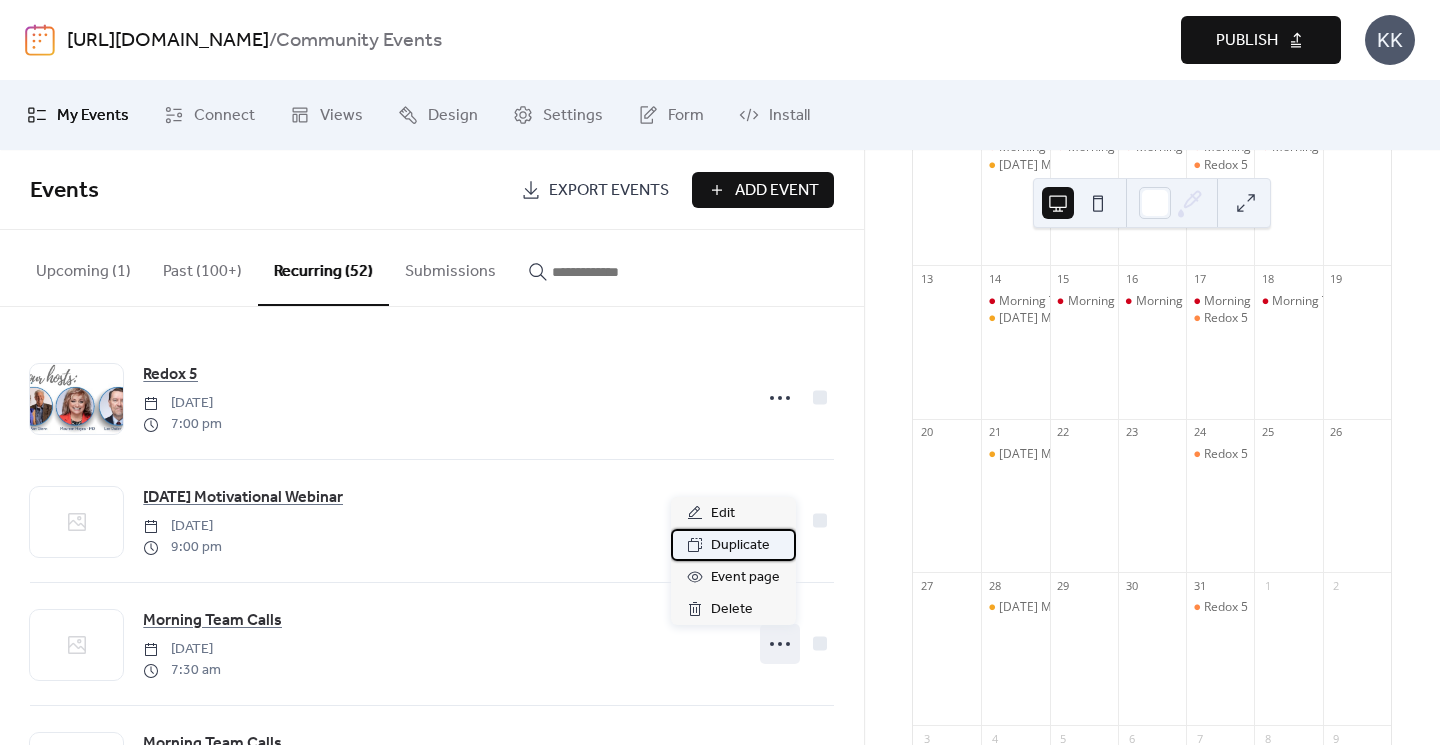 click on "Duplicate" at bounding box center (740, 546) 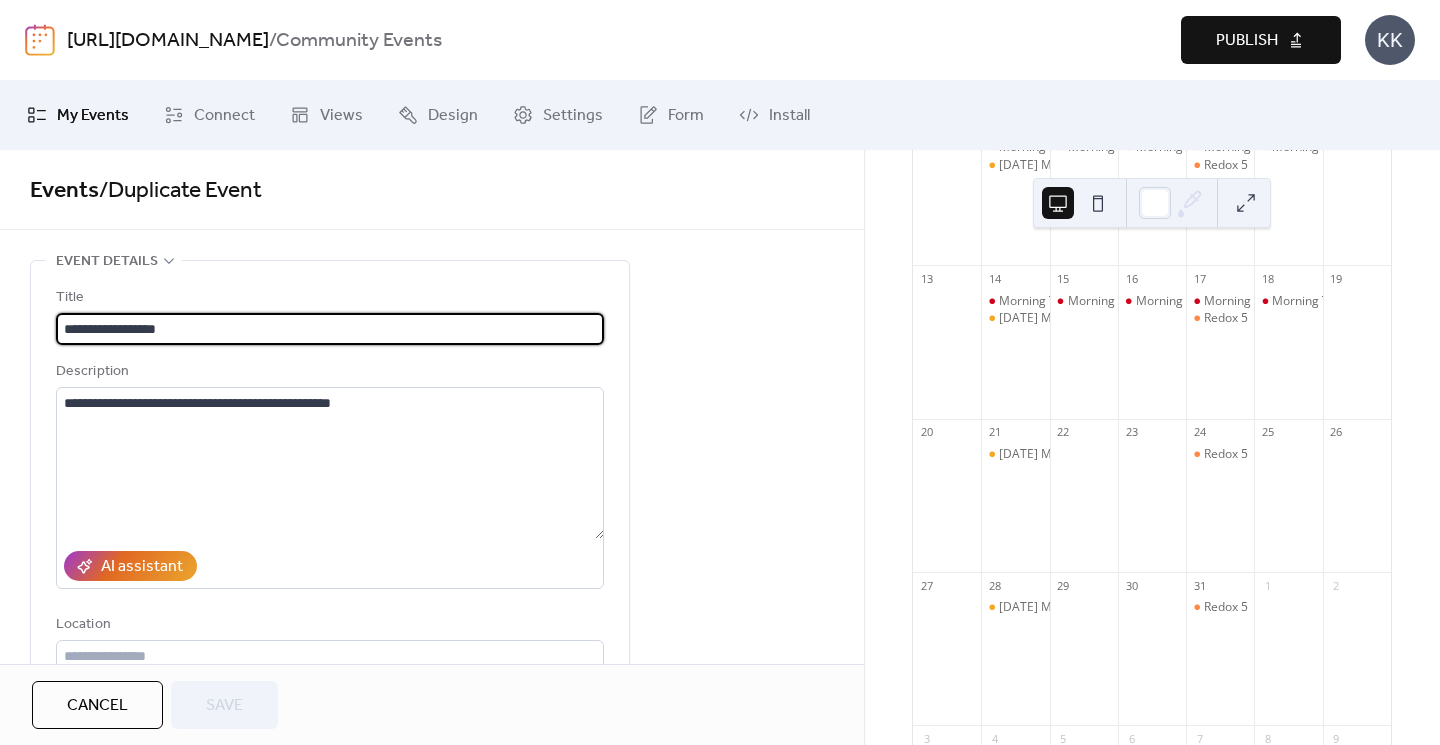 type on "**********" 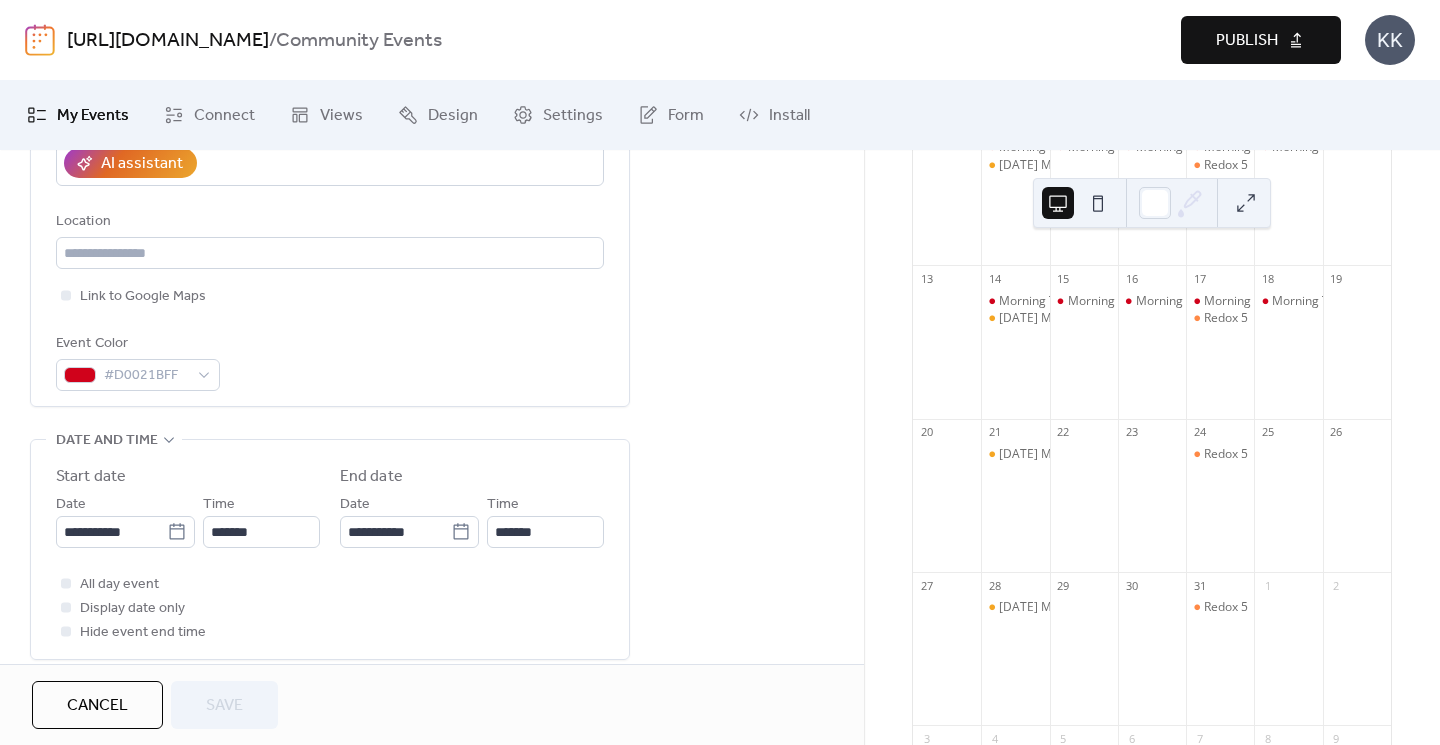 scroll, scrollTop: 414, scrollLeft: 0, axis: vertical 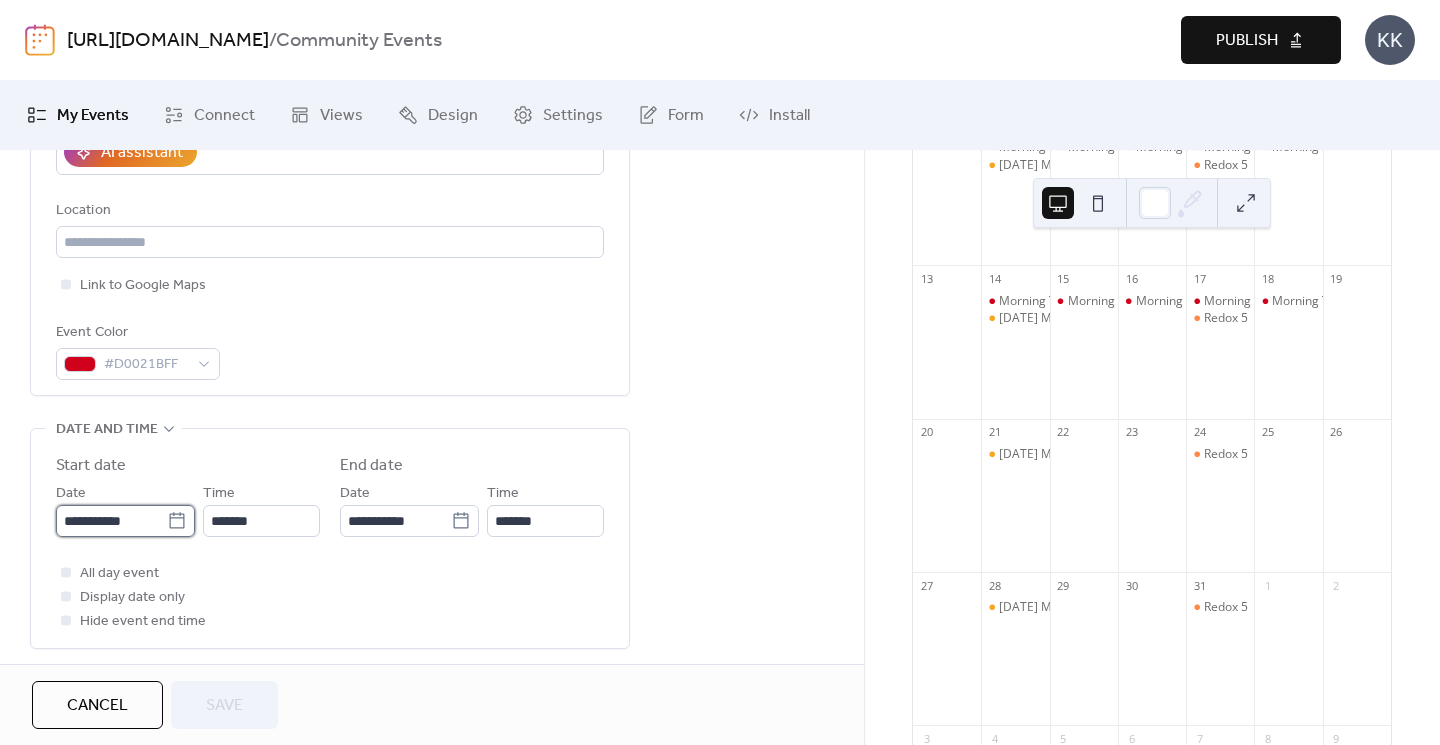 click on "**********" at bounding box center (111, 521) 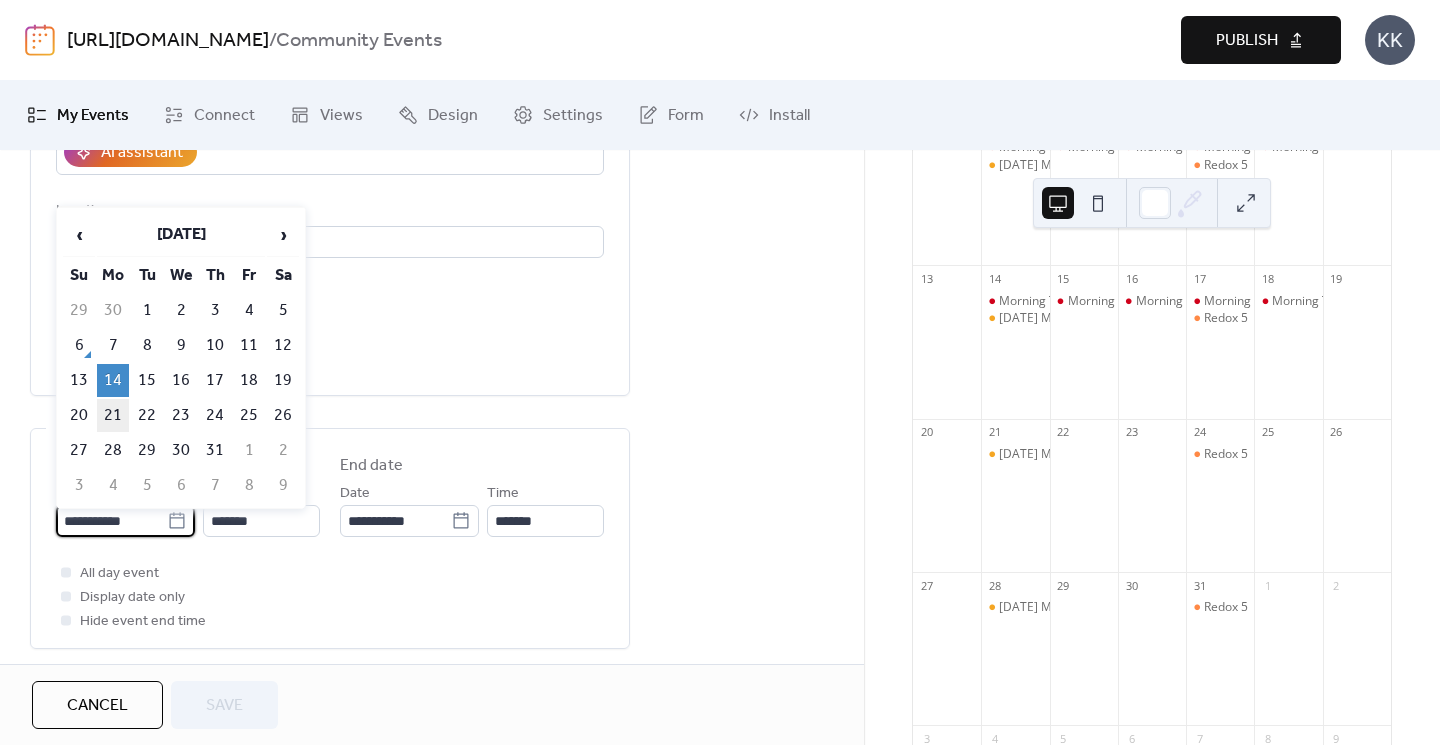 click on "21" at bounding box center (113, 415) 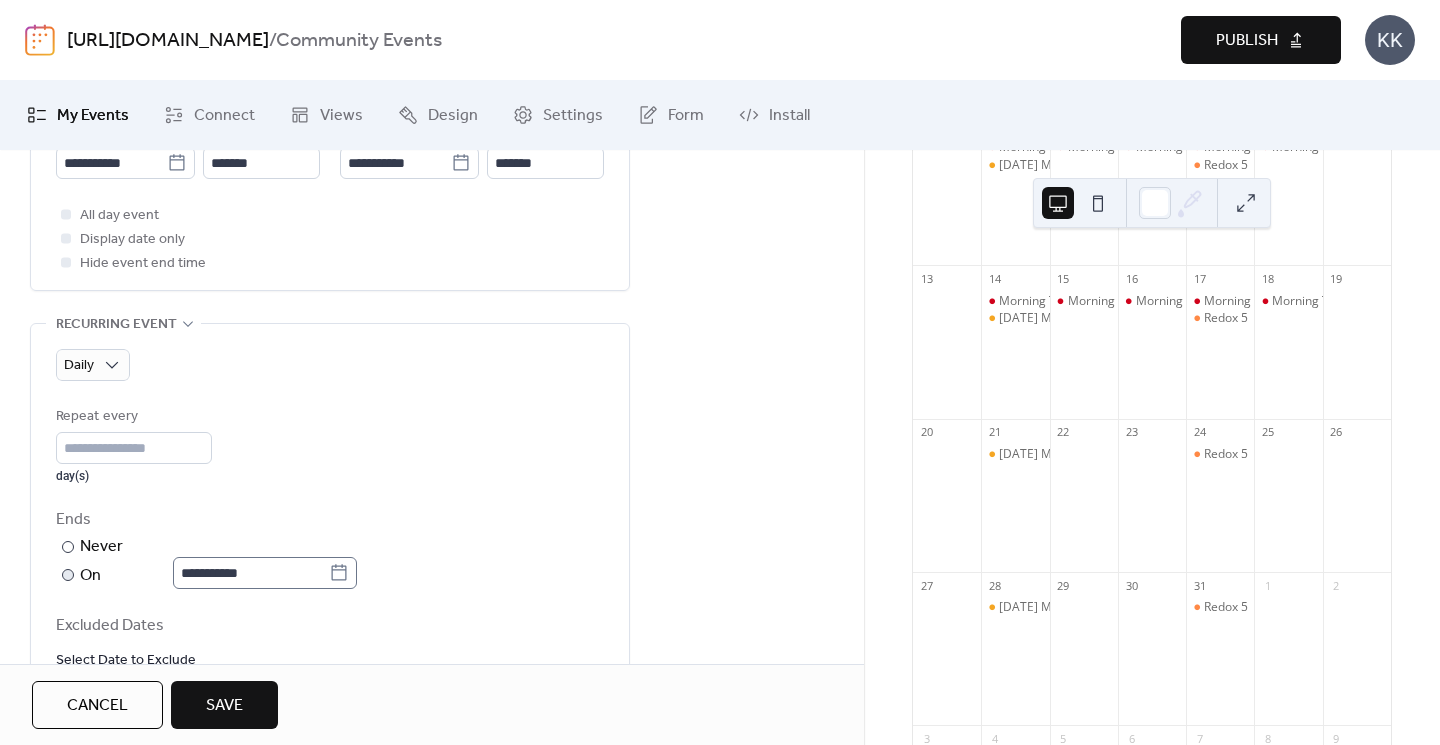 scroll, scrollTop: 778, scrollLeft: 0, axis: vertical 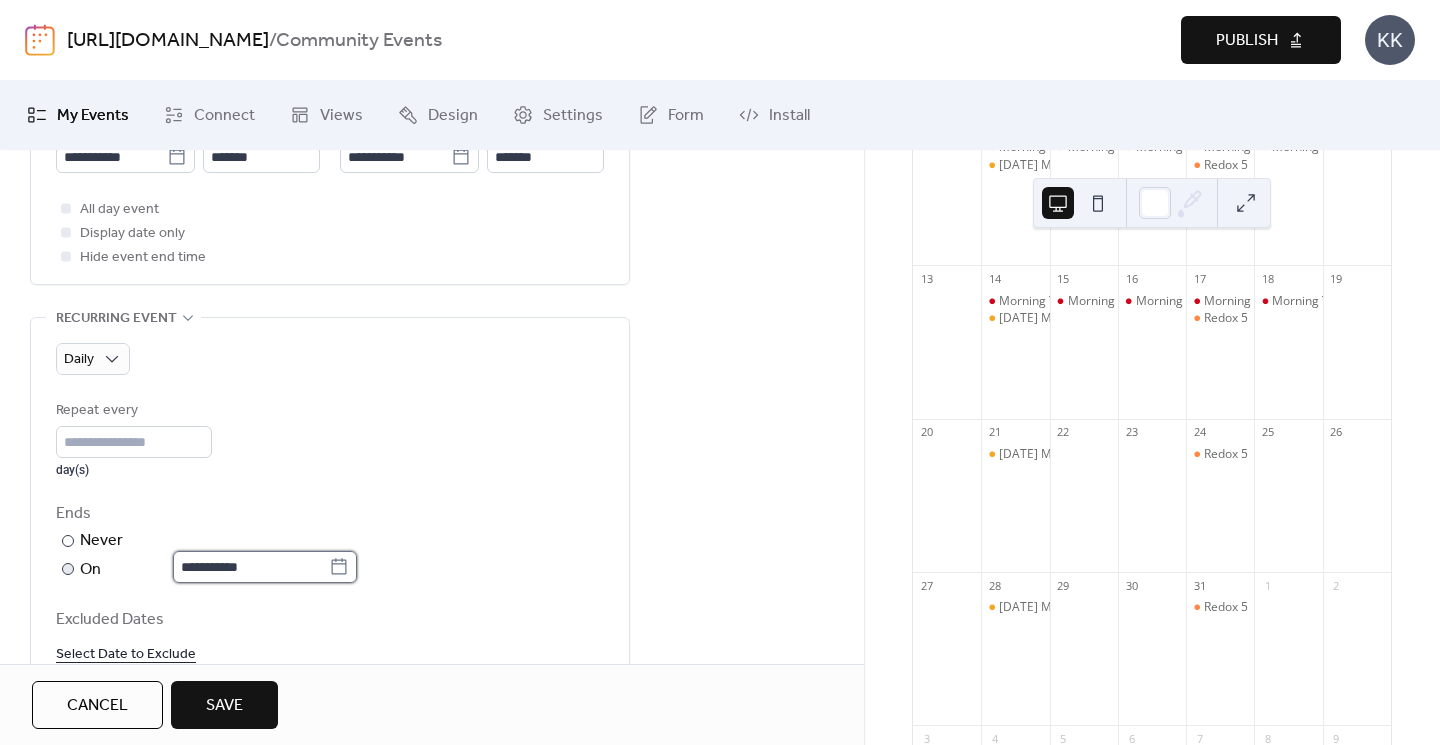 click on "**********" at bounding box center [251, 567] 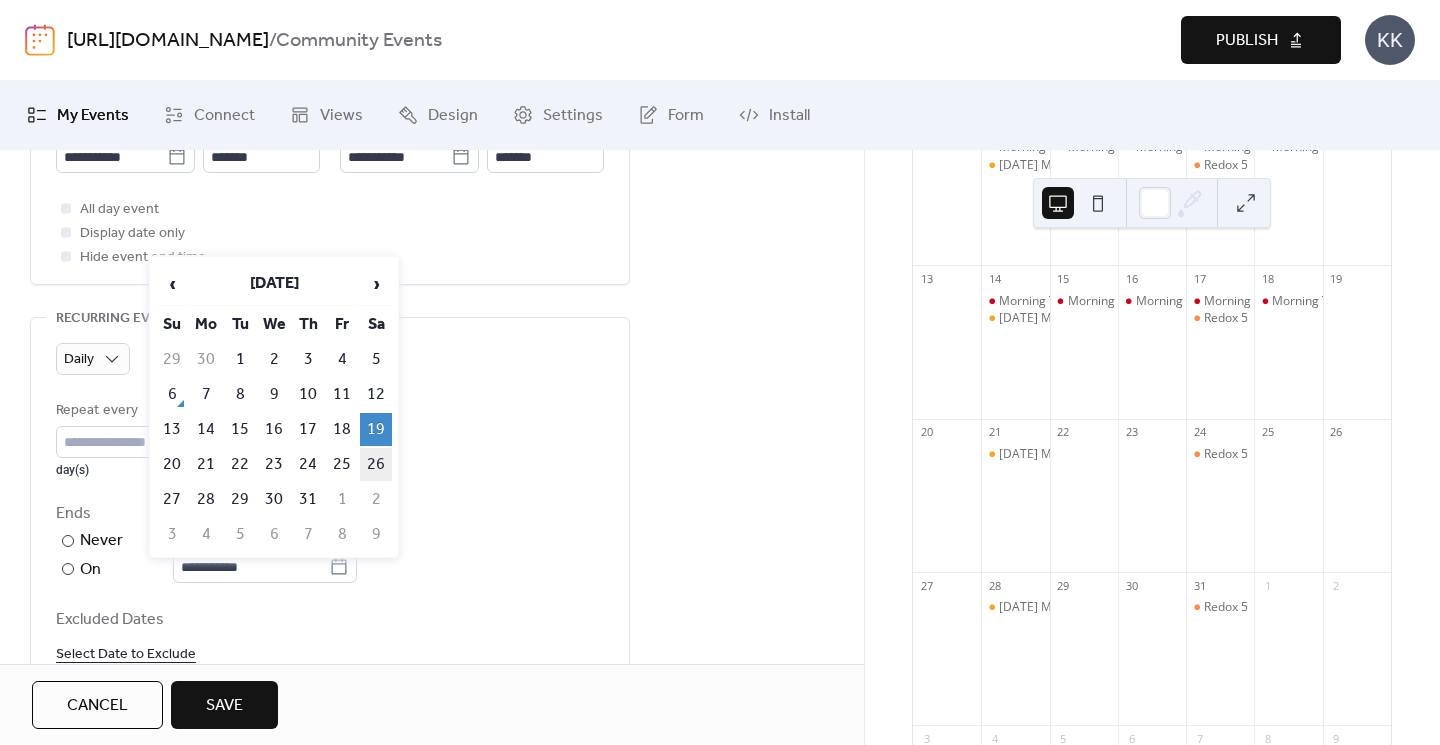 click on "26" at bounding box center [376, 464] 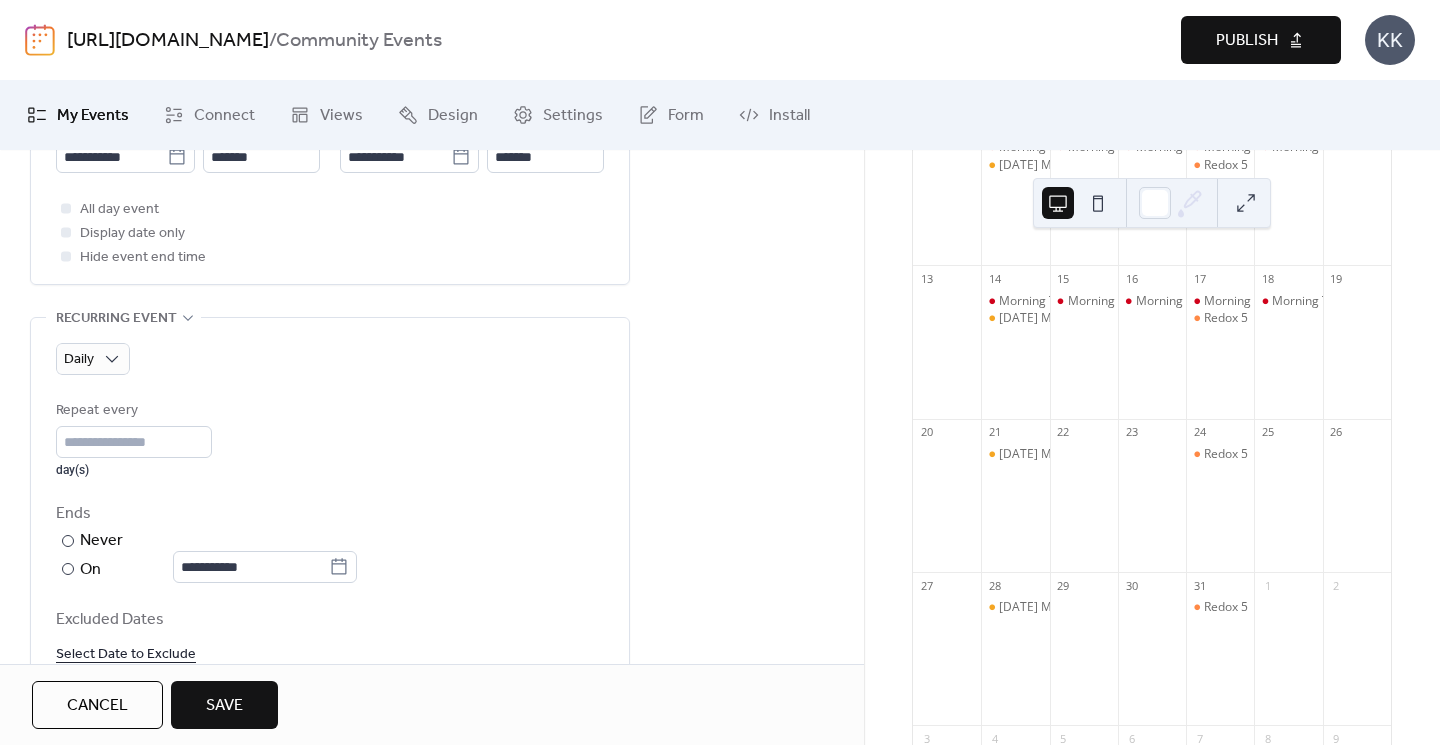 click on "Save" at bounding box center [224, 706] 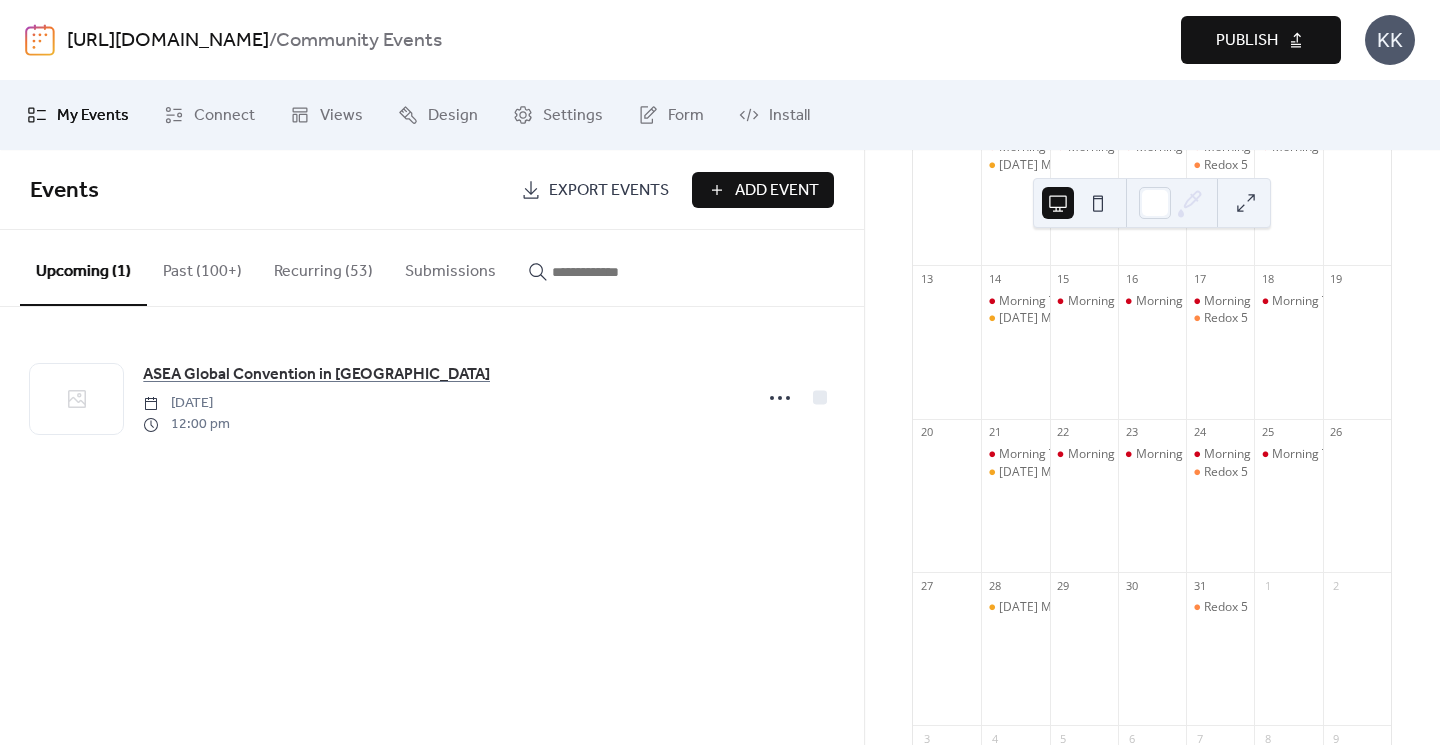 click on "Recurring  (53)" at bounding box center (323, 267) 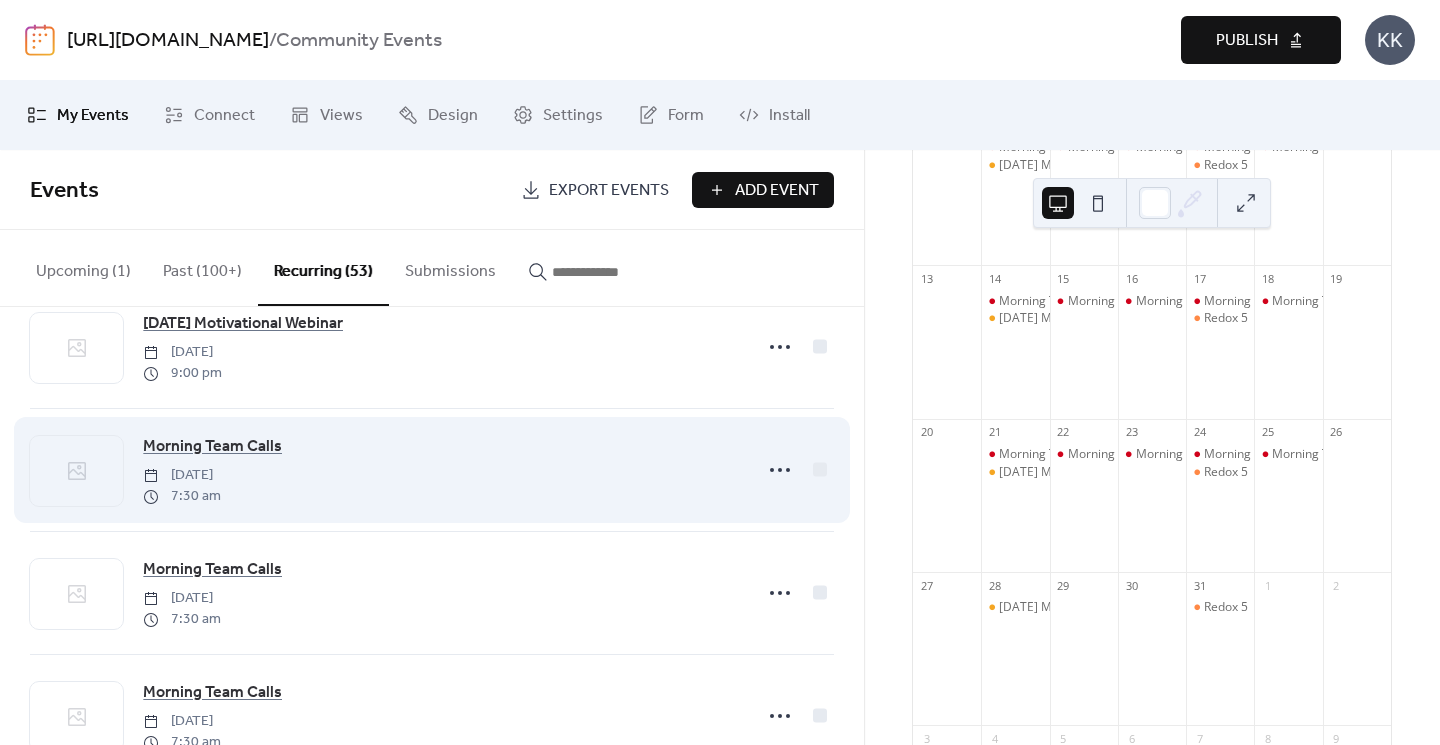 scroll, scrollTop: 180, scrollLeft: 0, axis: vertical 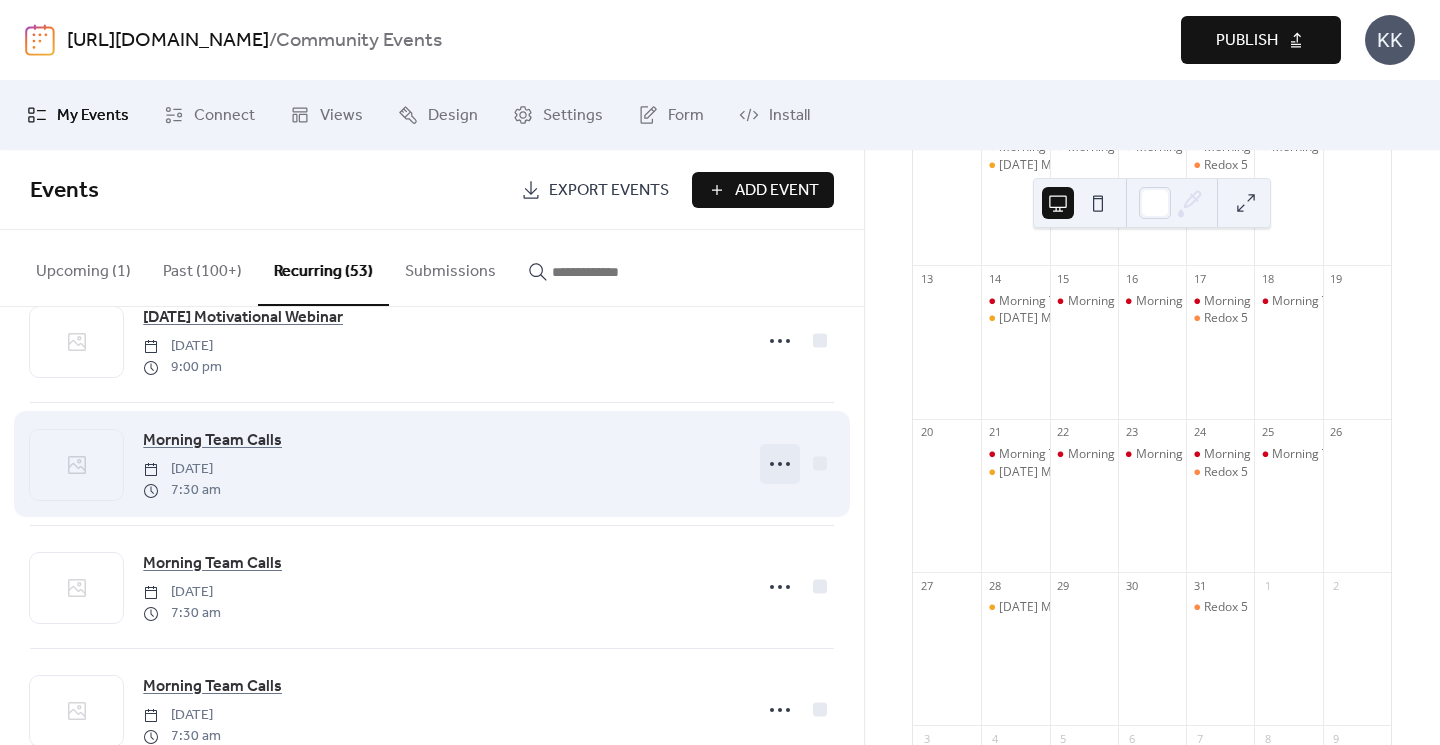 click 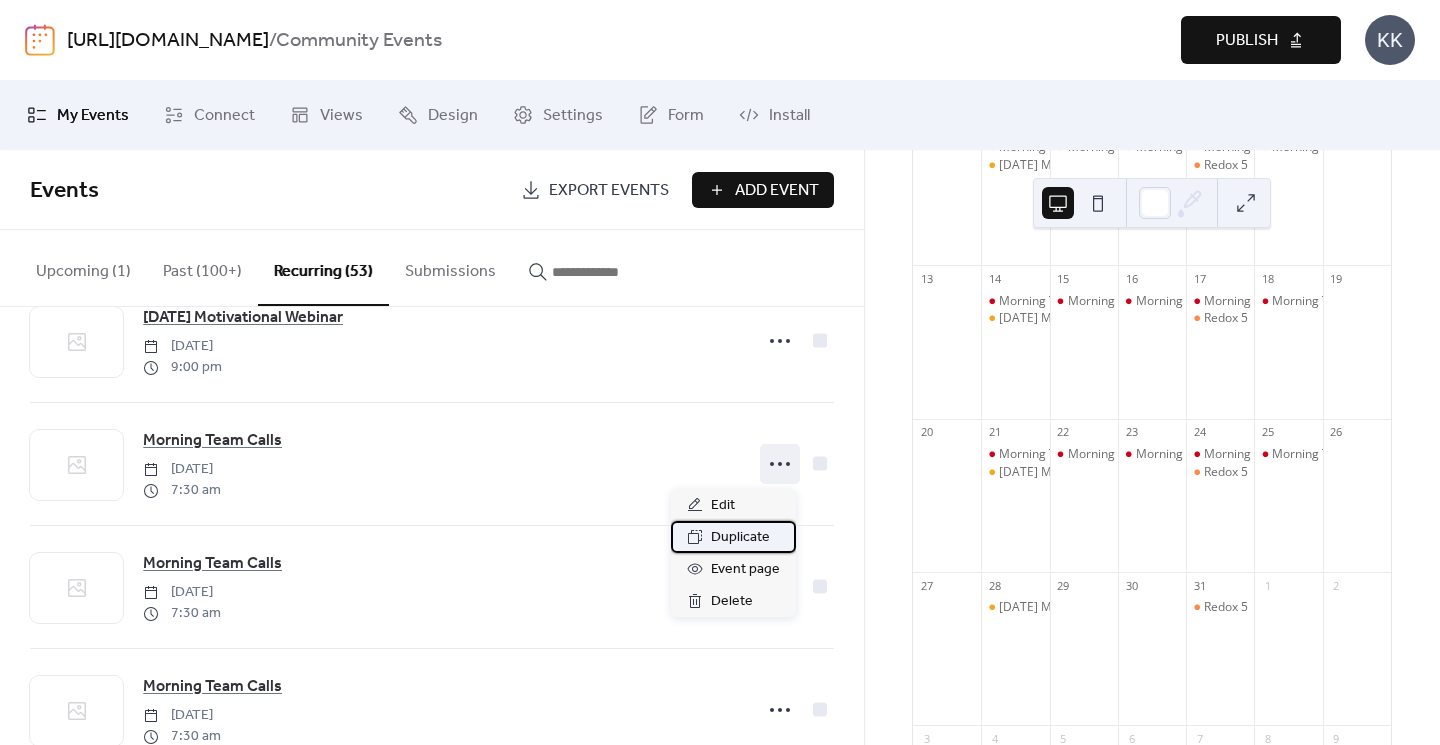 click on "Duplicate" at bounding box center (740, 538) 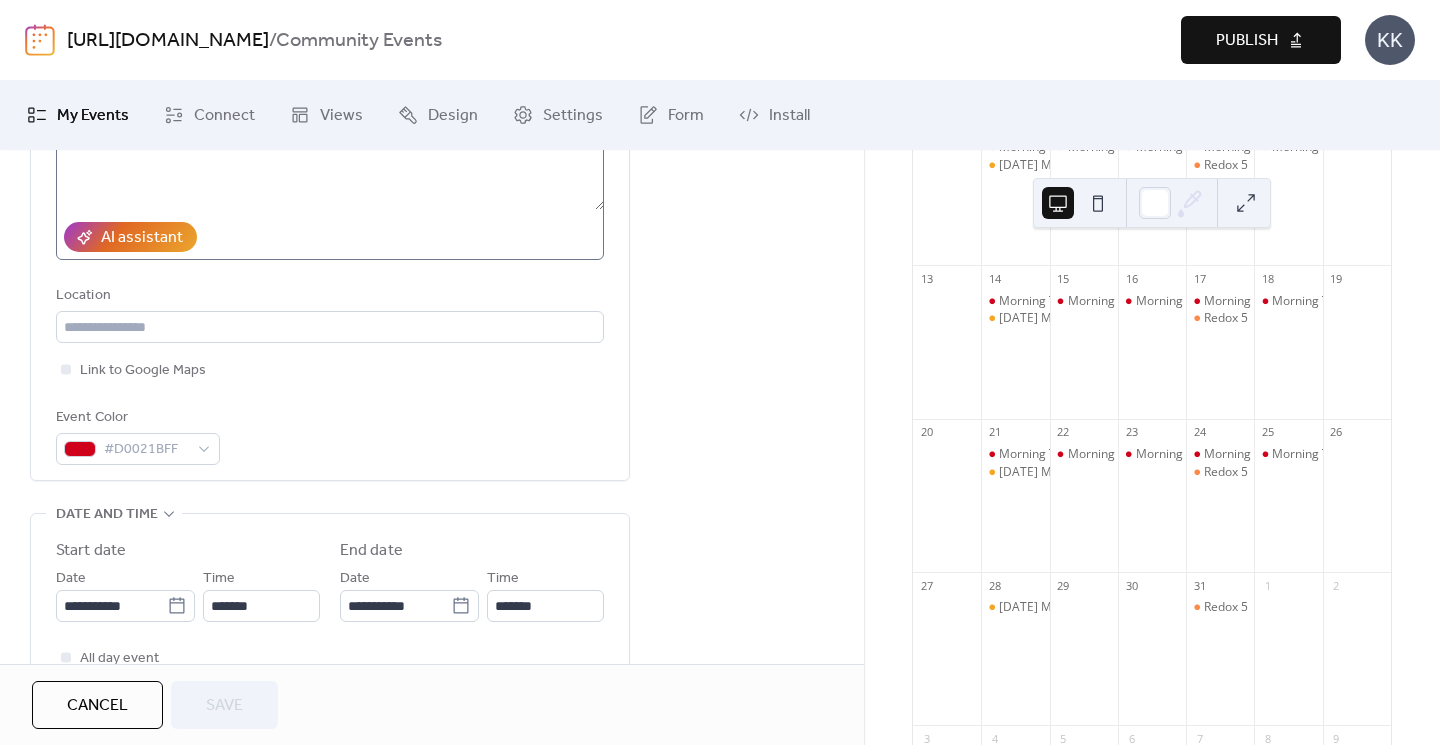 scroll, scrollTop: 336, scrollLeft: 0, axis: vertical 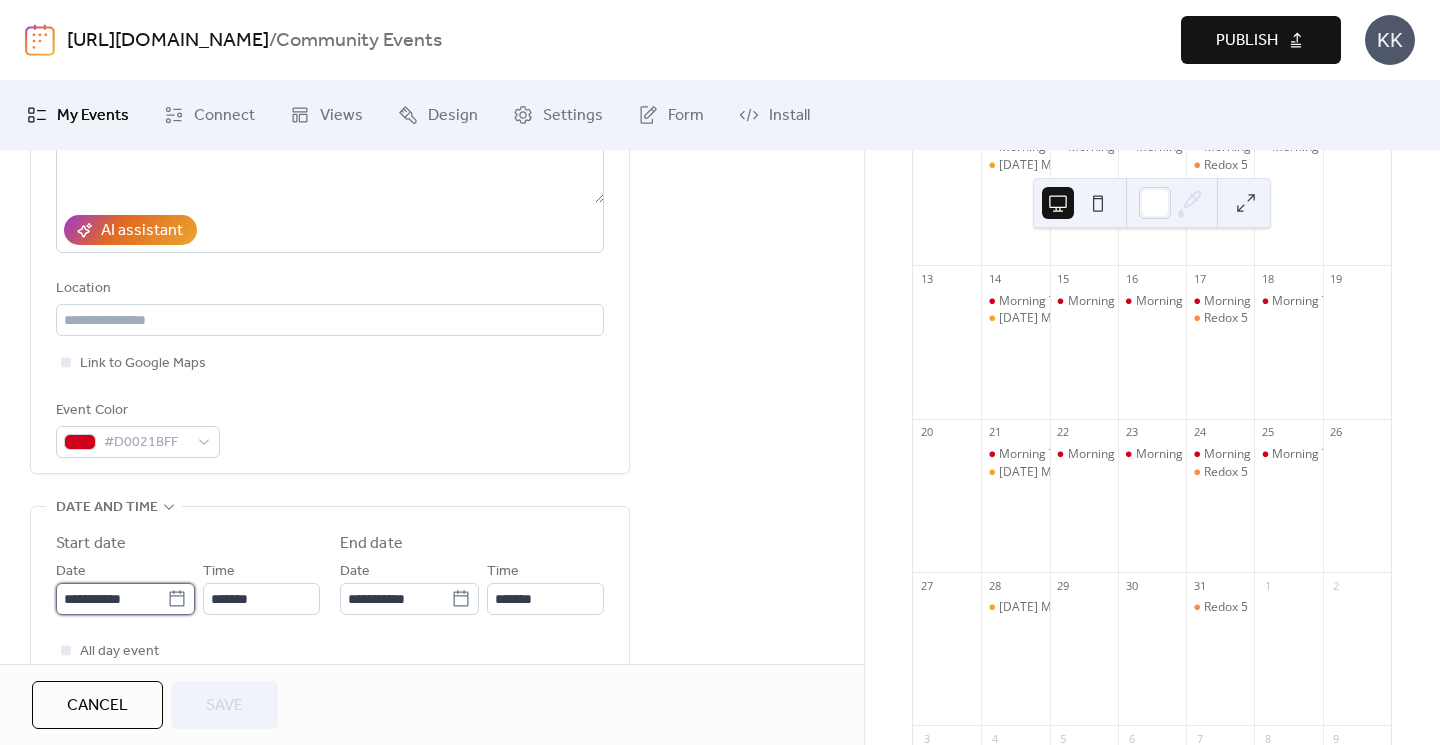 click on "**********" at bounding box center (111, 599) 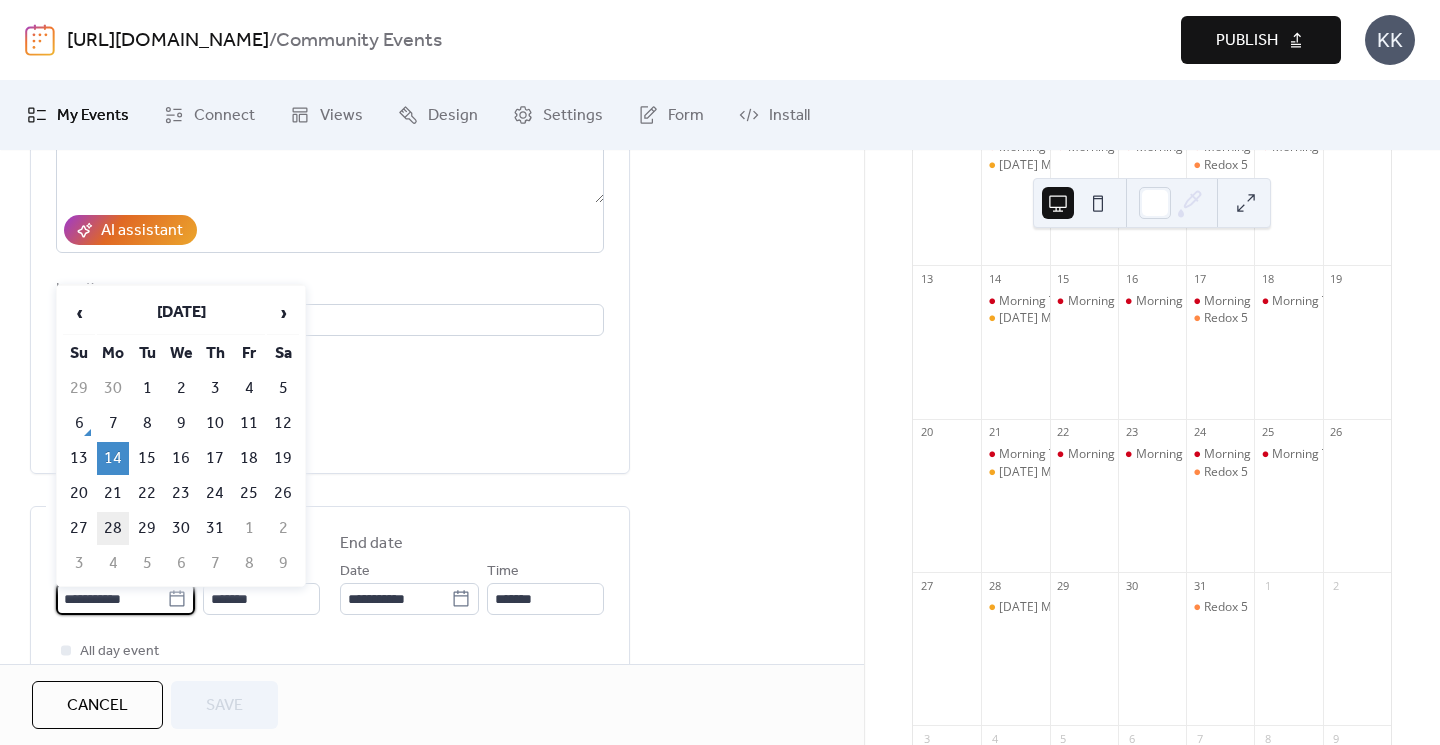 click on "28" at bounding box center [113, 528] 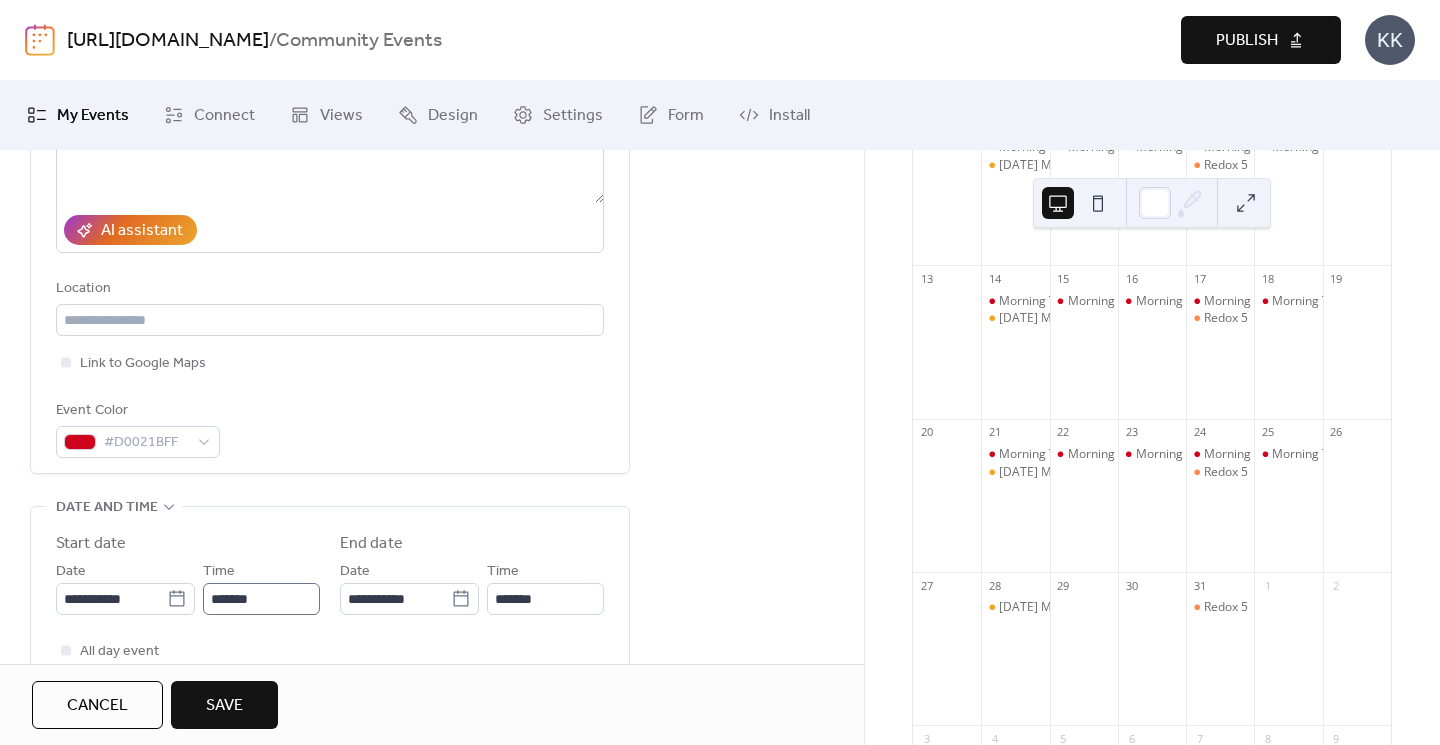 scroll, scrollTop: 1, scrollLeft: 0, axis: vertical 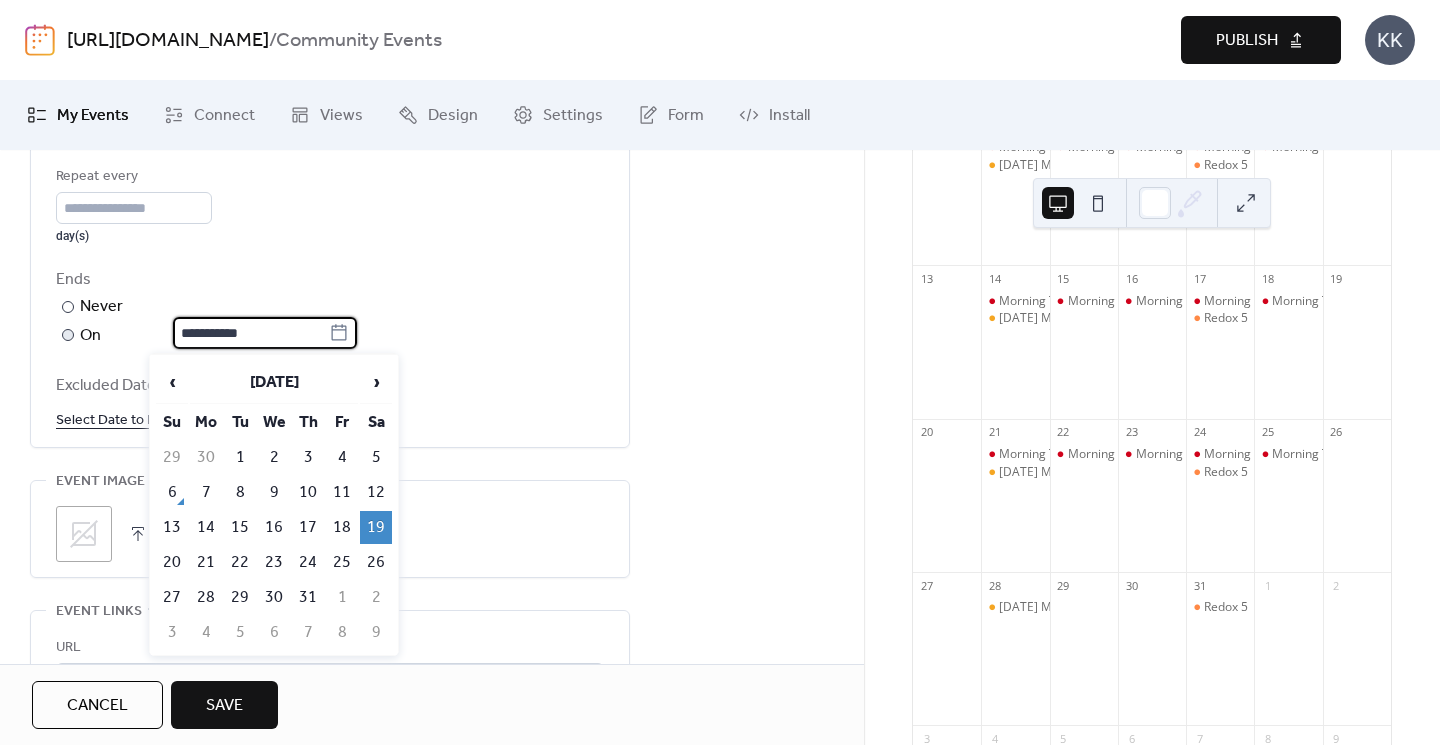 click on "**********" at bounding box center (251, 333) 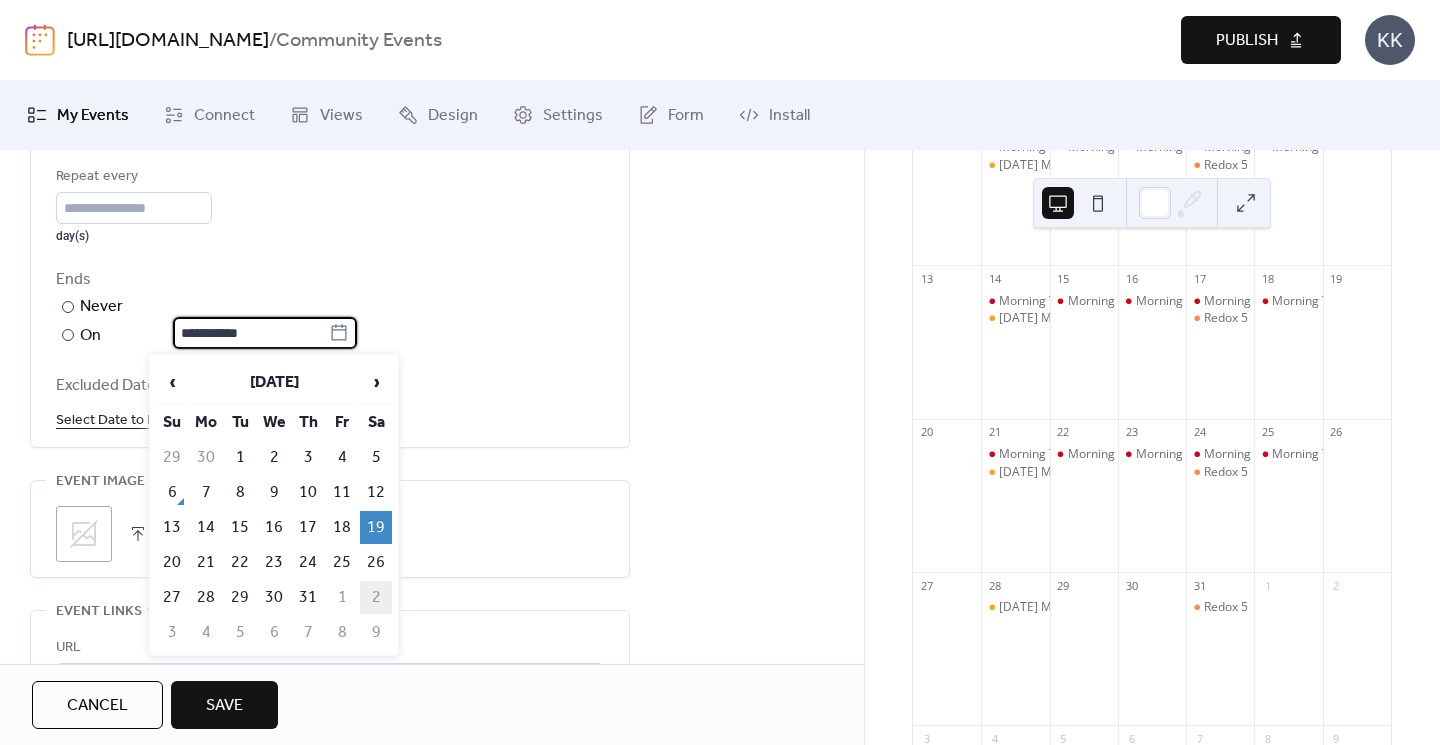 click on "2" at bounding box center [376, 597] 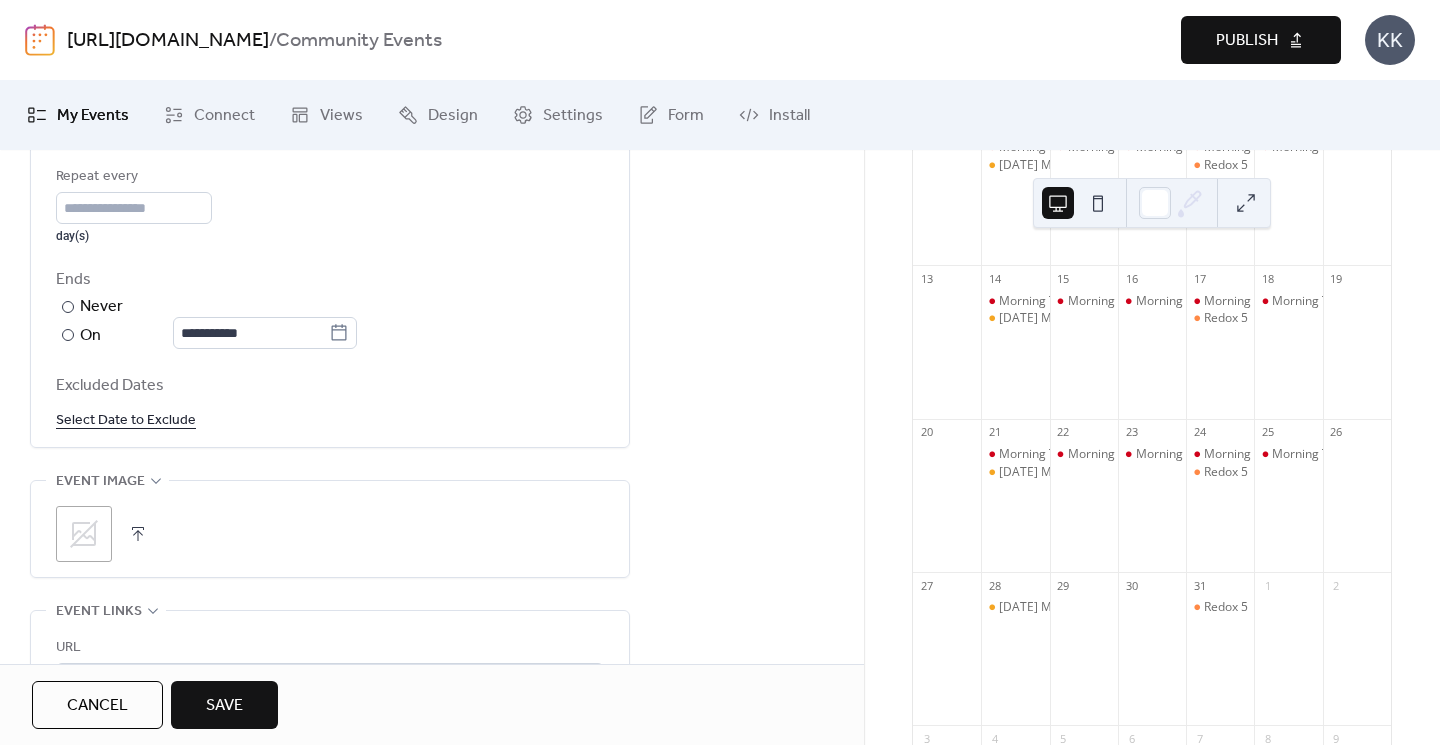 click on "Save" at bounding box center [224, 706] 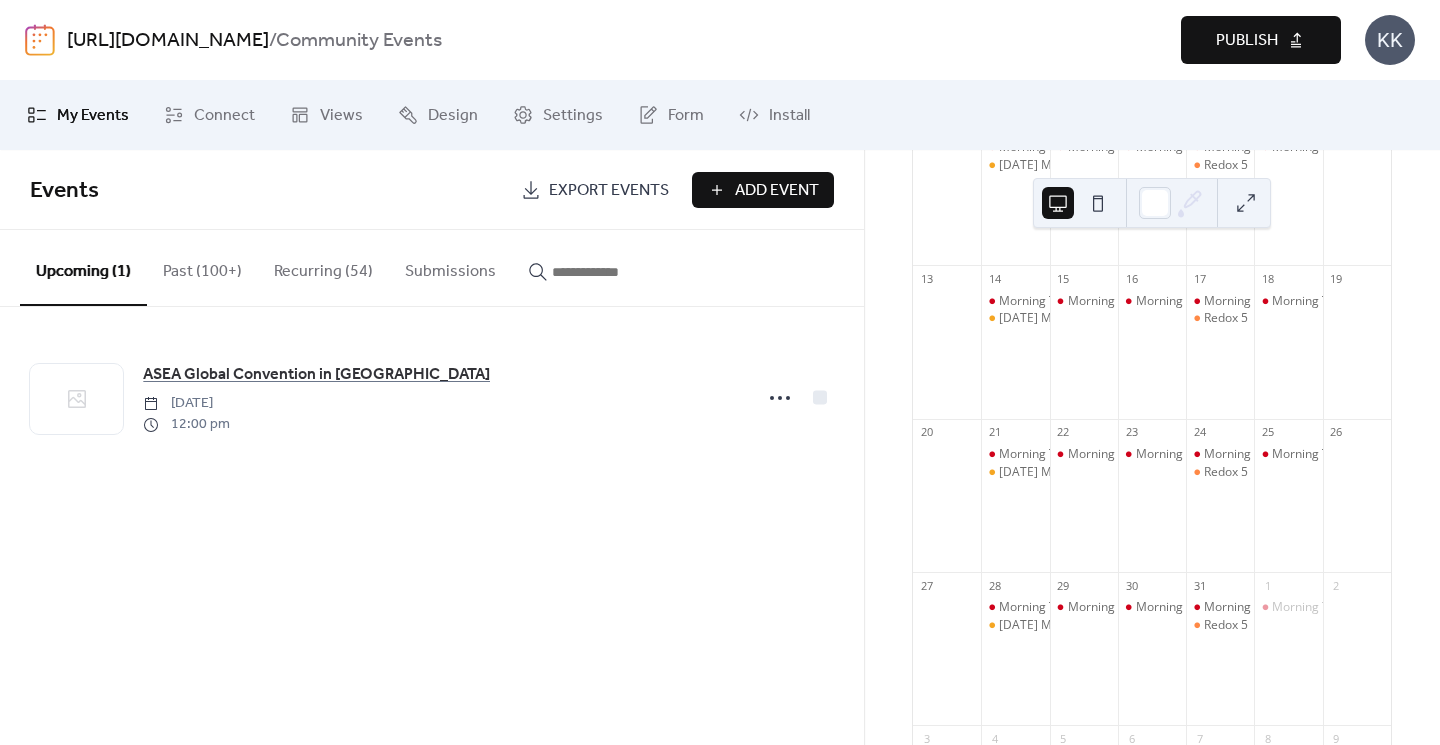 click on "Publish" at bounding box center [1247, 41] 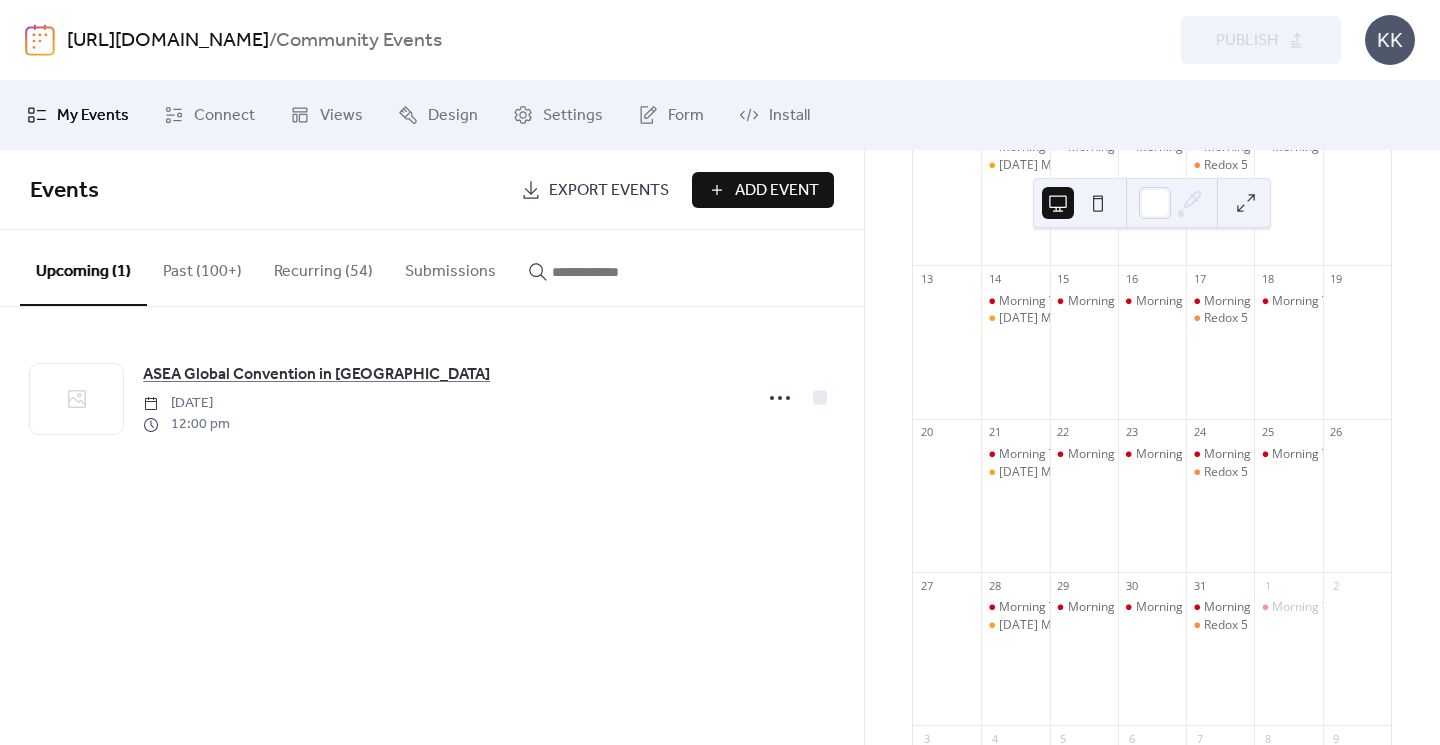 click on "Upcoming  (1)" at bounding box center (83, 268) 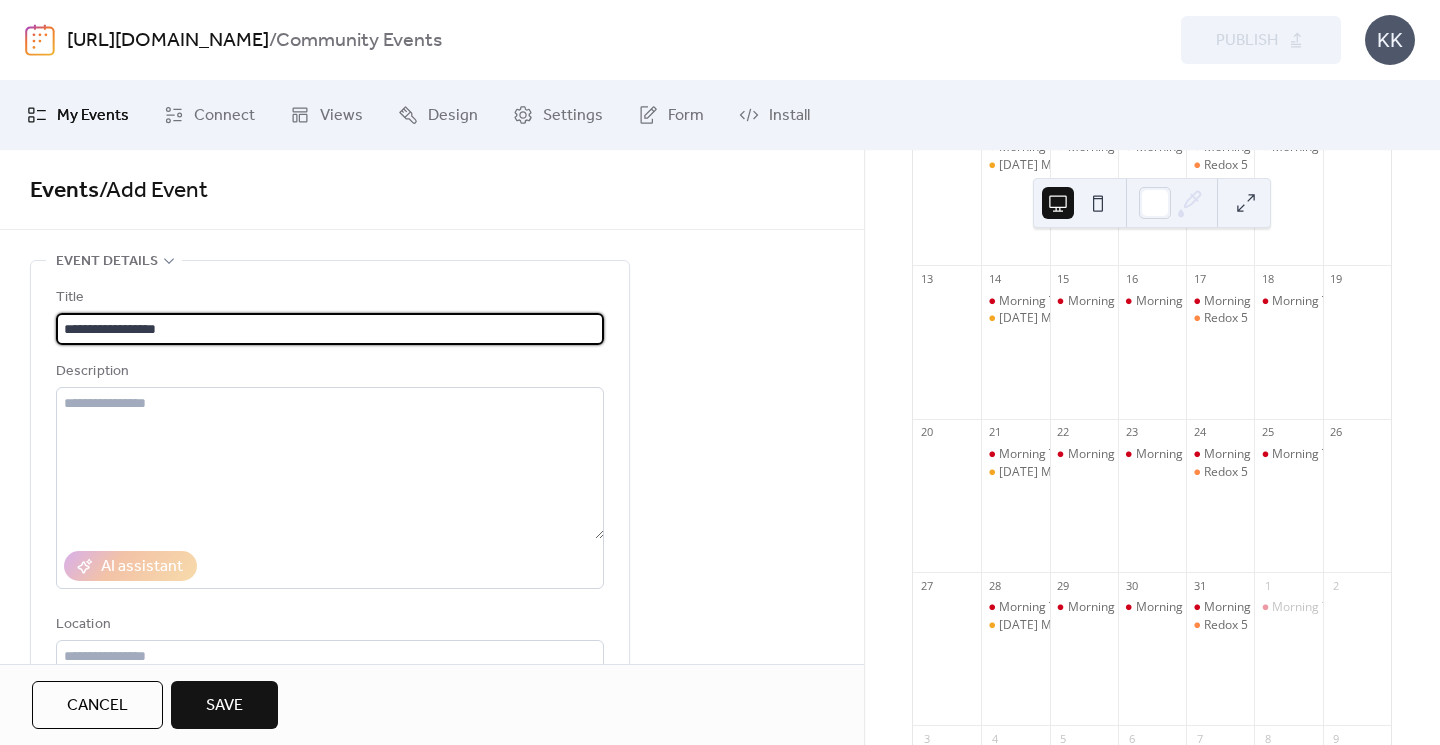 type on "**********" 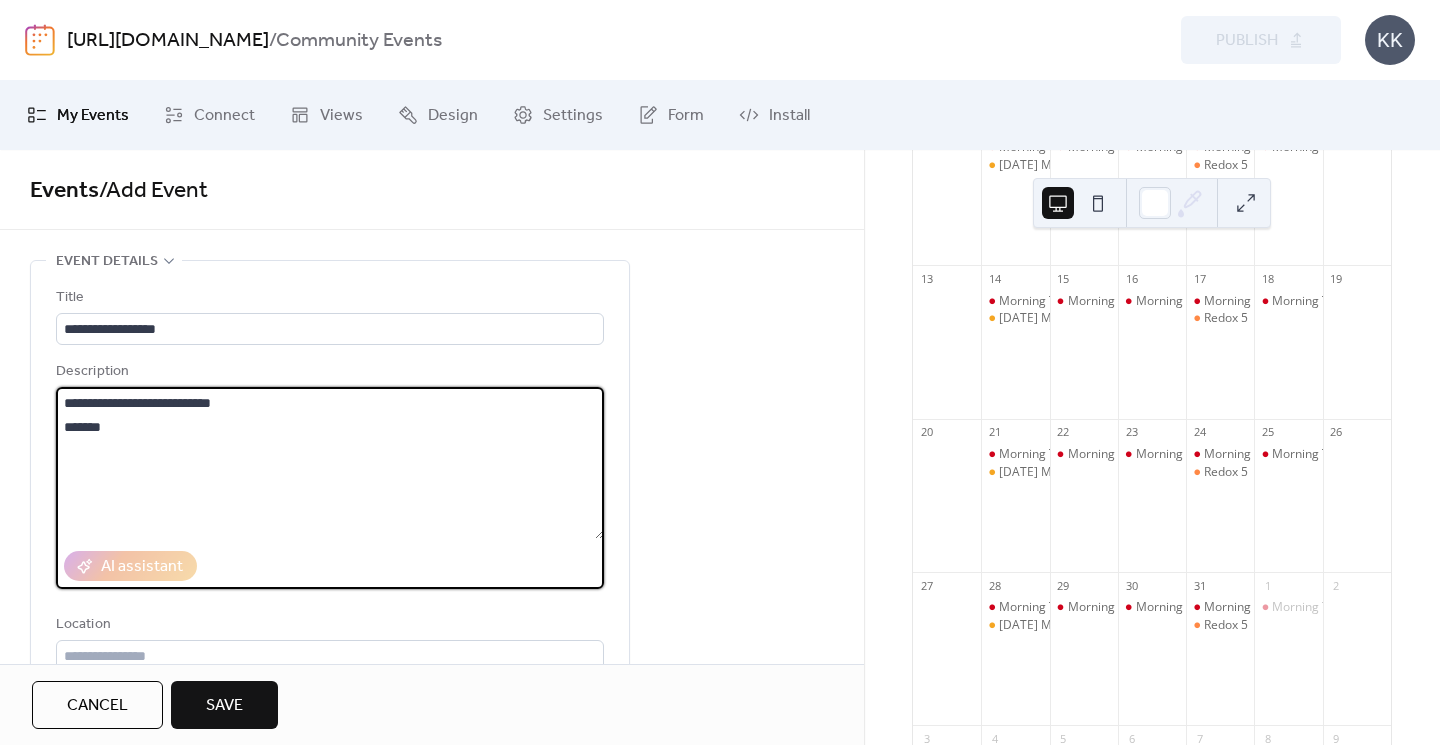 click on "**********" at bounding box center [330, 463] 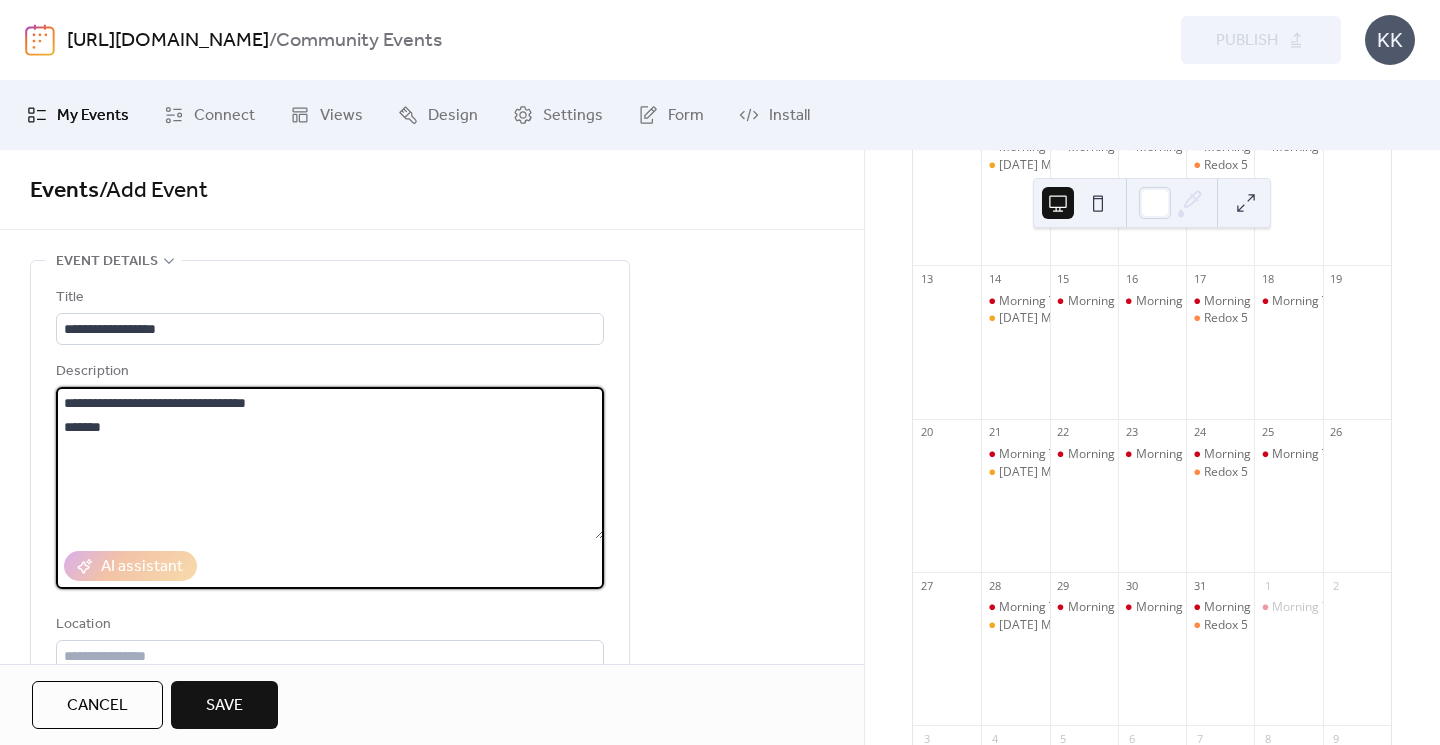 click on "**********" at bounding box center [330, 463] 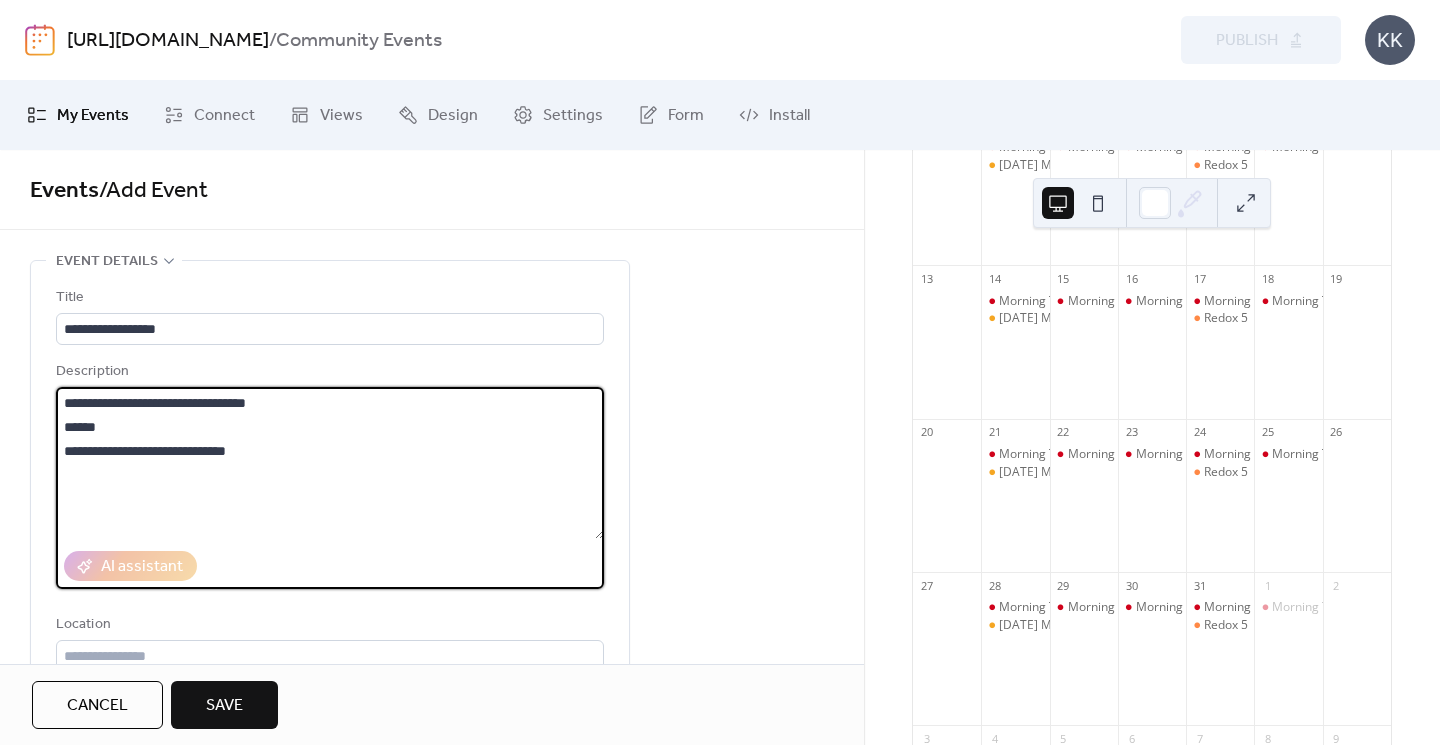scroll, scrollTop: 34, scrollLeft: 0, axis: vertical 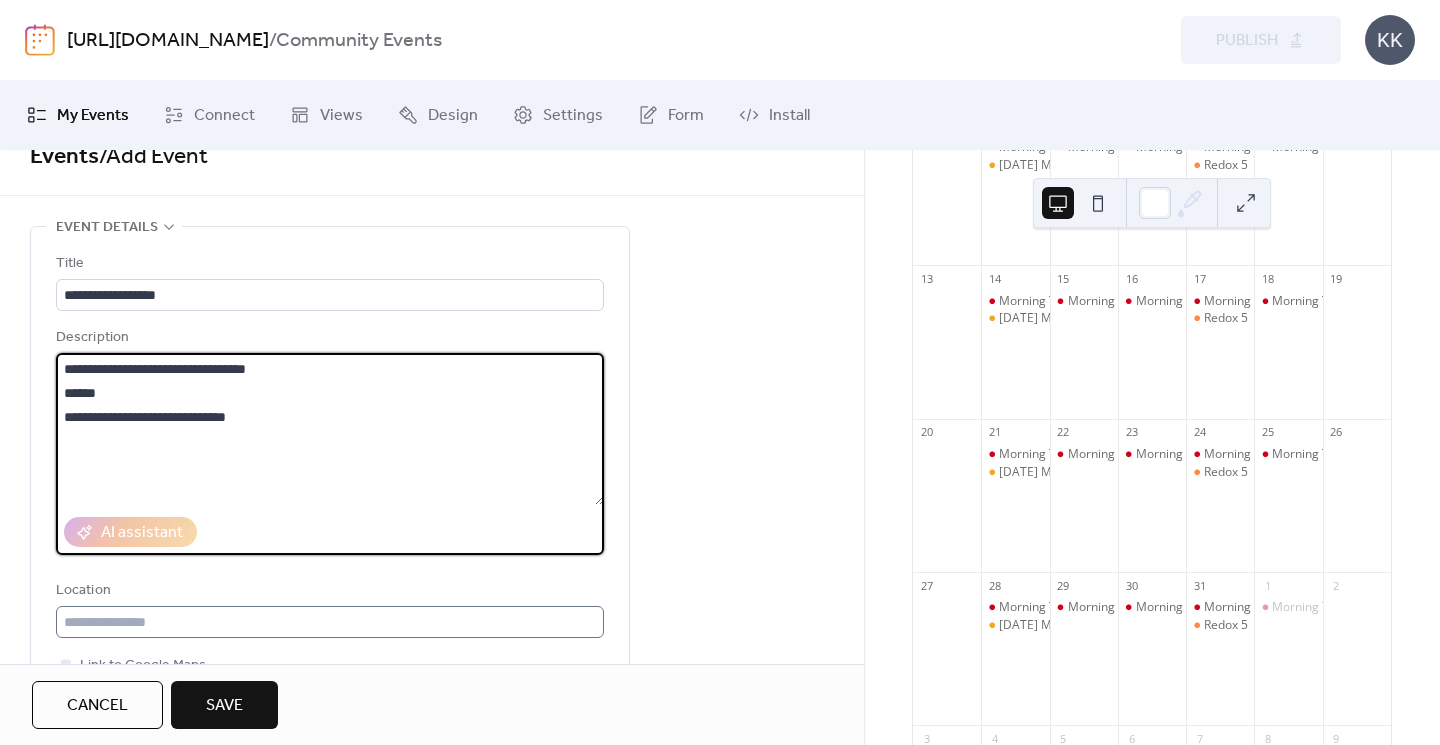 type on "**********" 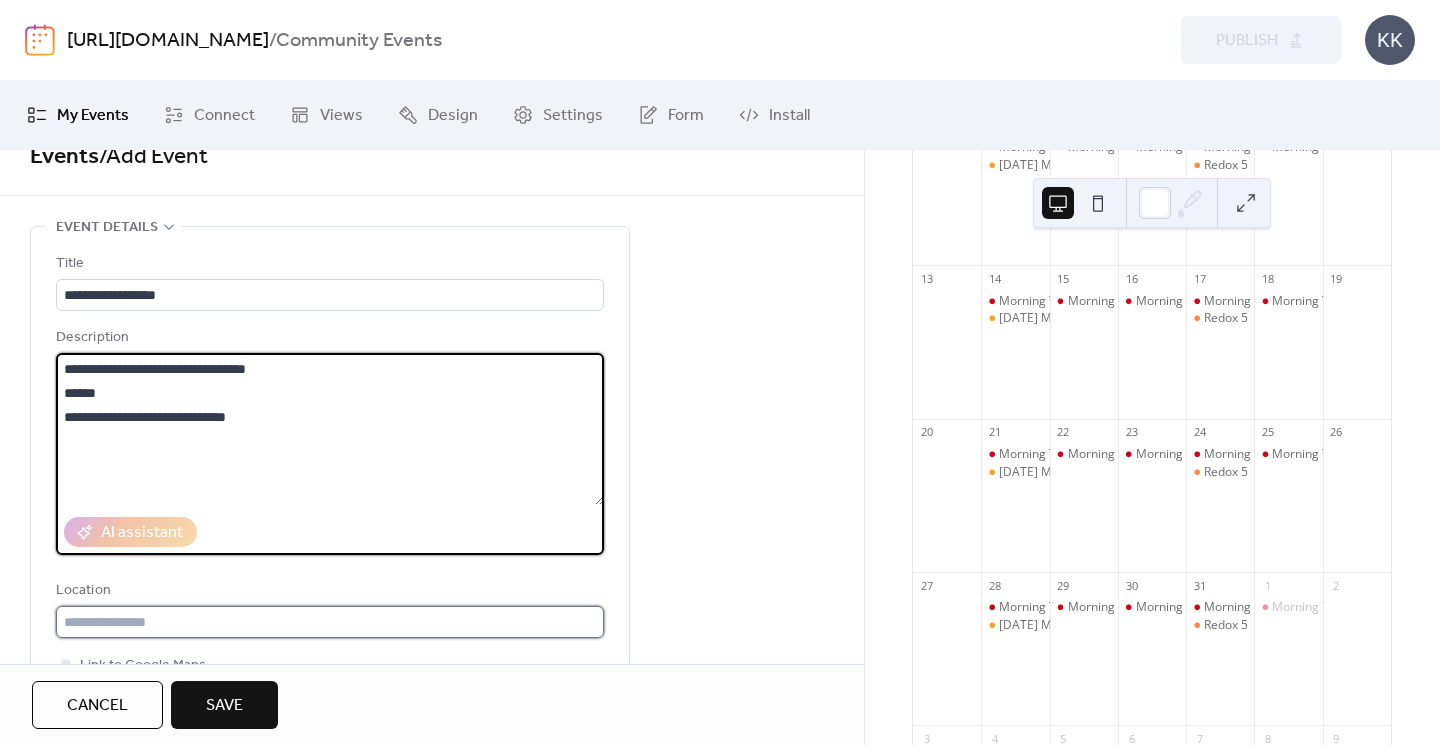 click at bounding box center (330, 622) 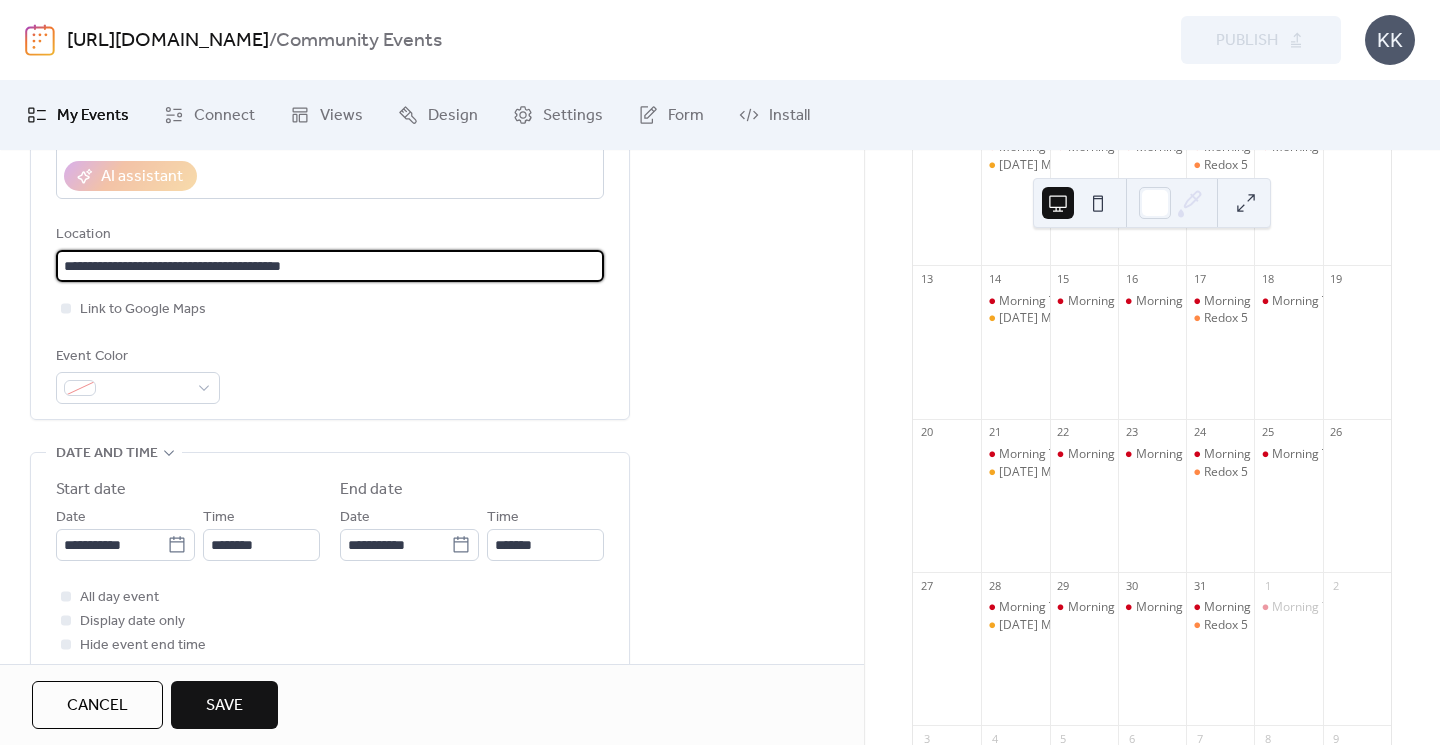 scroll, scrollTop: 394, scrollLeft: 0, axis: vertical 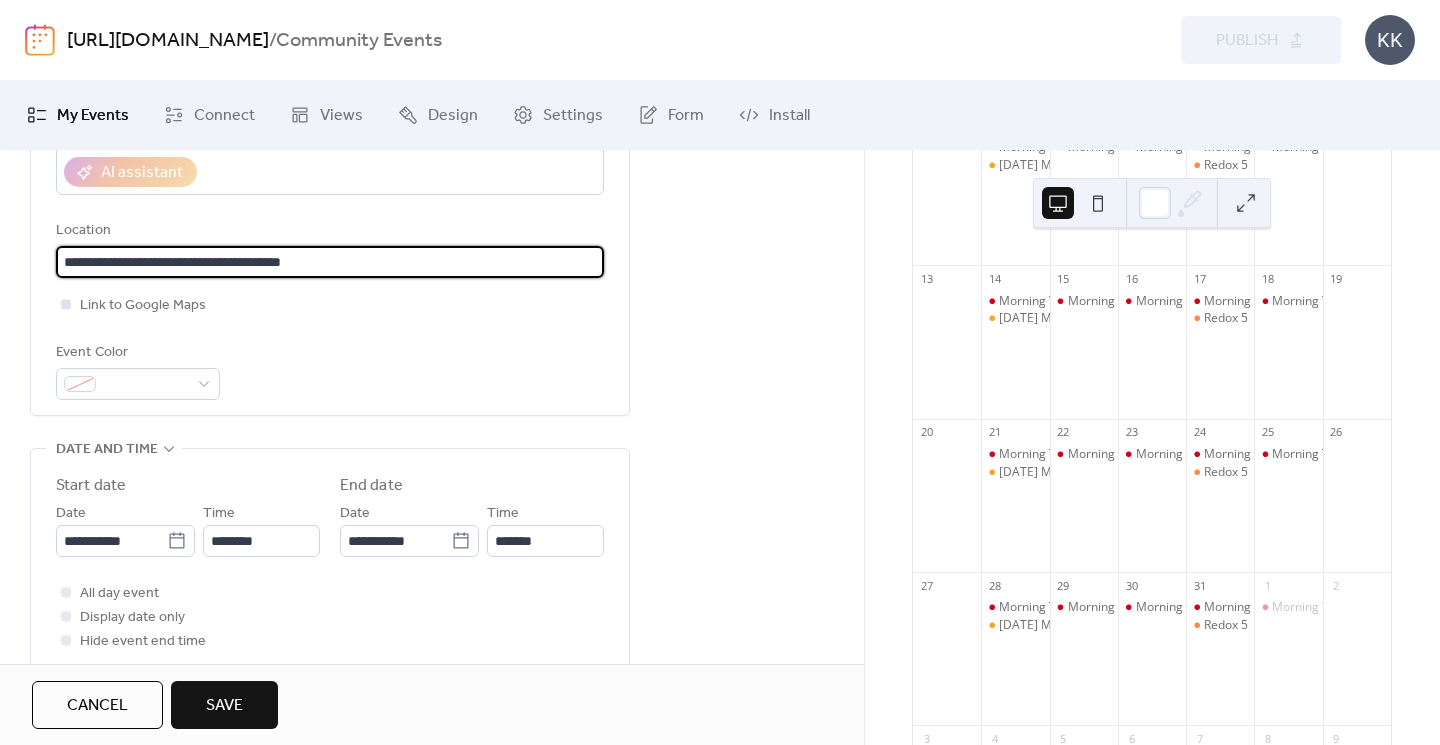 type on "**********" 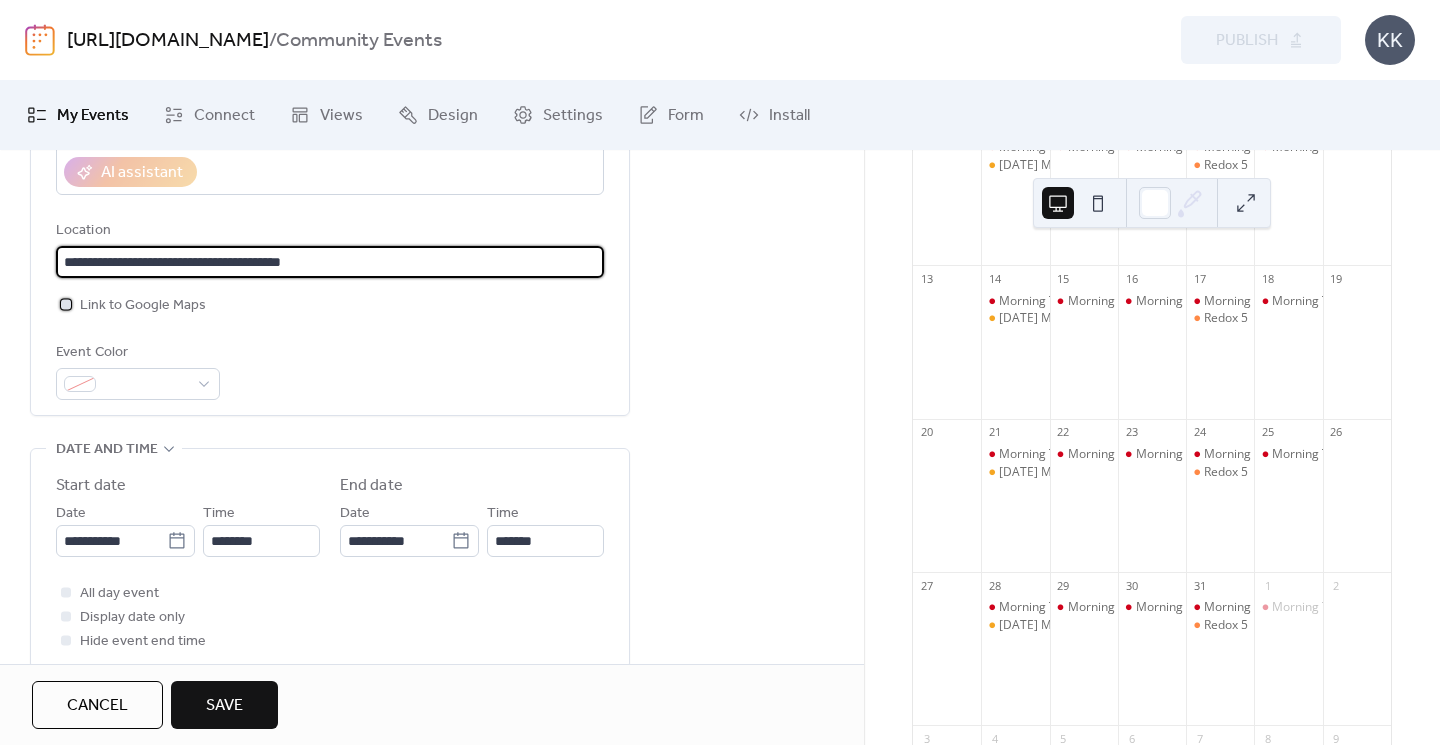 click at bounding box center (66, 304) 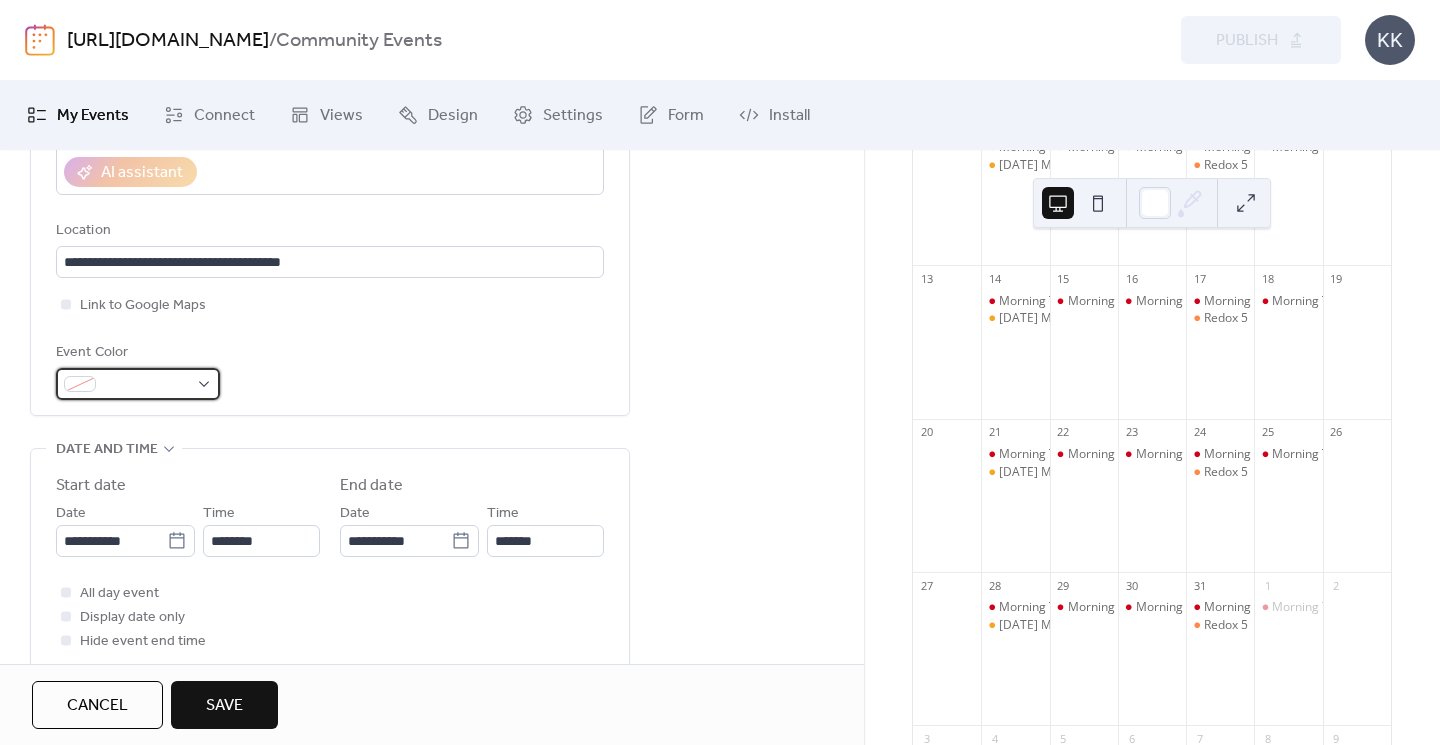 click at bounding box center (146, 385) 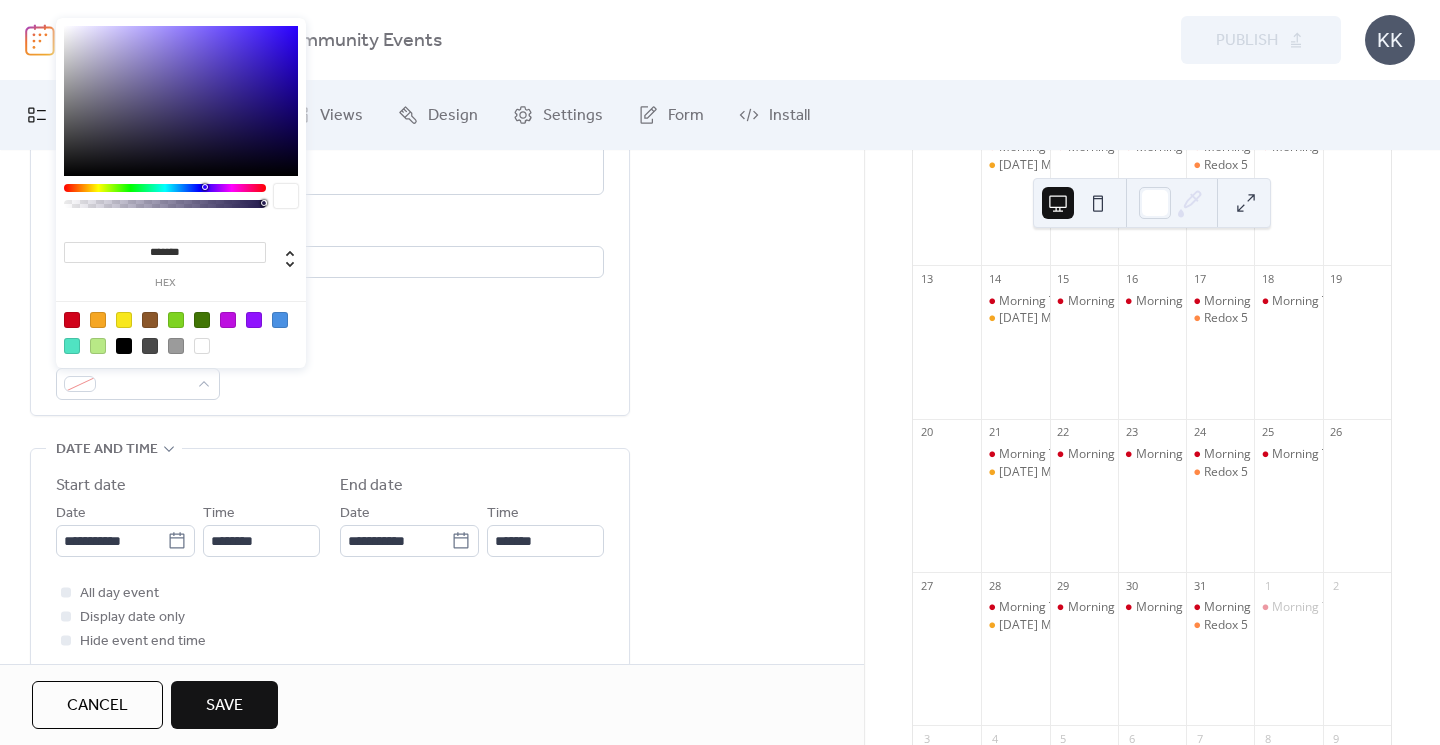 click at bounding box center [176, 320] 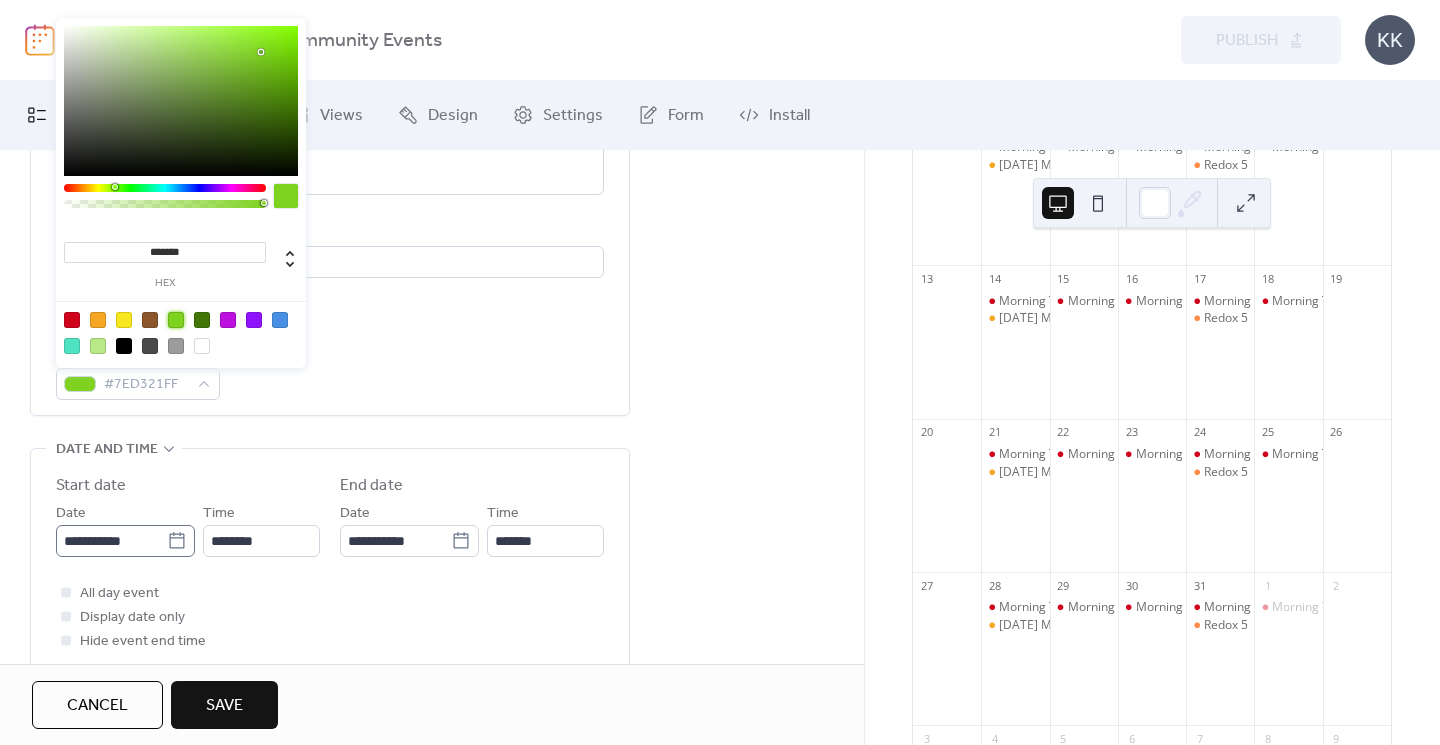 click 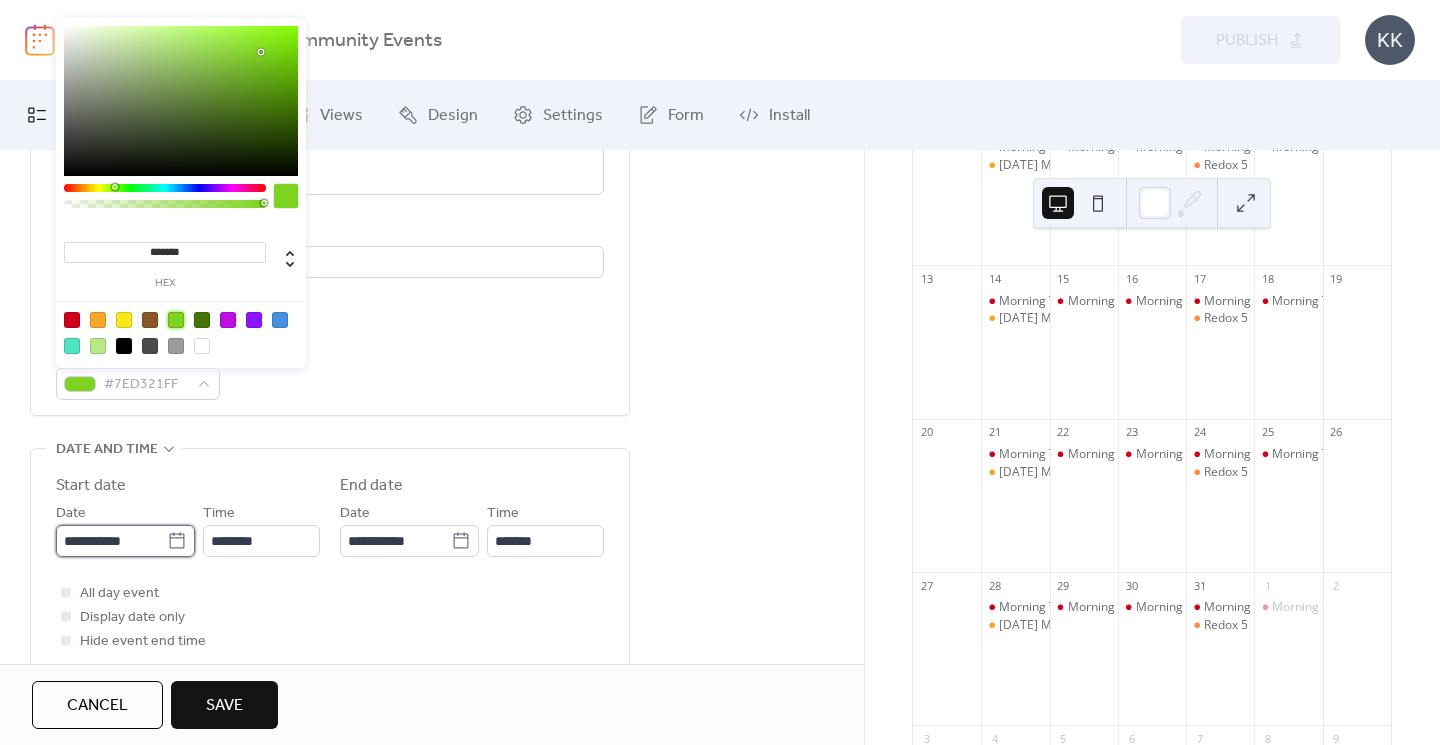 click on "**********" at bounding box center [111, 541] 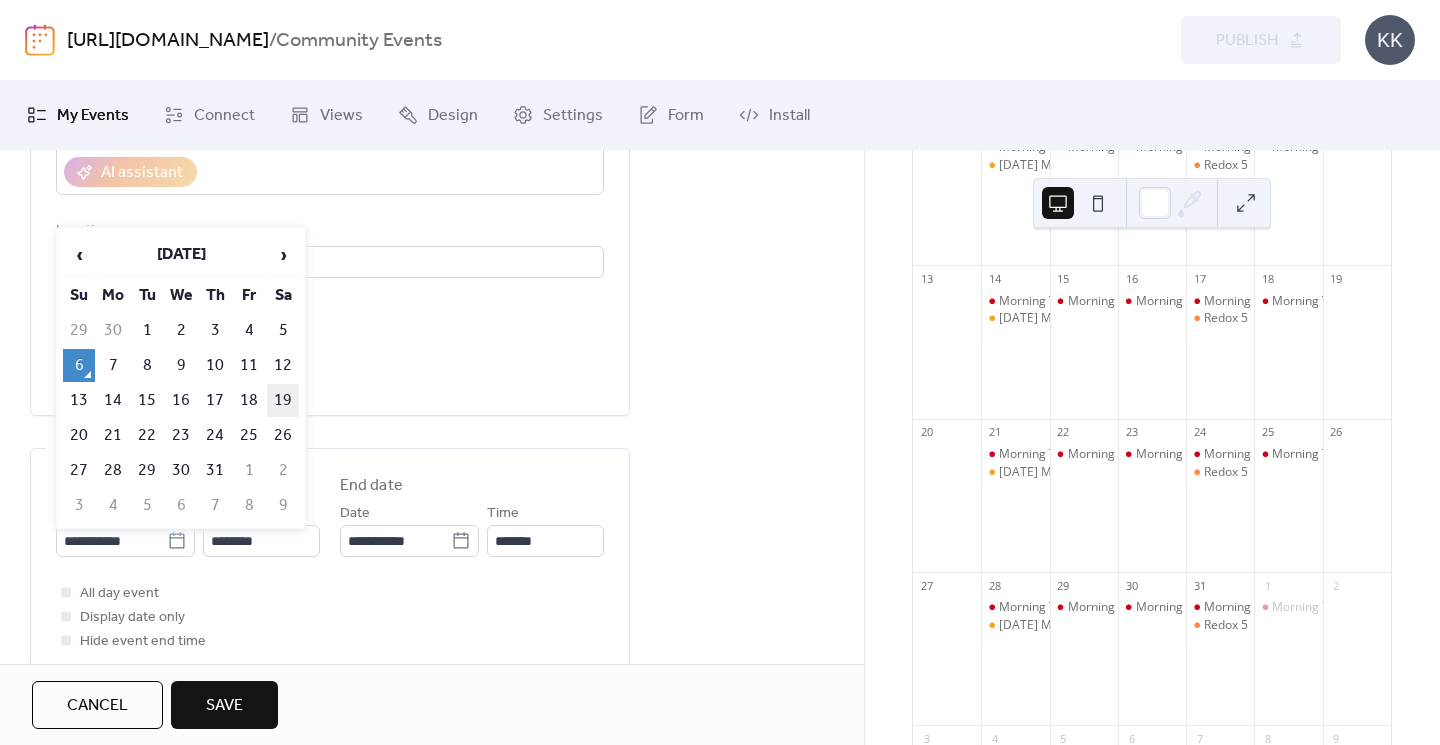 click on "19" at bounding box center [283, 400] 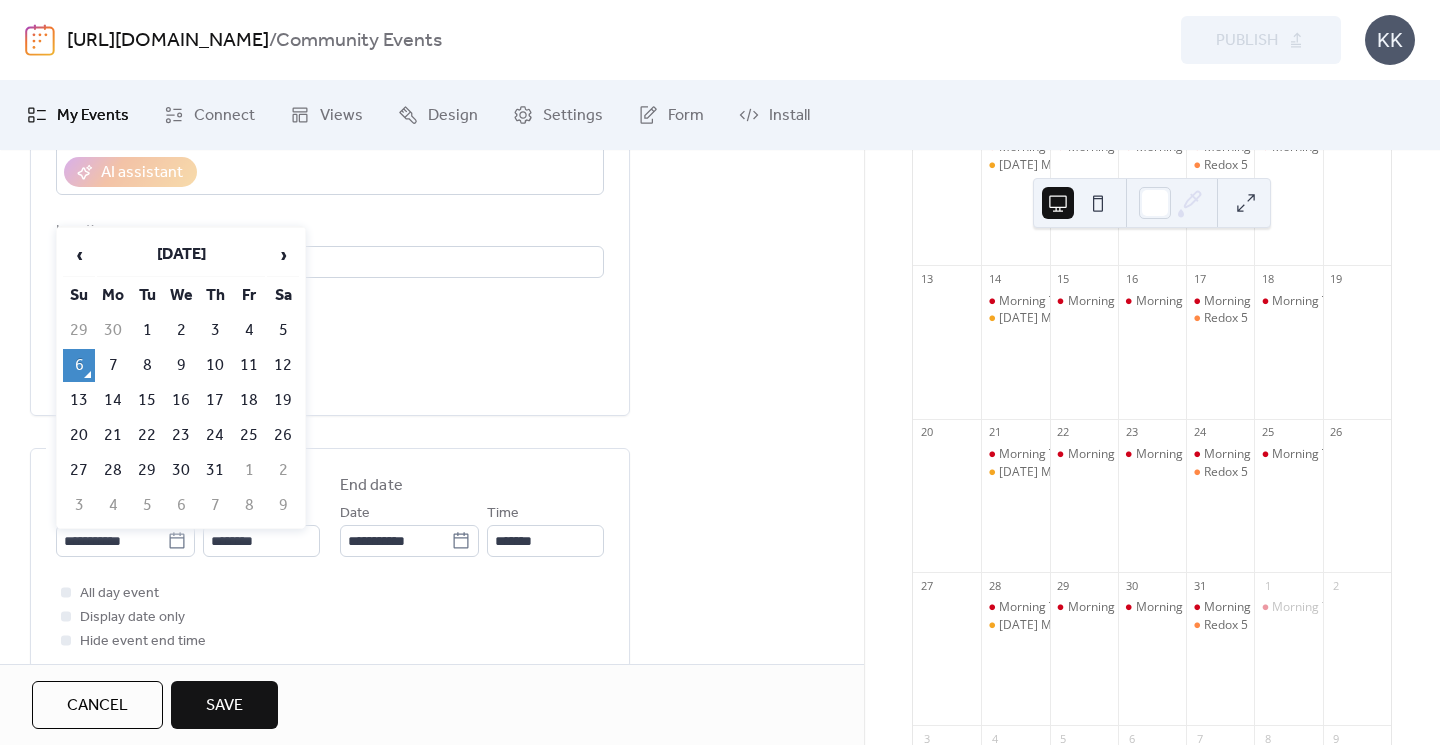 type on "**********" 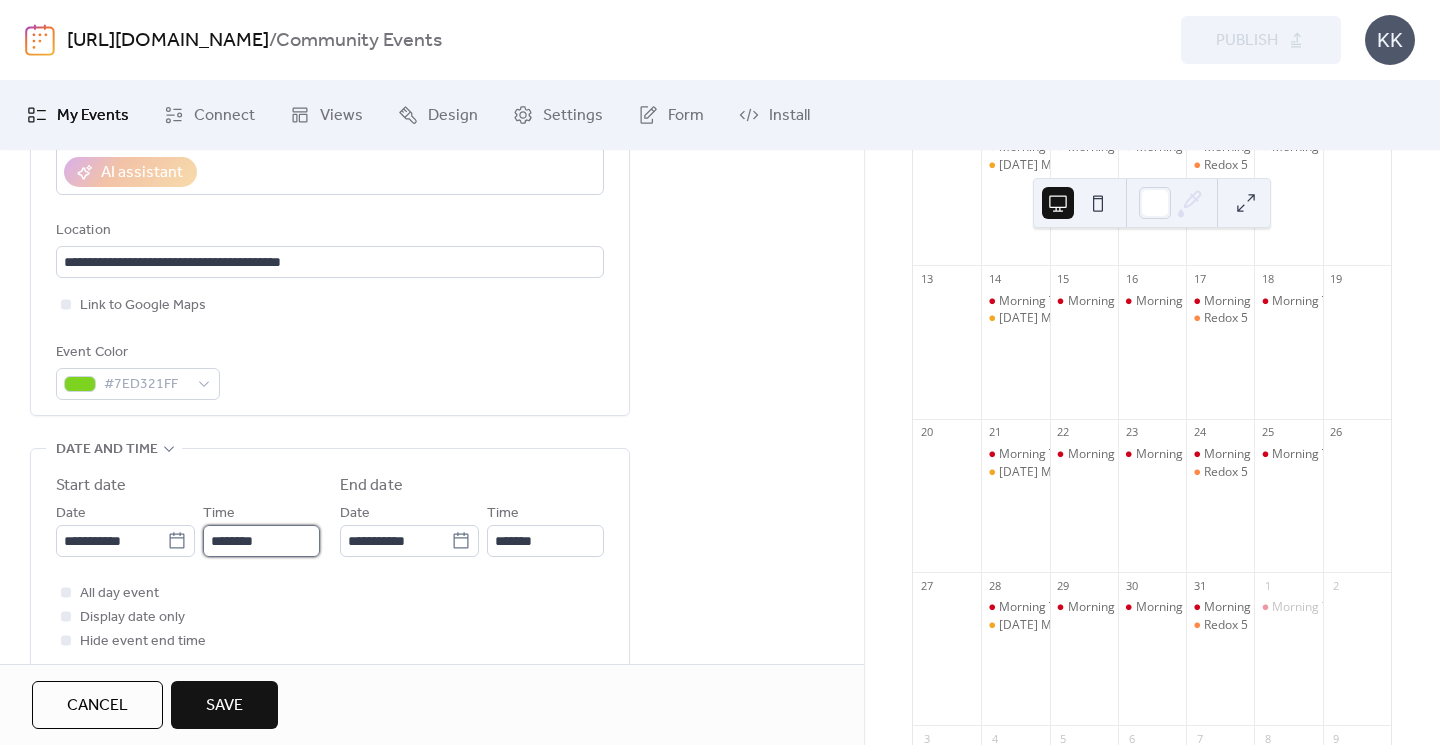 click on "********" at bounding box center (261, 541) 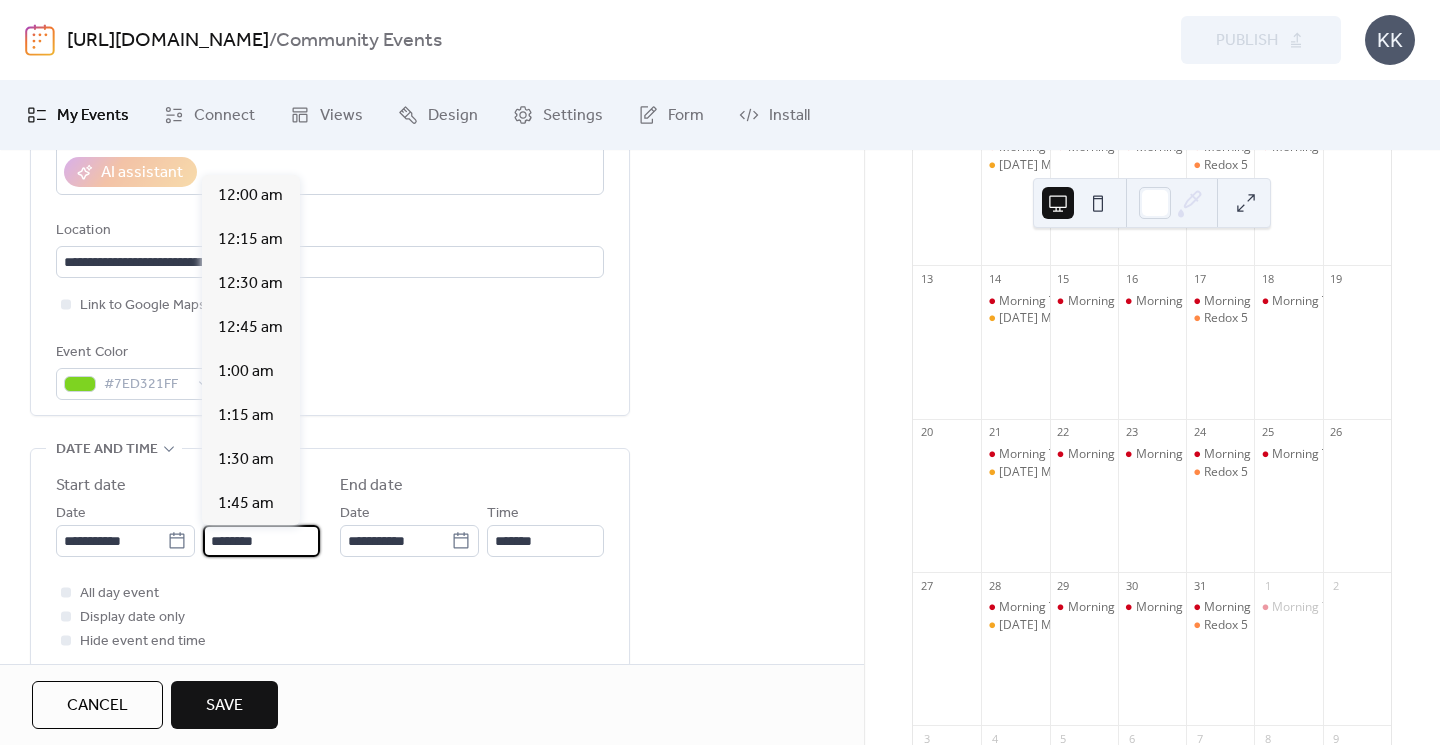 scroll, scrollTop: 2112, scrollLeft: 0, axis: vertical 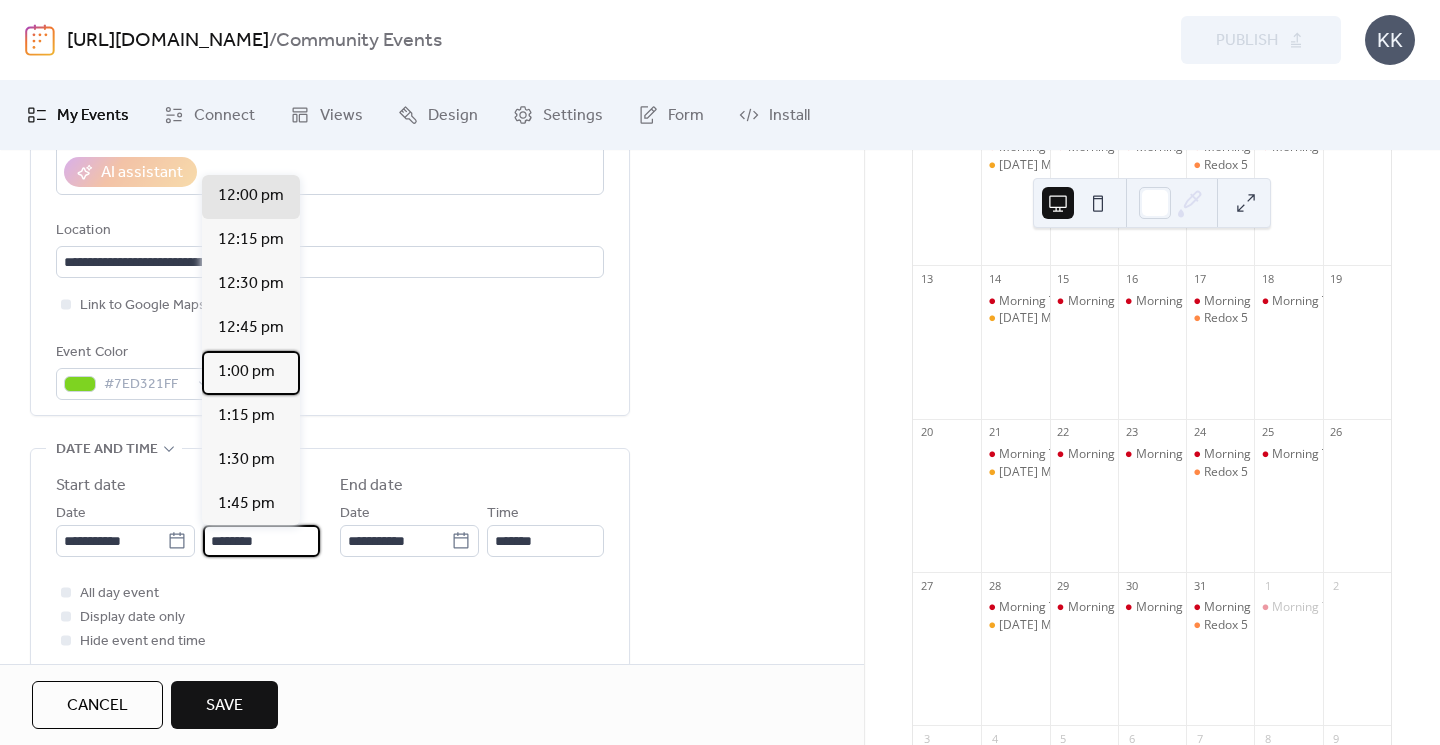 click on "1:00 pm" at bounding box center [246, 372] 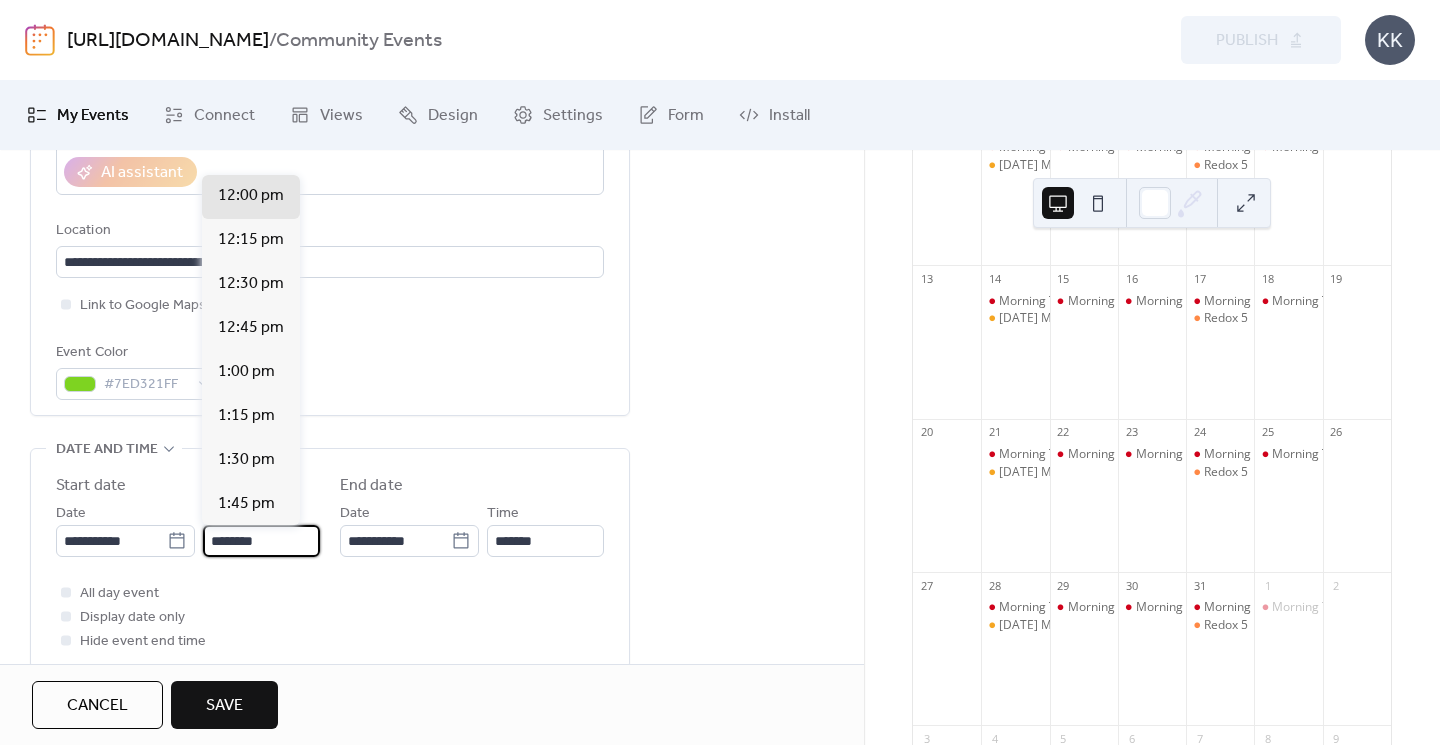 type on "*******" 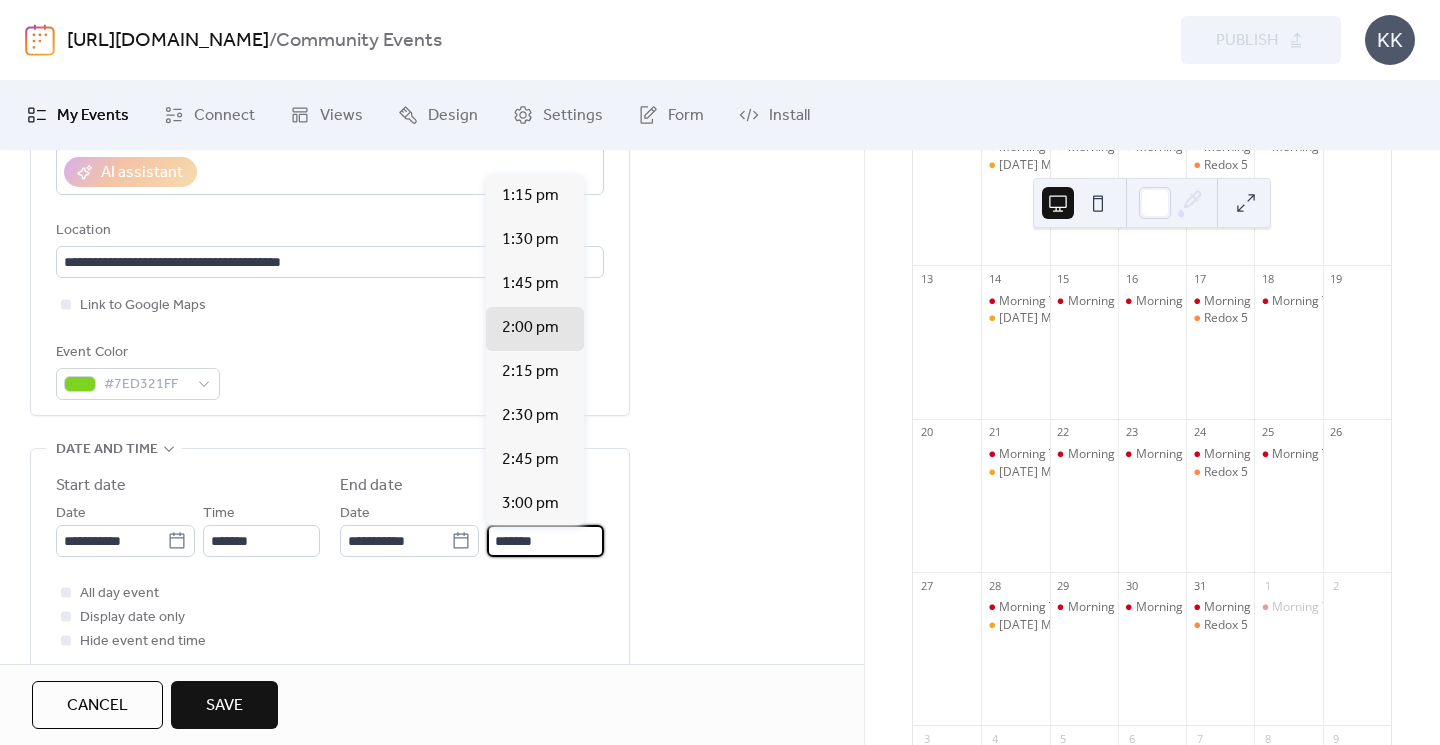 click on "*******" at bounding box center [545, 541] 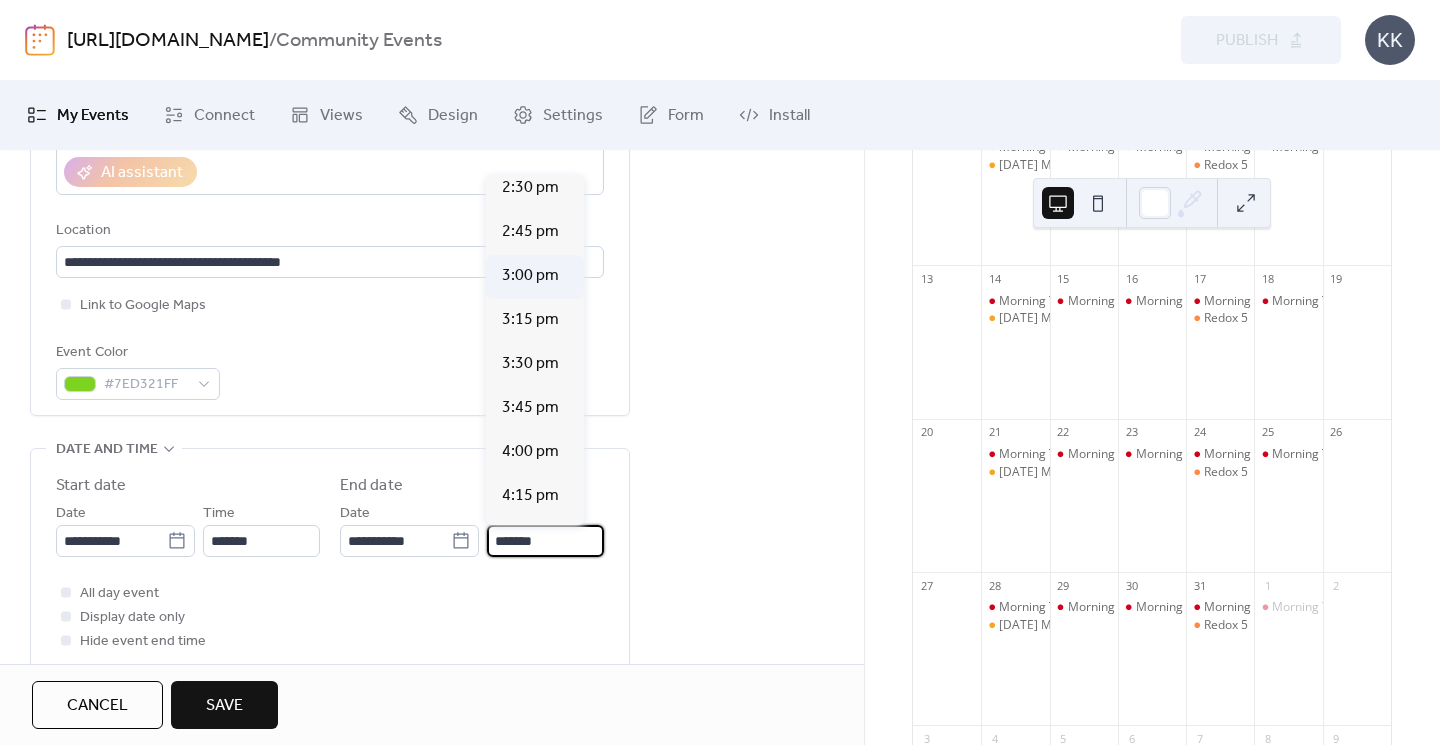 scroll, scrollTop: 240, scrollLeft: 0, axis: vertical 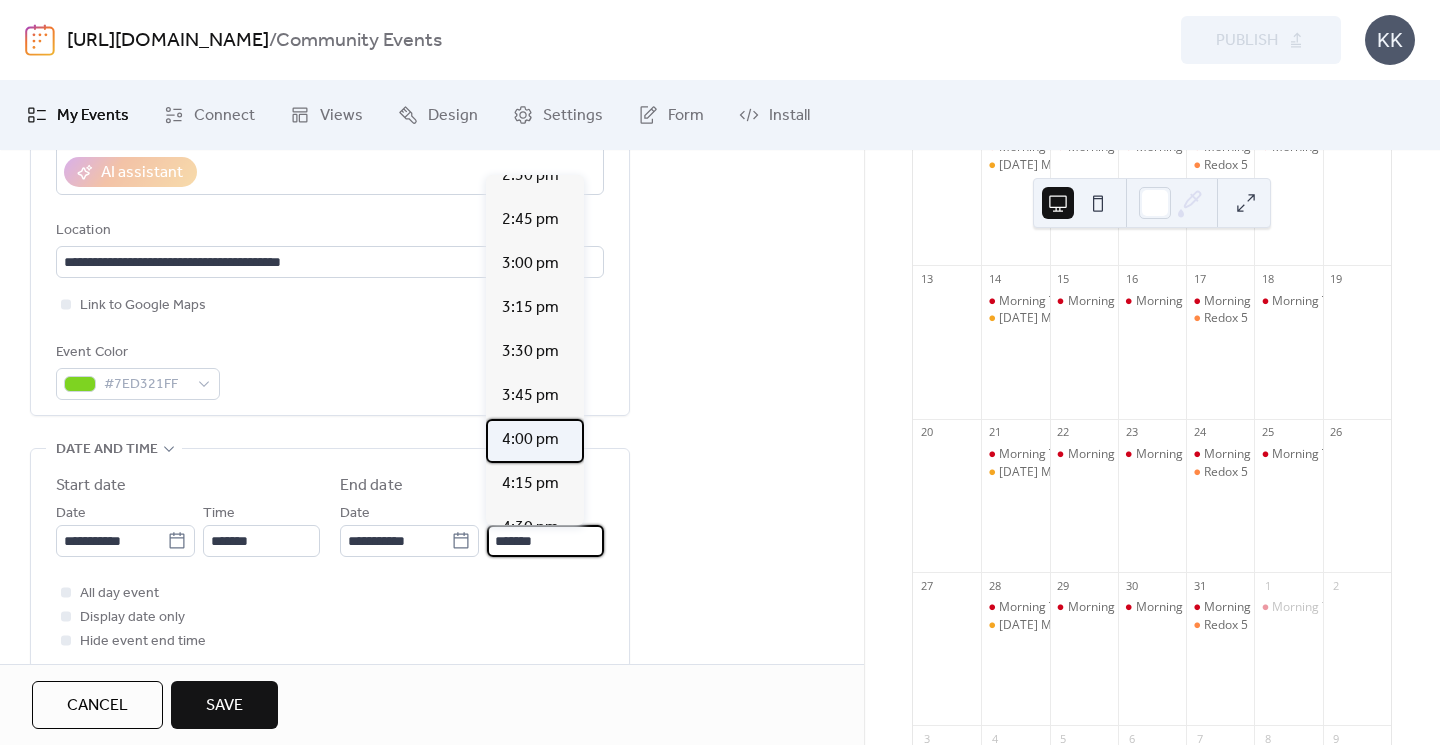 click on "4:00 pm" at bounding box center (530, 440) 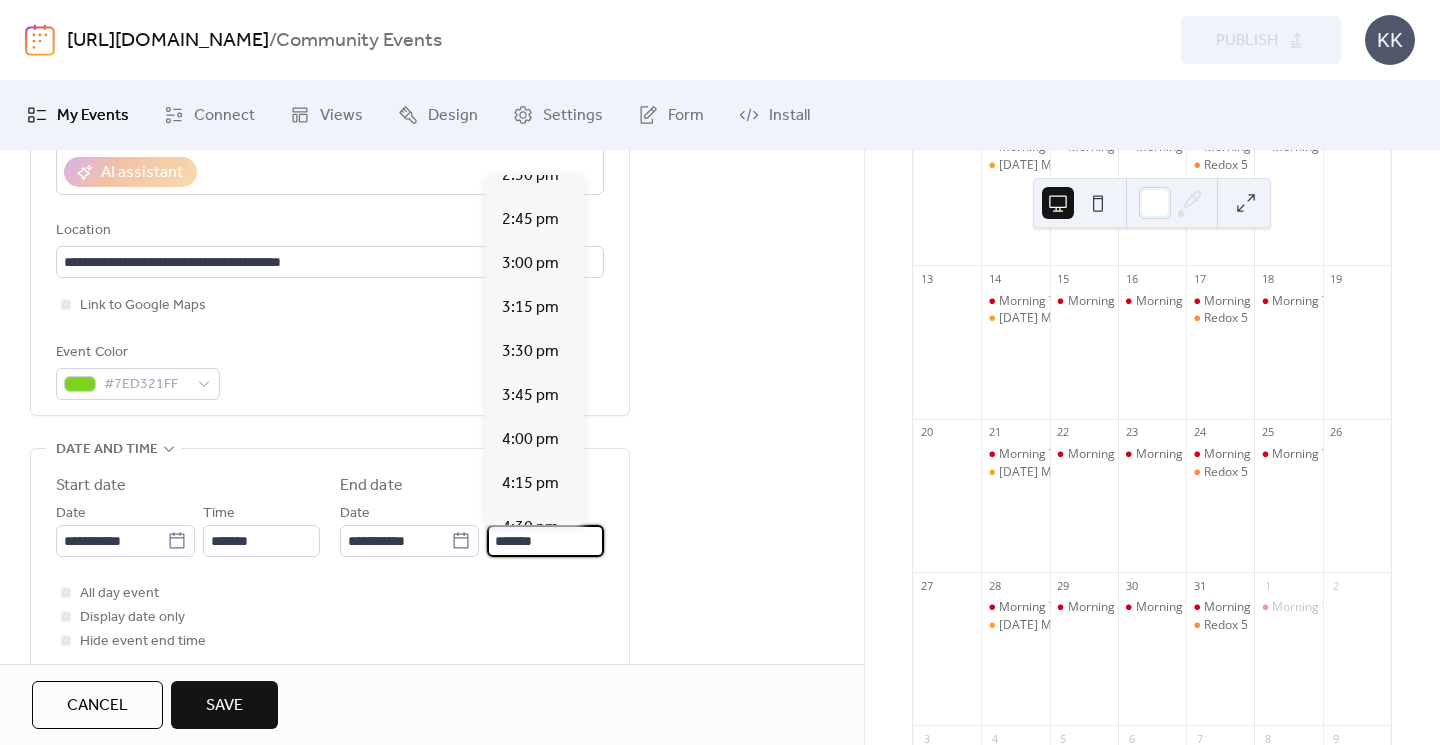 type on "*******" 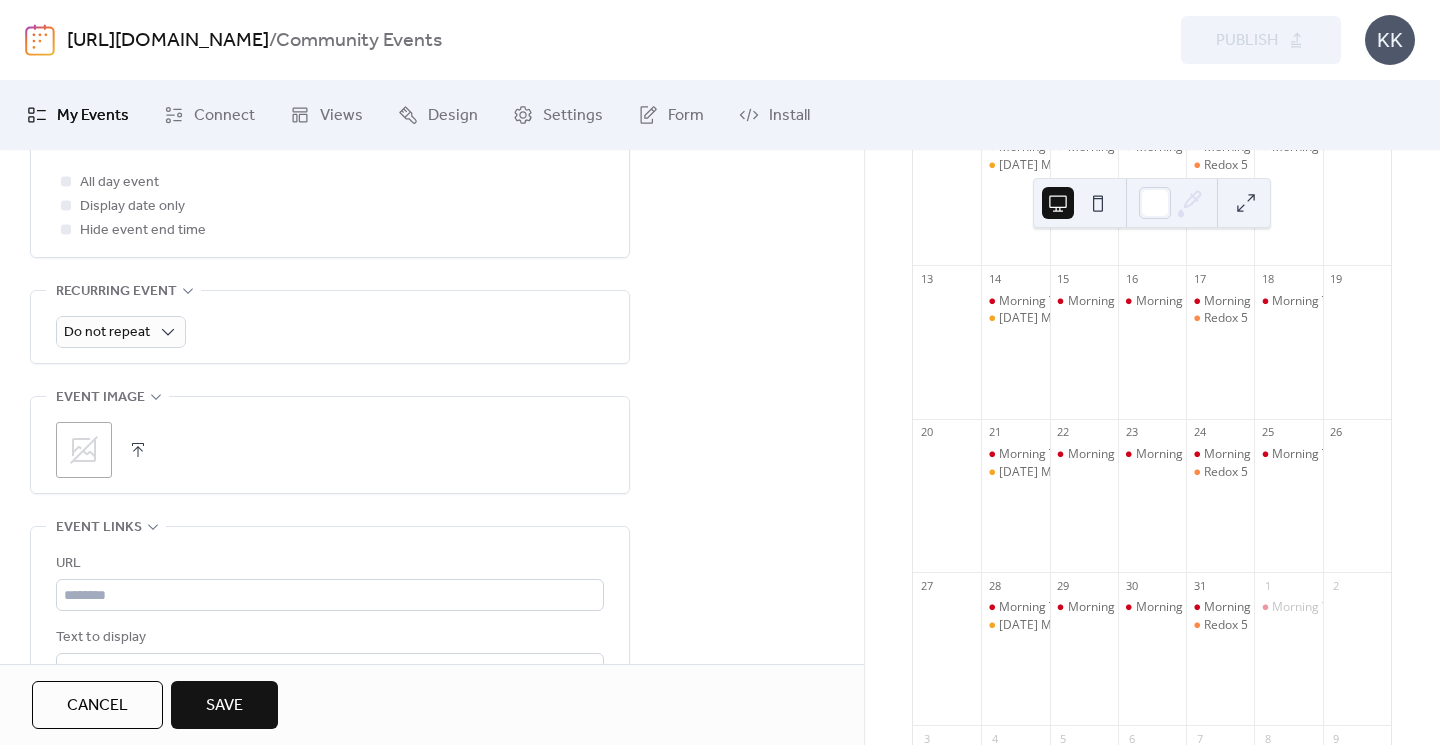 scroll, scrollTop: 819, scrollLeft: 0, axis: vertical 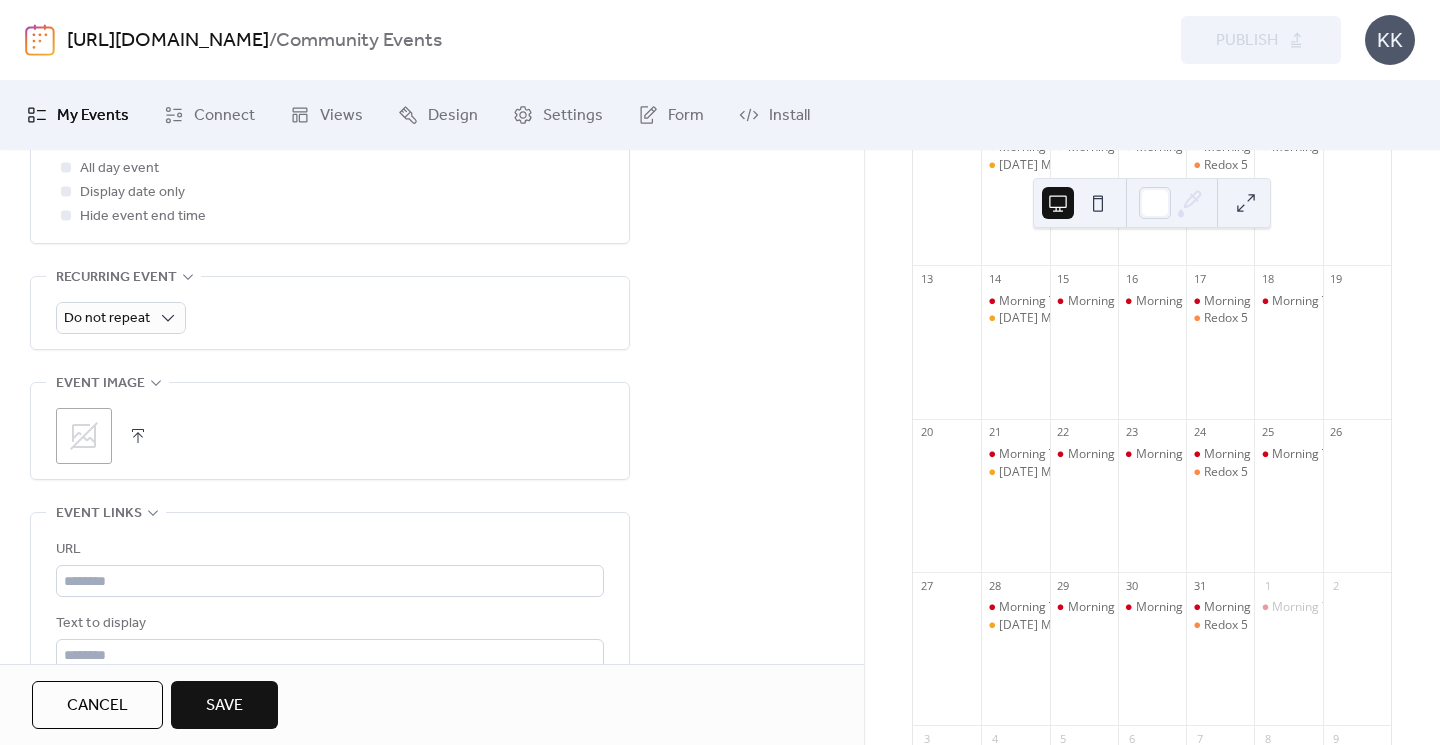 click on ";" at bounding box center (84, 436) 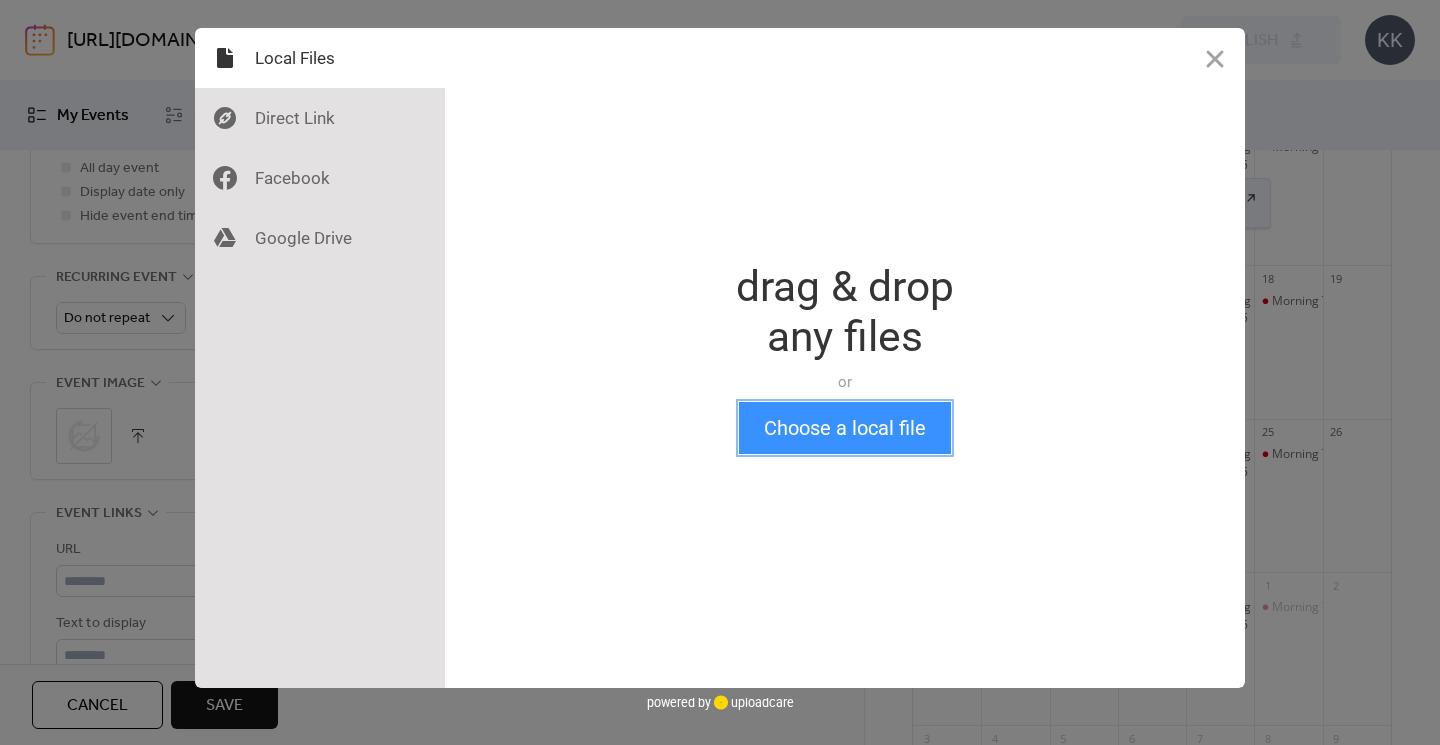 click on "Choose a local file" at bounding box center (845, 428) 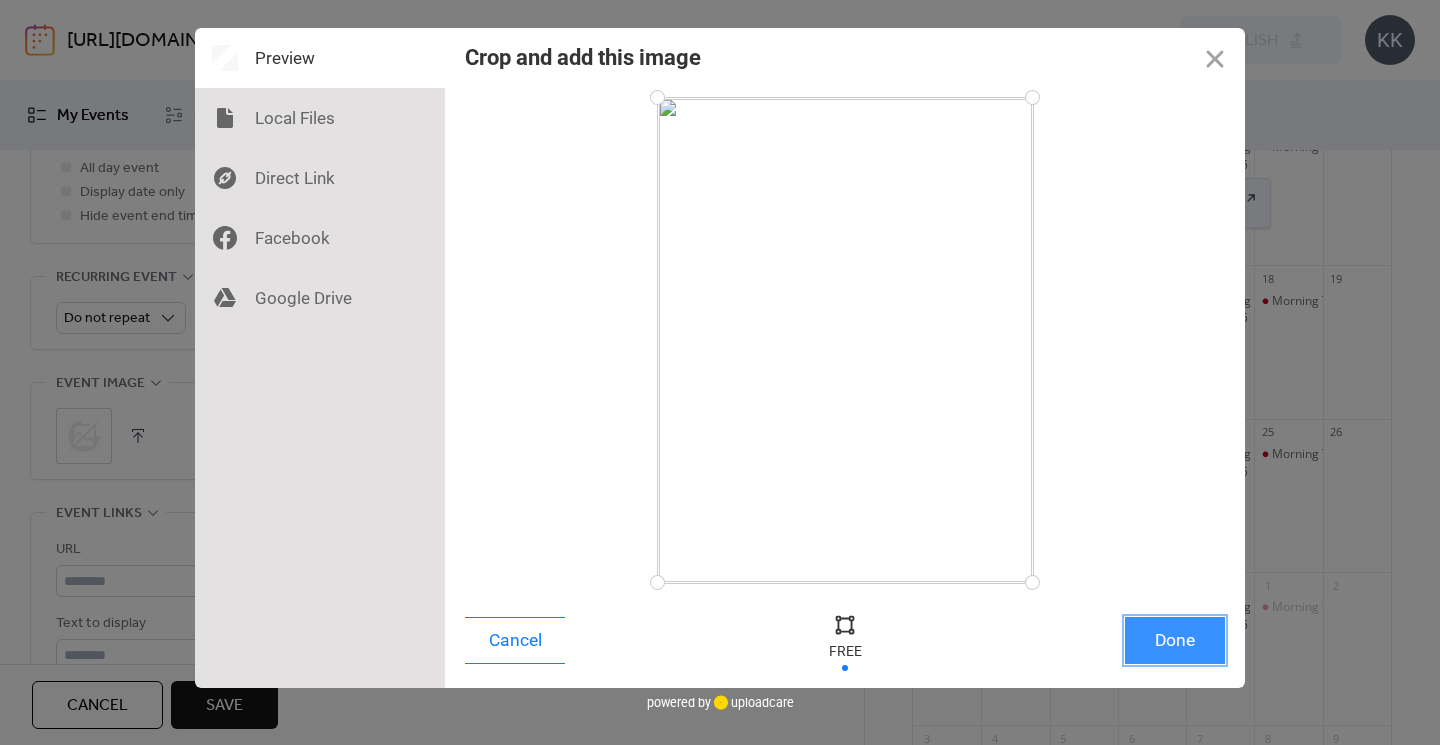 click on "Done" at bounding box center [1175, 640] 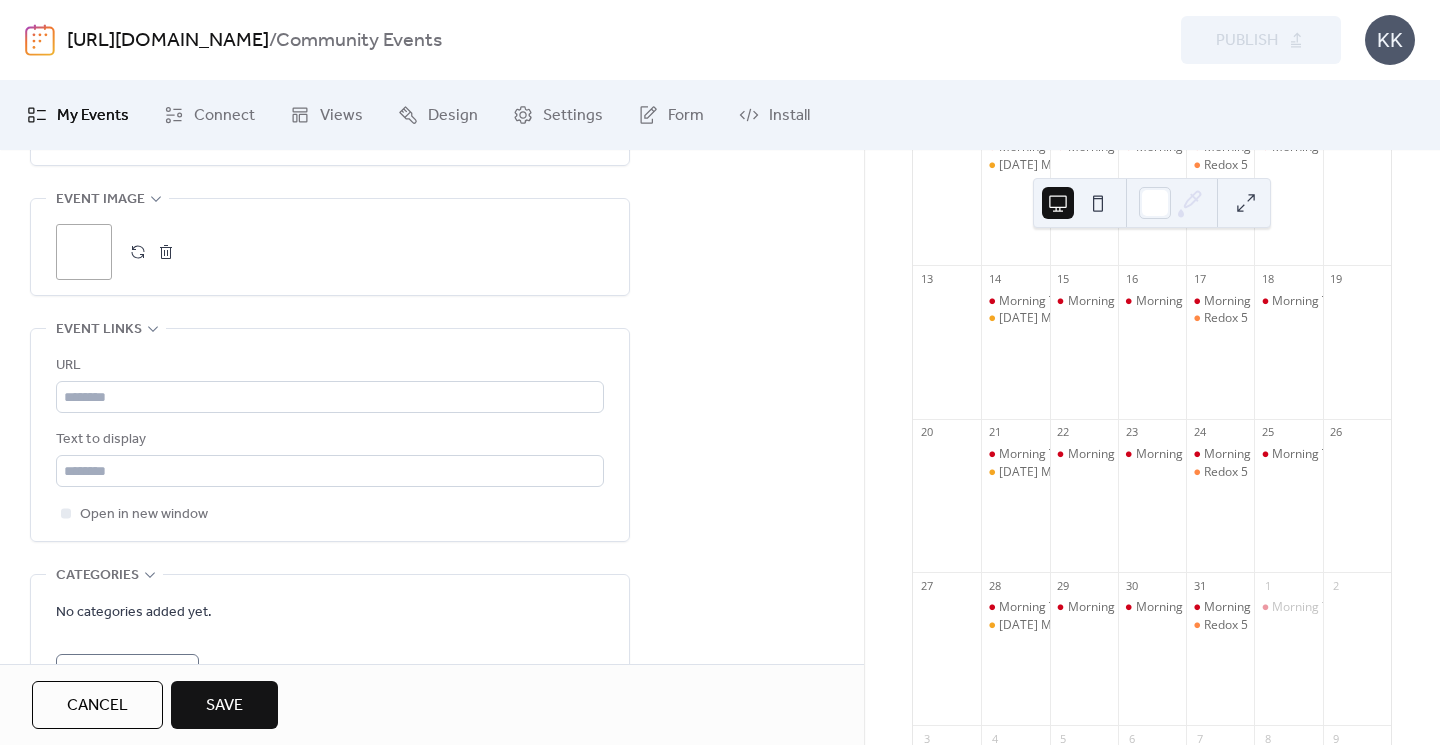 scroll, scrollTop: 1042, scrollLeft: 0, axis: vertical 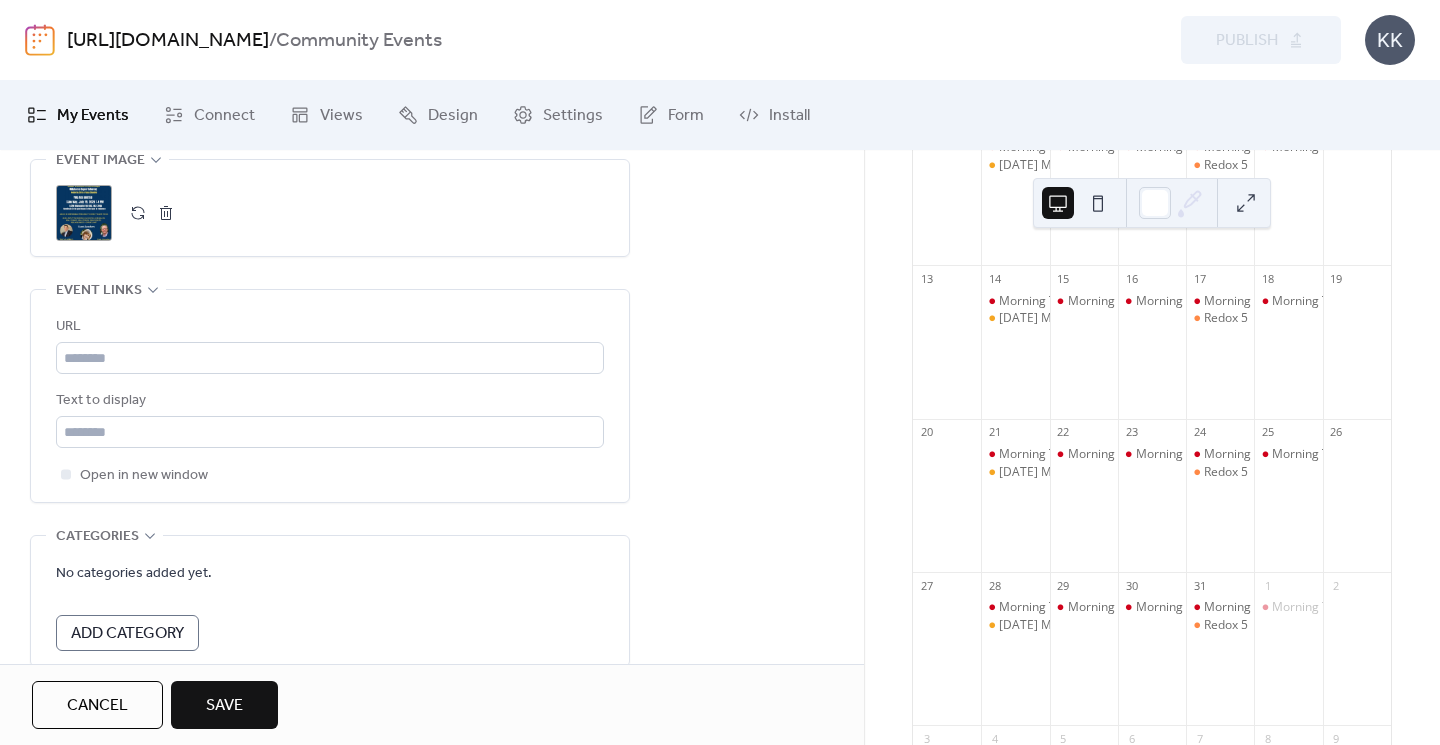 click on "Add Category" at bounding box center [127, 634] 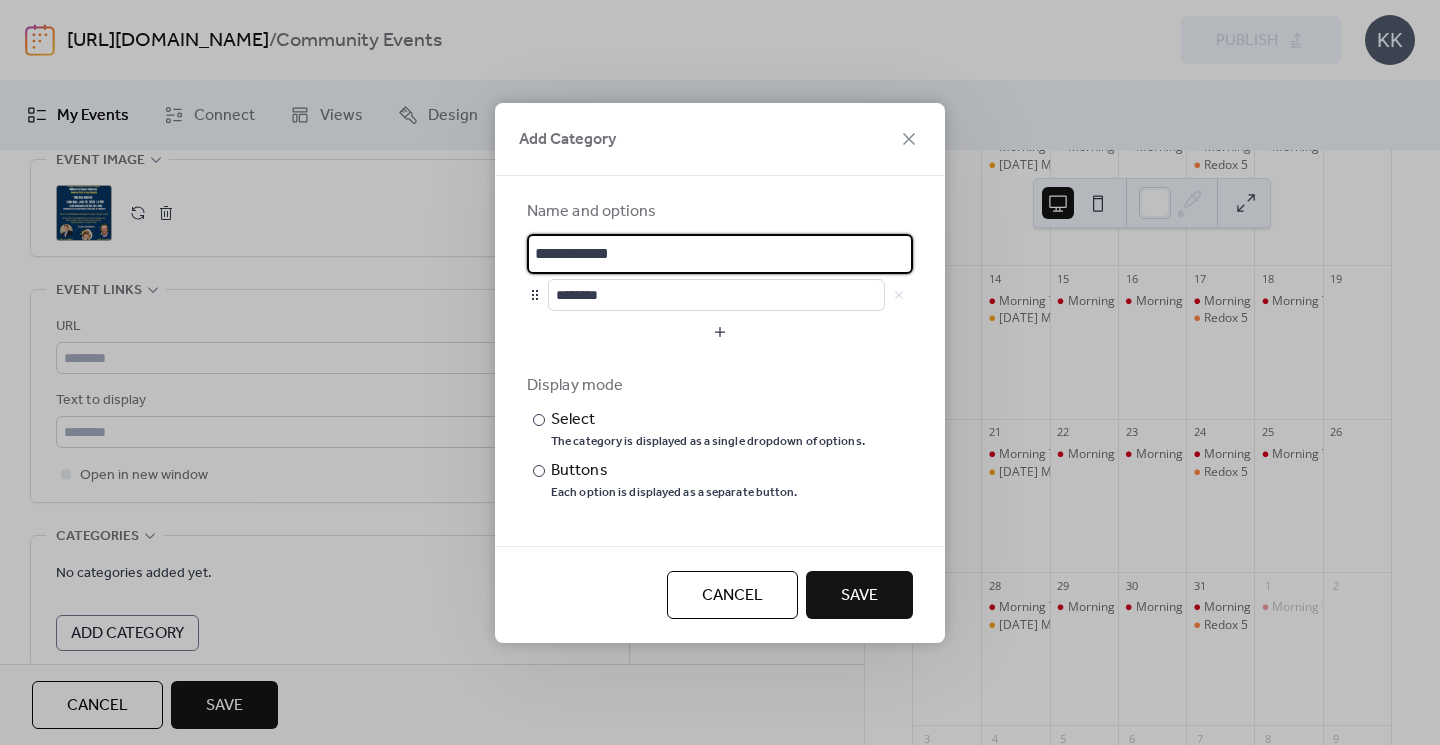 click on "**********" at bounding box center [720, 254] 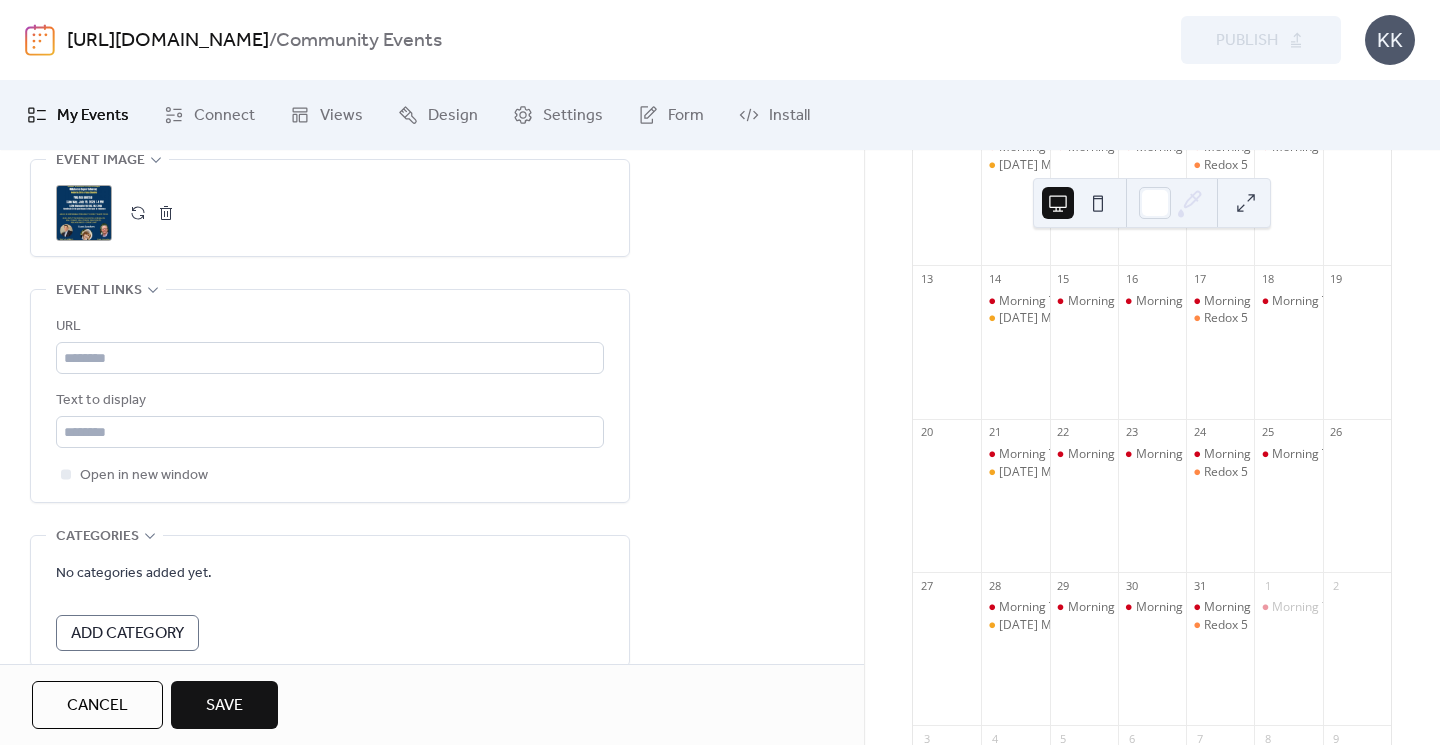 click on "Save" at bounding box center [224, 706] 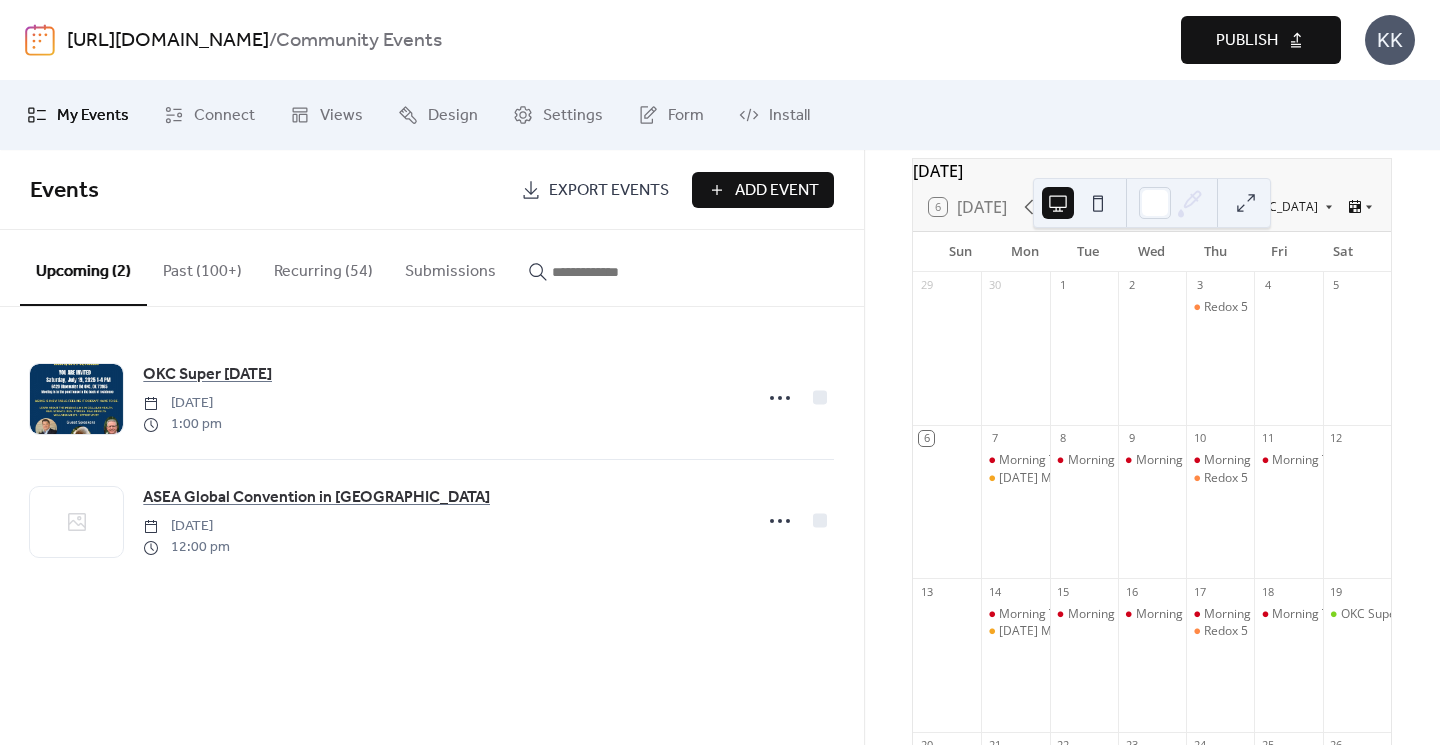 scroll, scrollTop: 0, scrollLeft: 0, axis: both 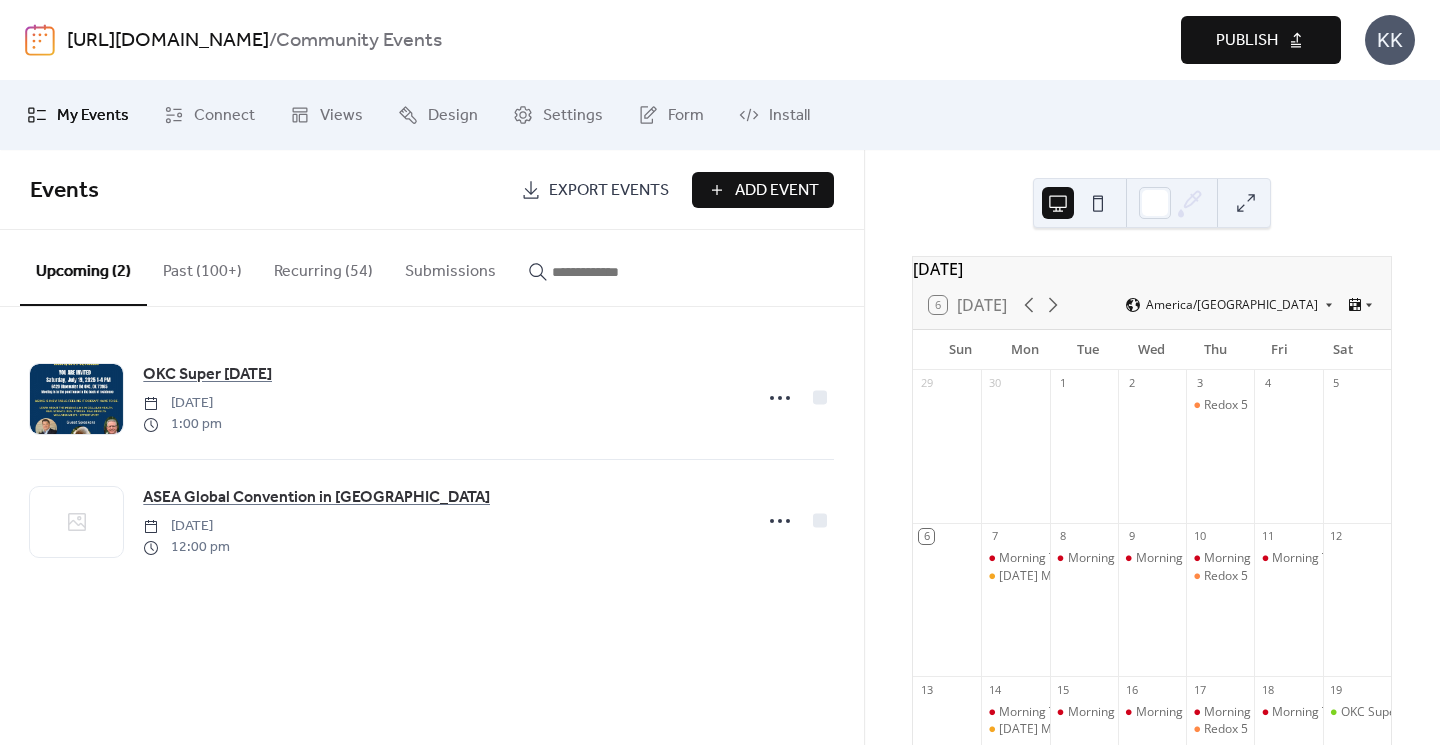 click on "Publish" at bounding box center (1247, 41) 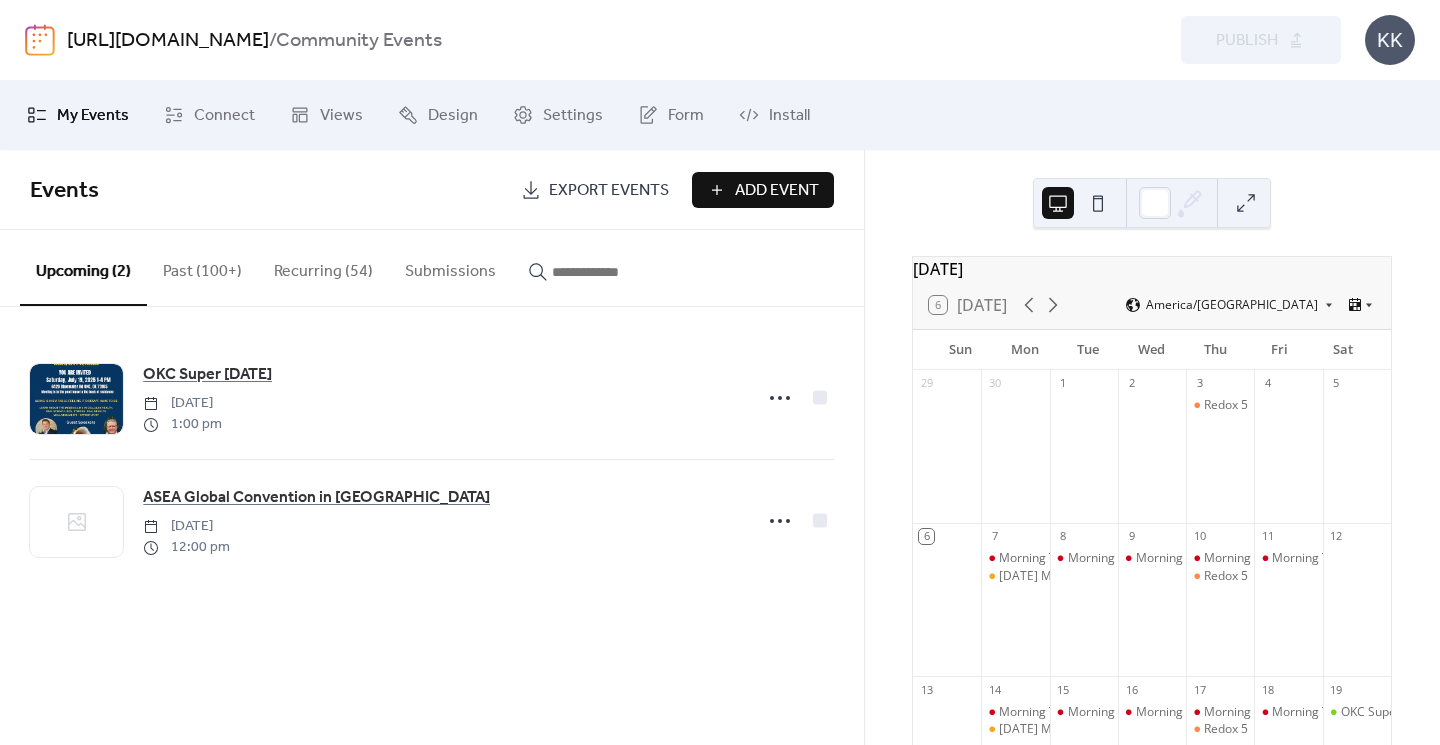 click on "Add Event" at bounding box center [777, 191] 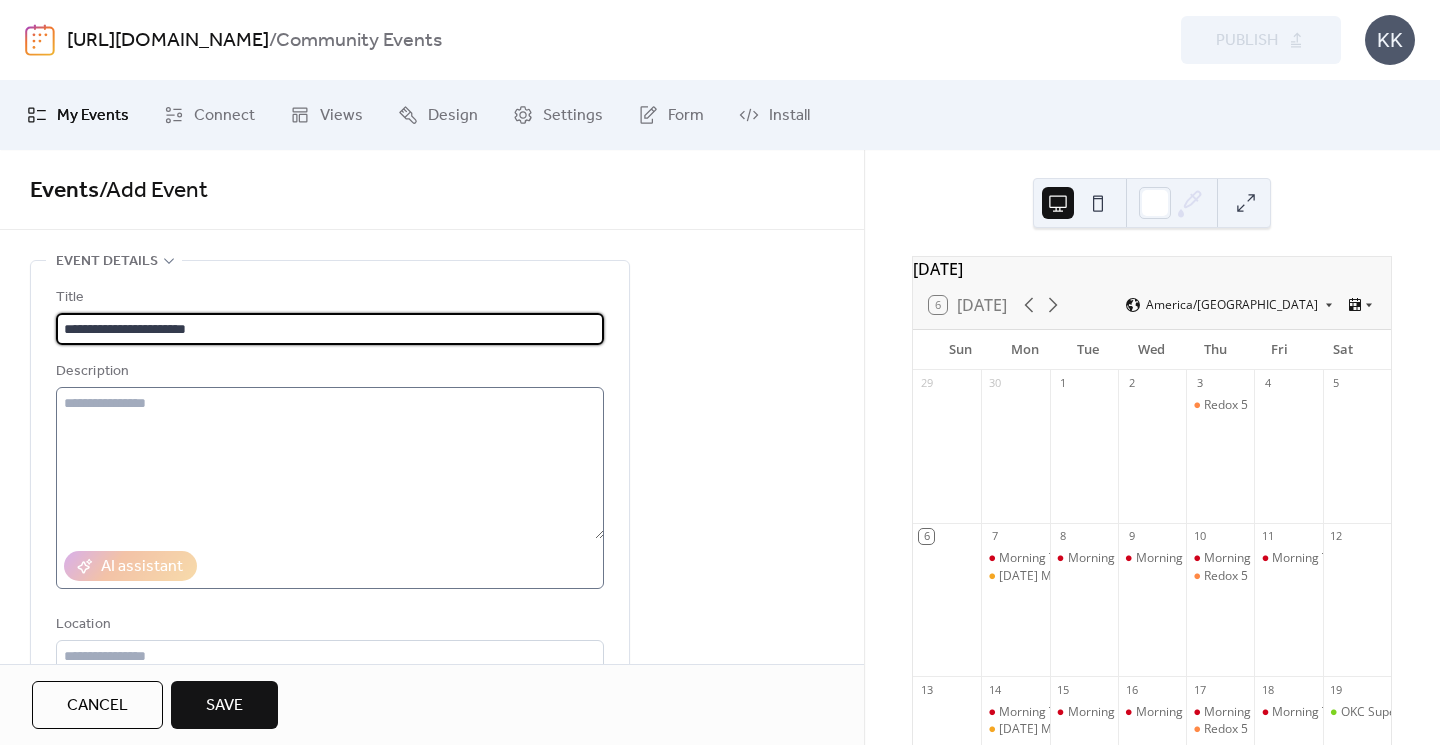 type on "**********" 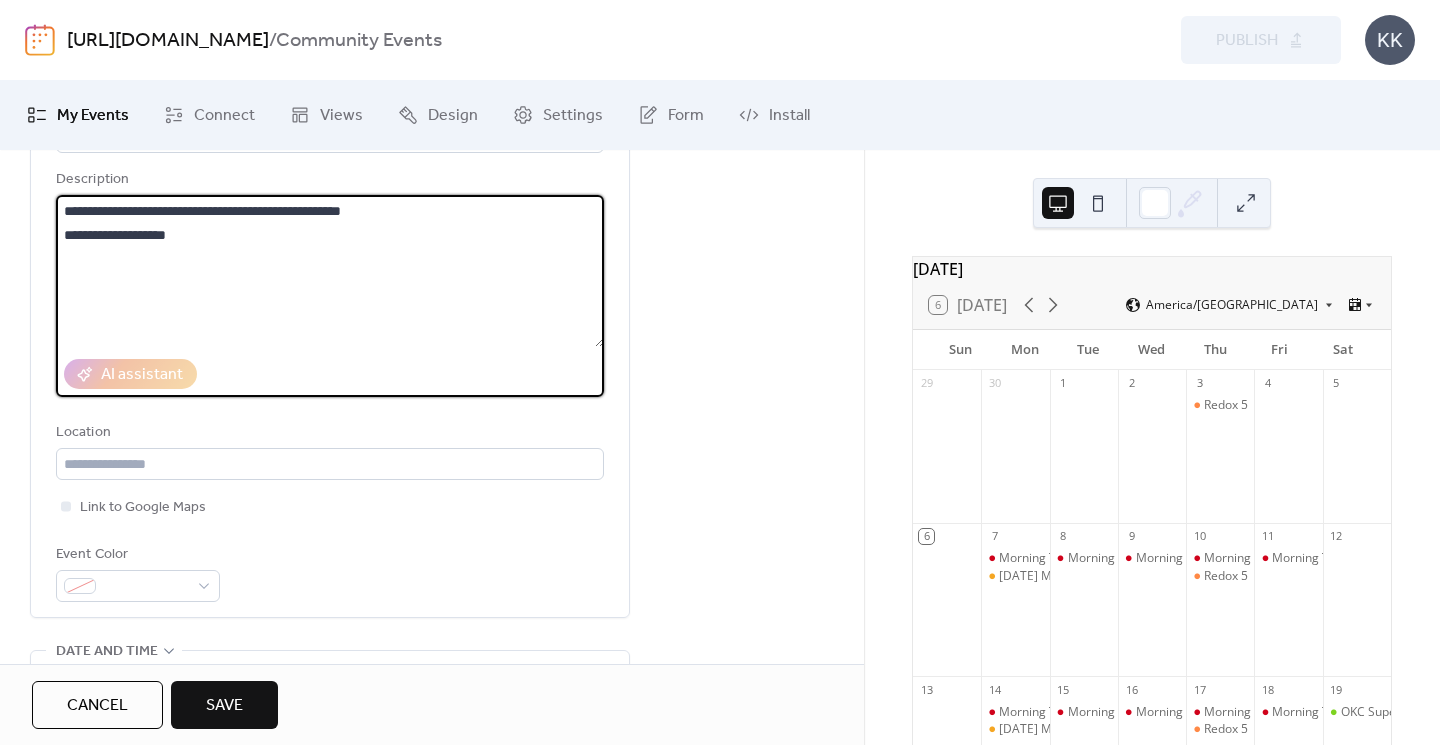 scroll, scrollTop: 205, scrollLeft: 0, axis: vertical 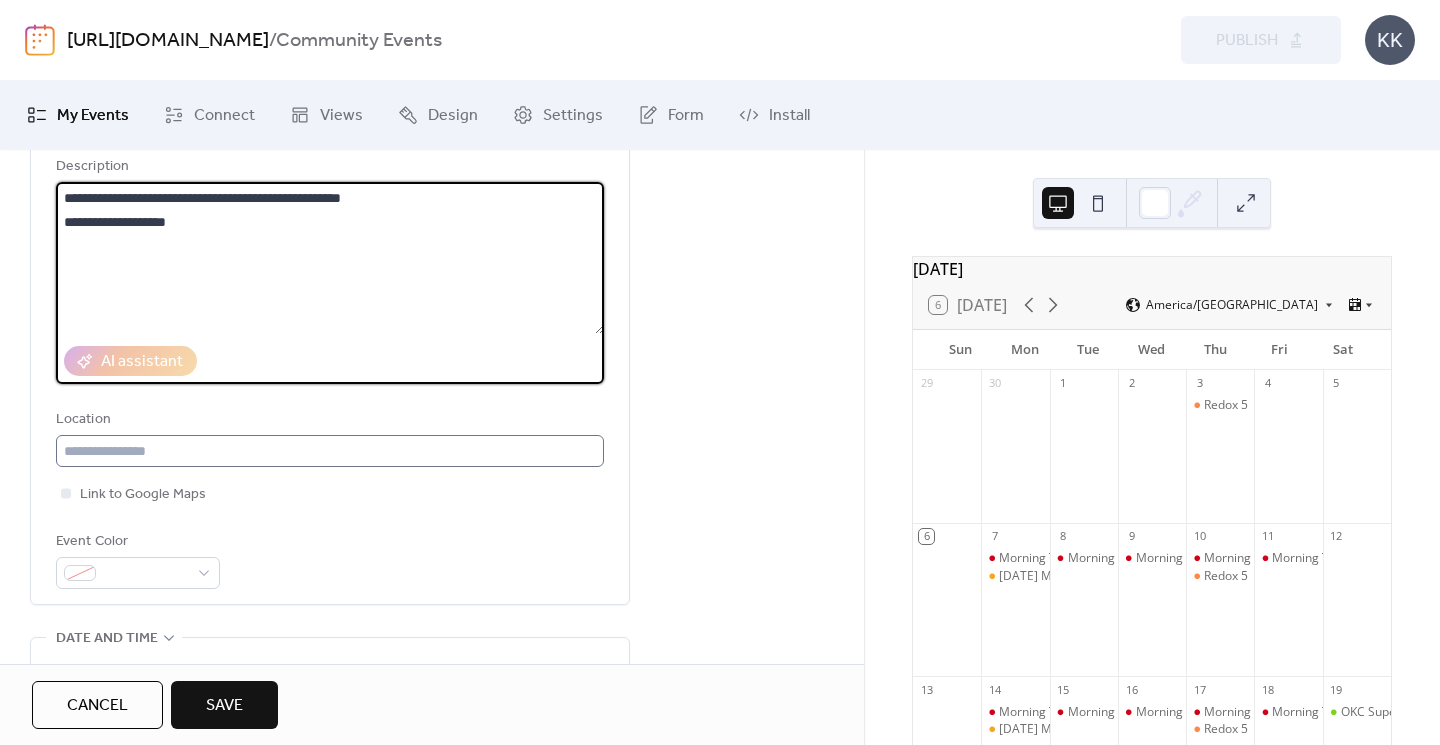 type on "**********" 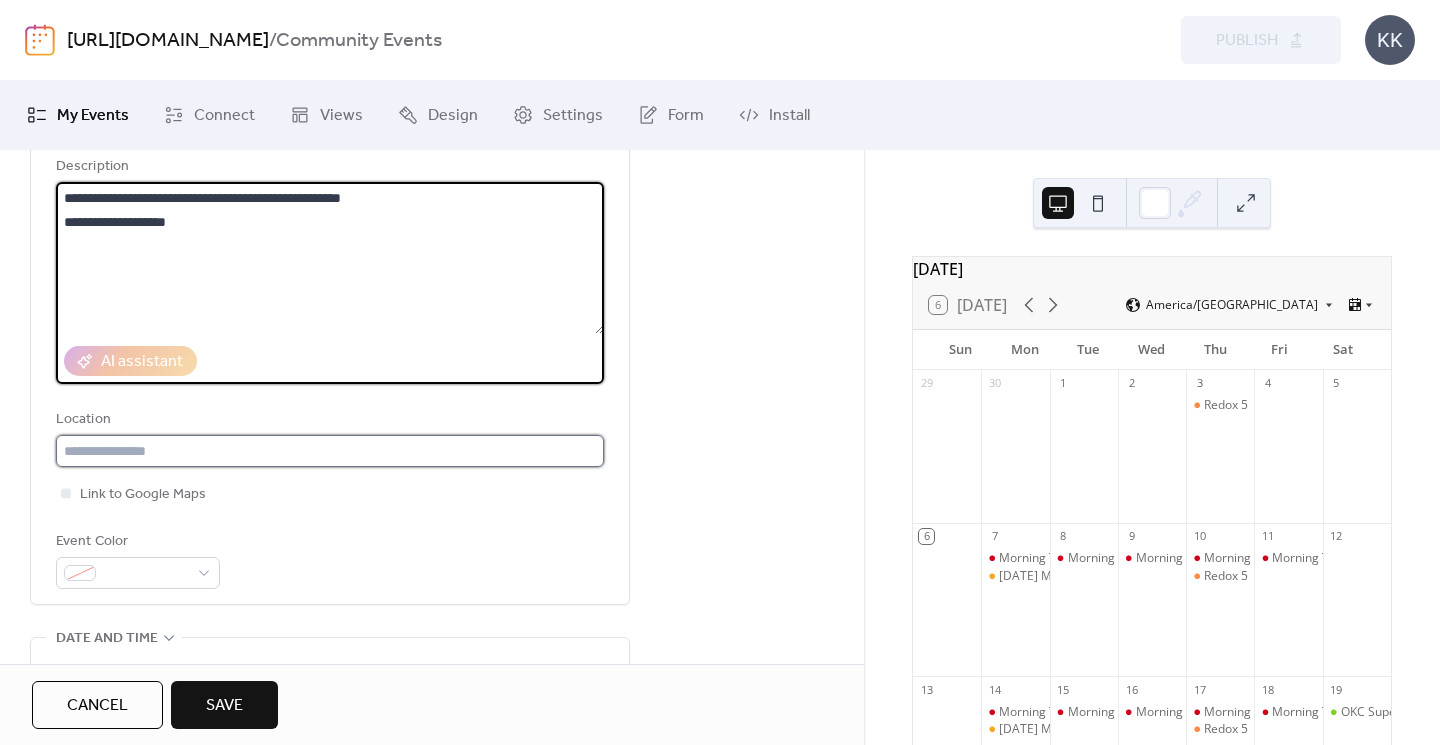 click at bounding box center (330, 451) 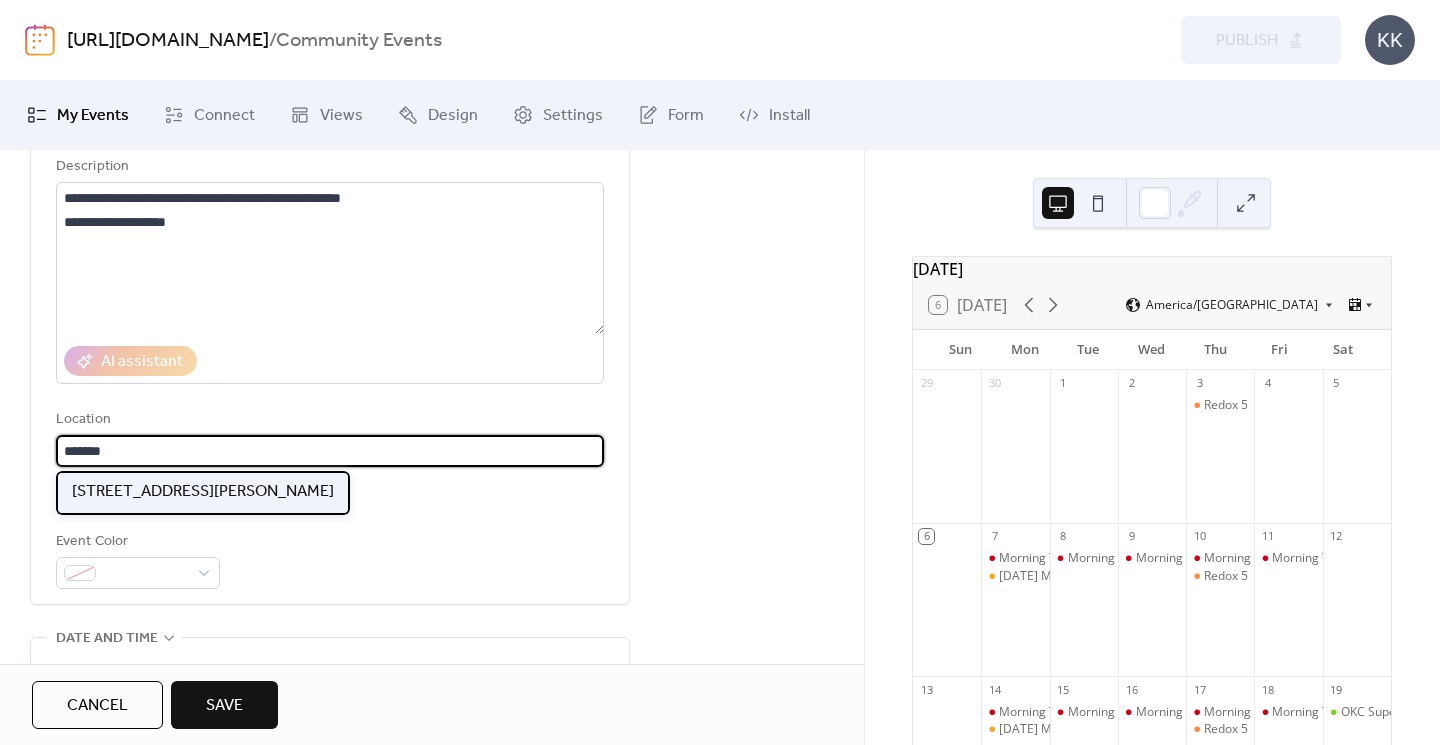 click on "[STREET_ADDRESS][PERSON_NAME]" at bounding box center [203, 492] 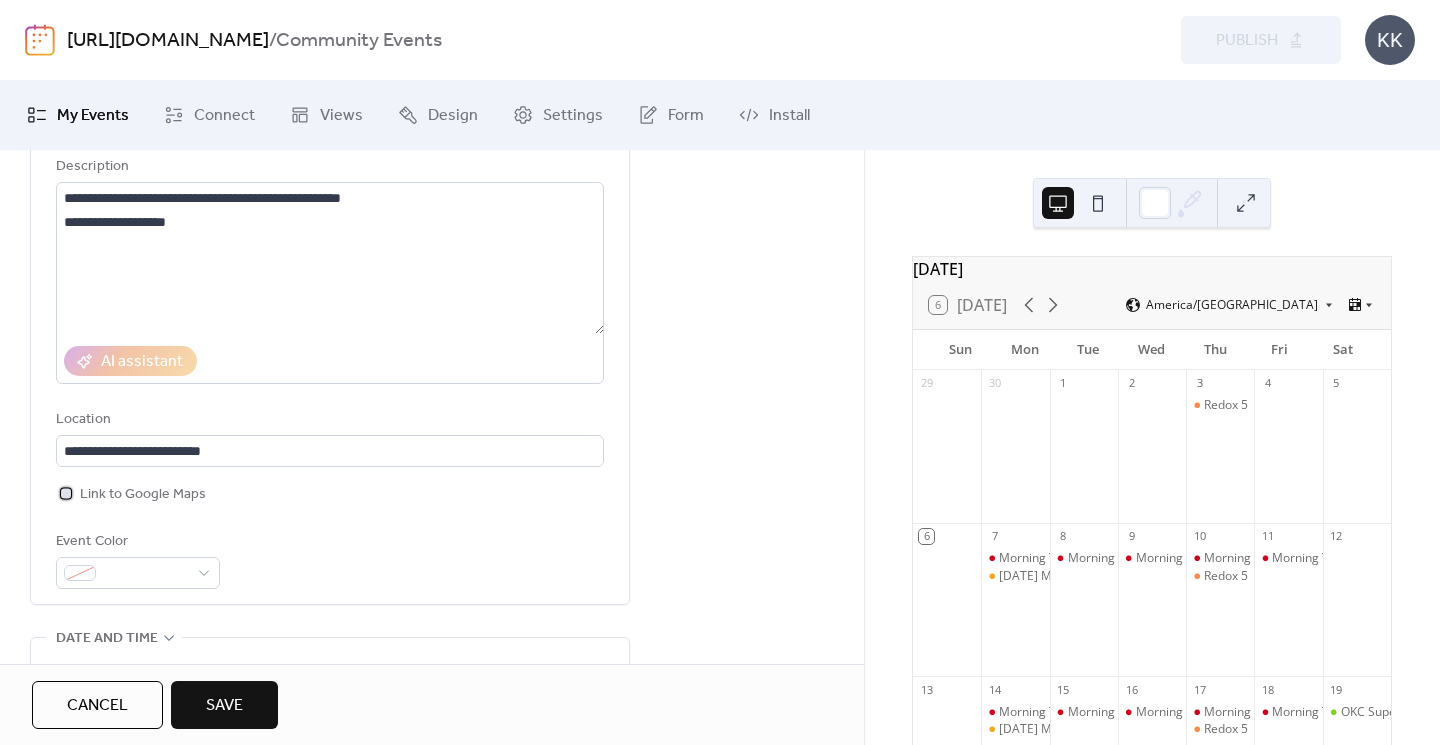 click at bounding box center (66, 493) 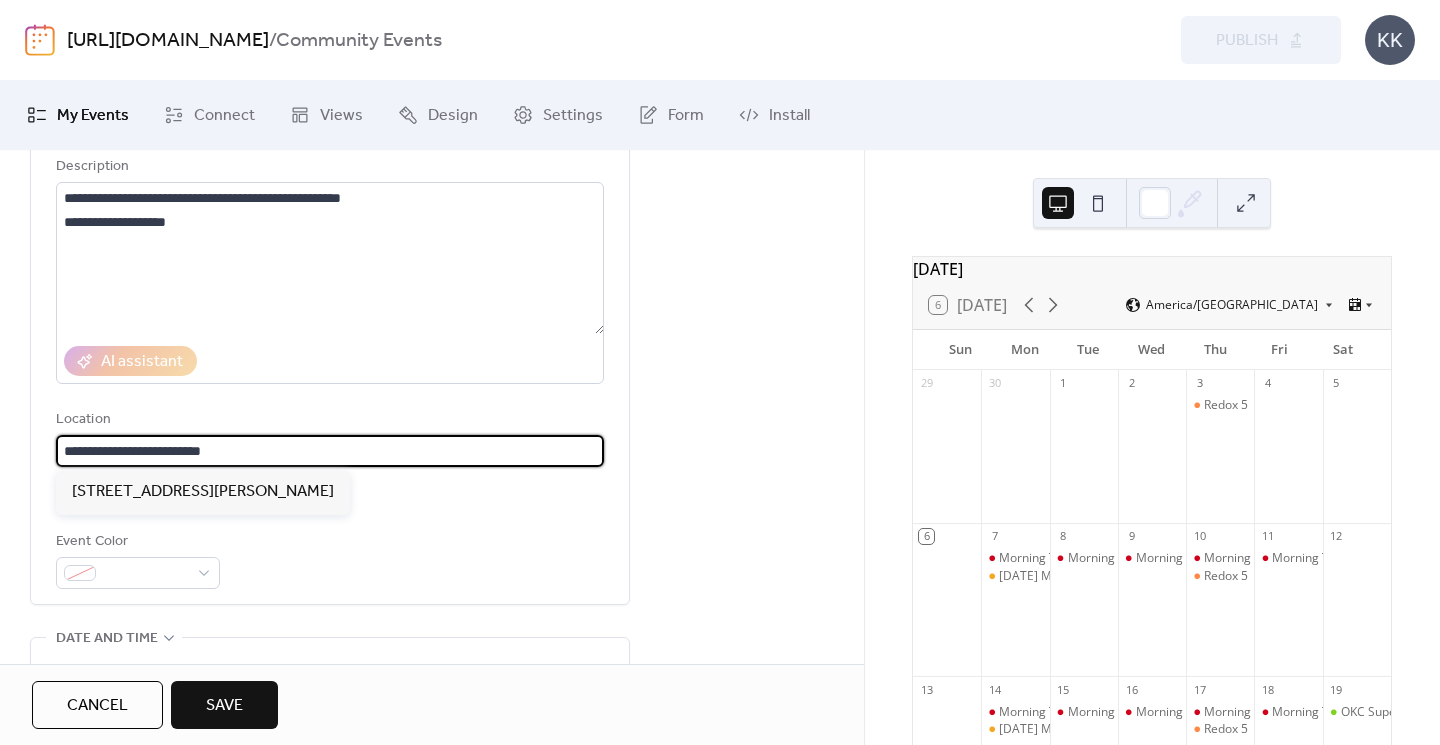 click on "**********" at bounding box center (330, 451) 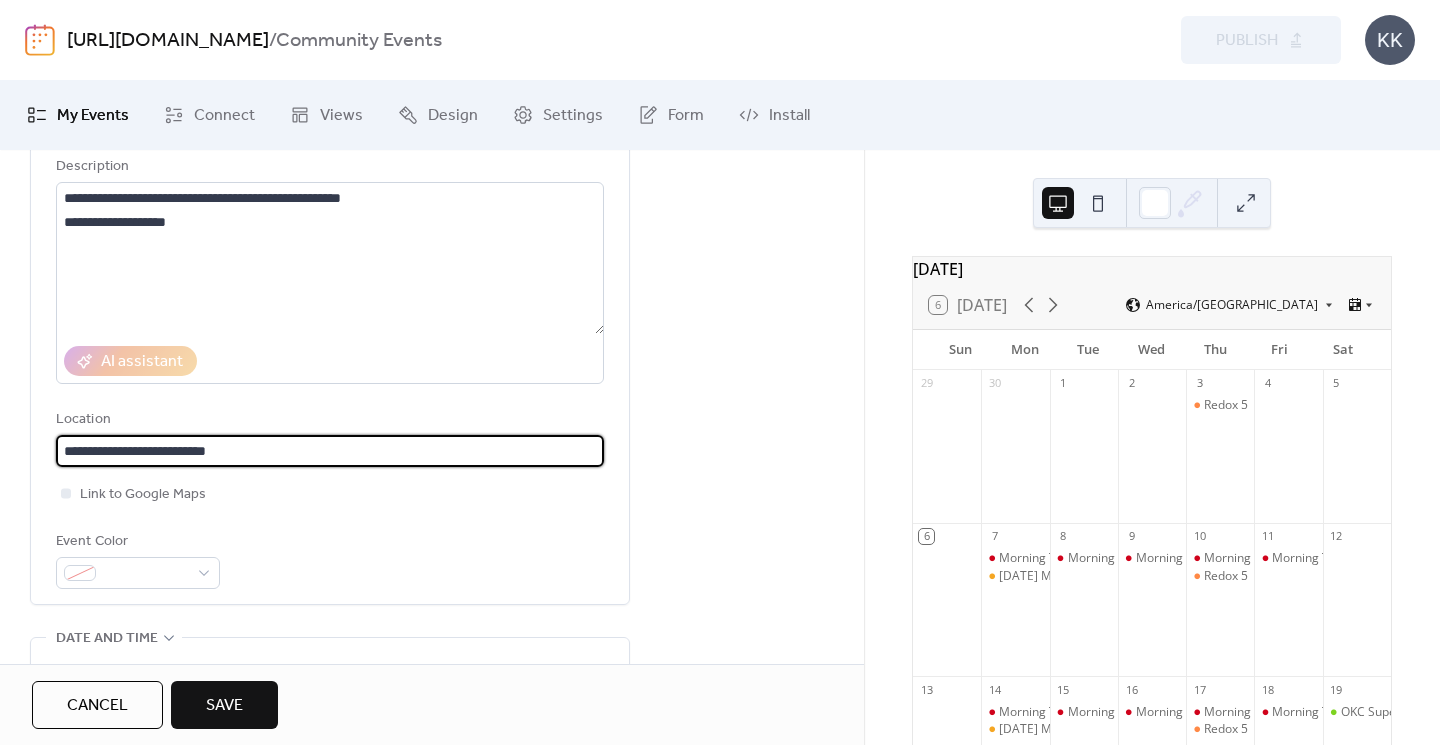 type on "**********" 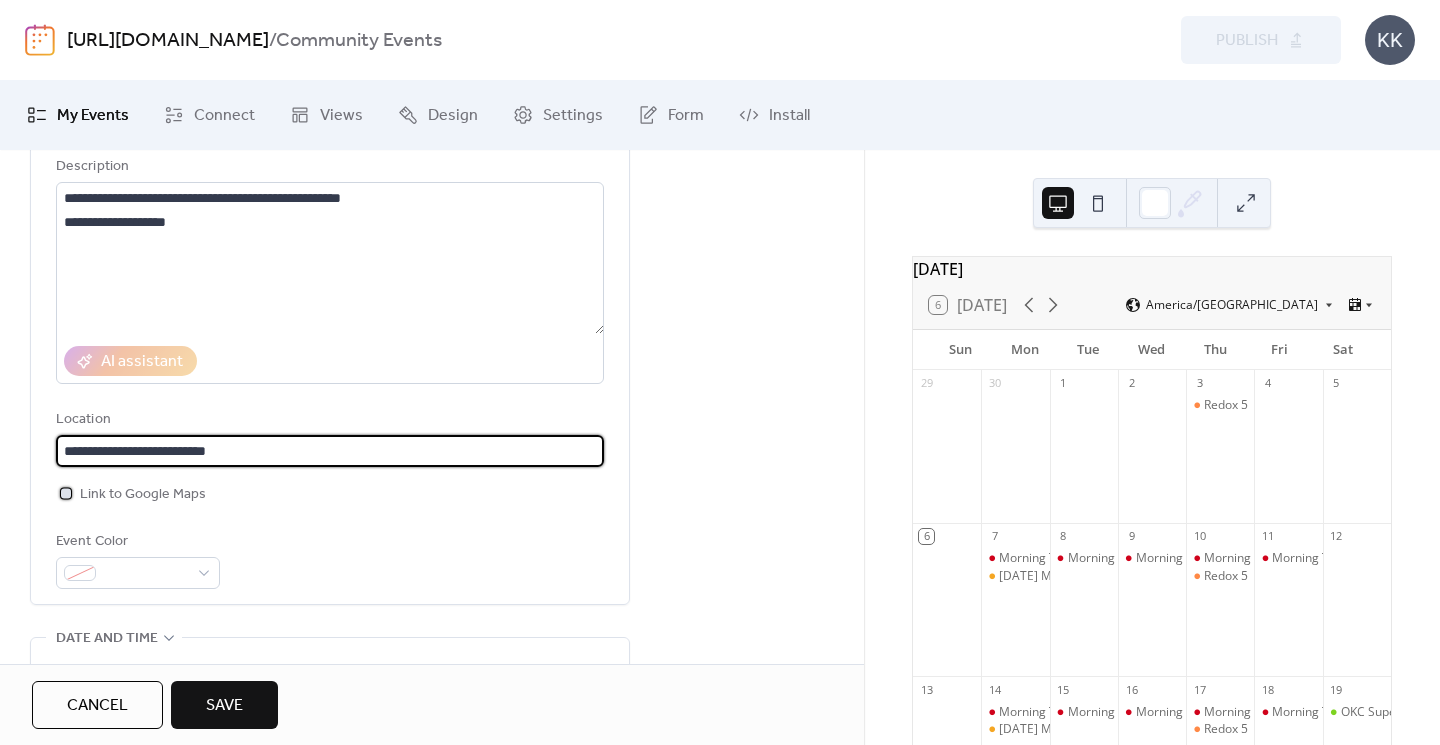 type 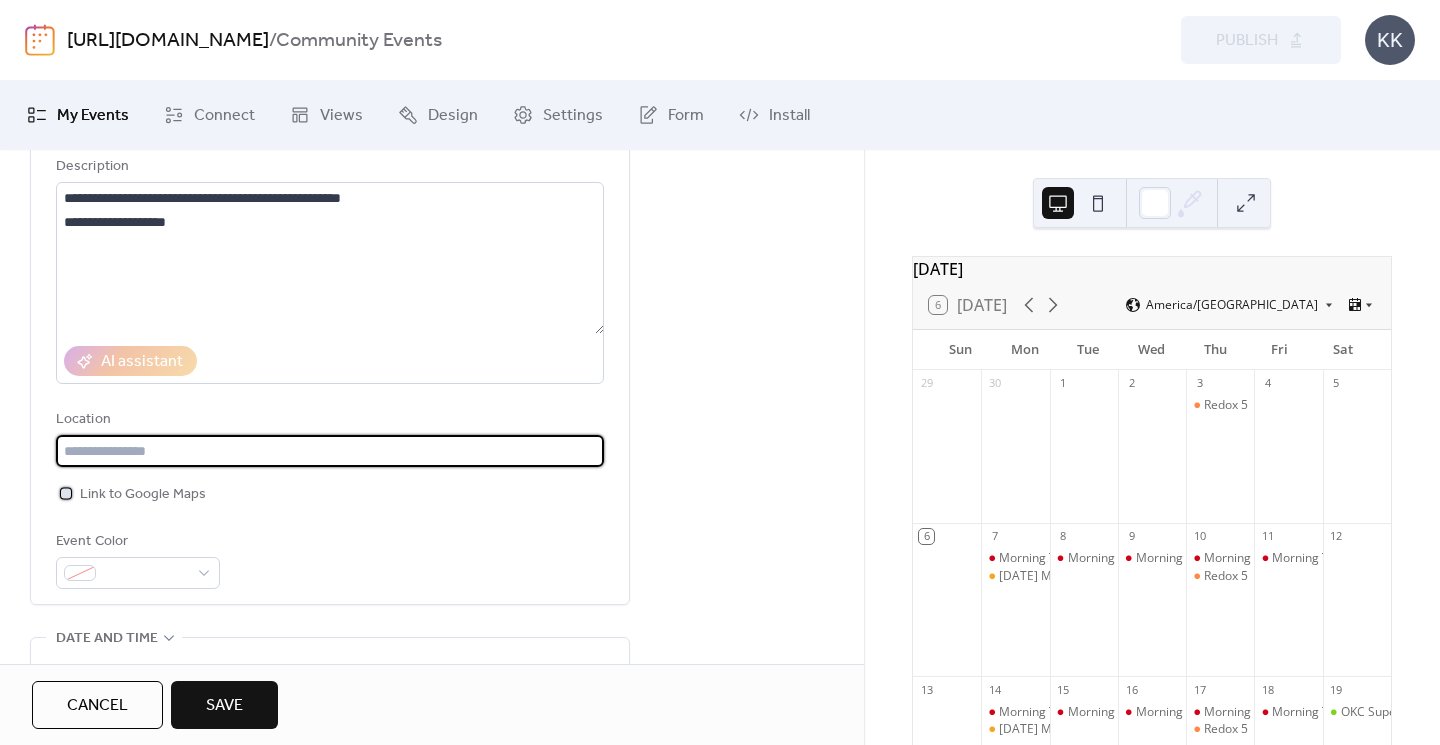 click 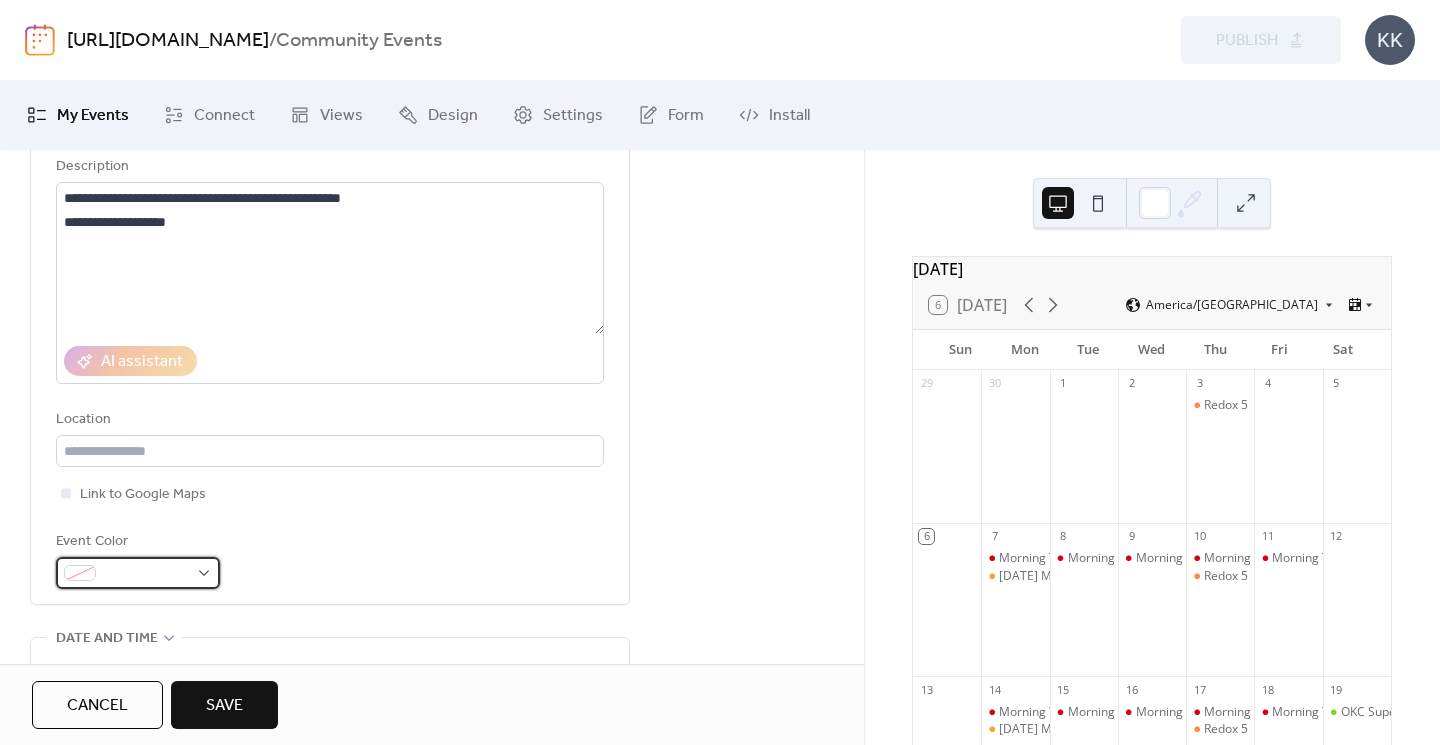click at bounding box center (138, 573) 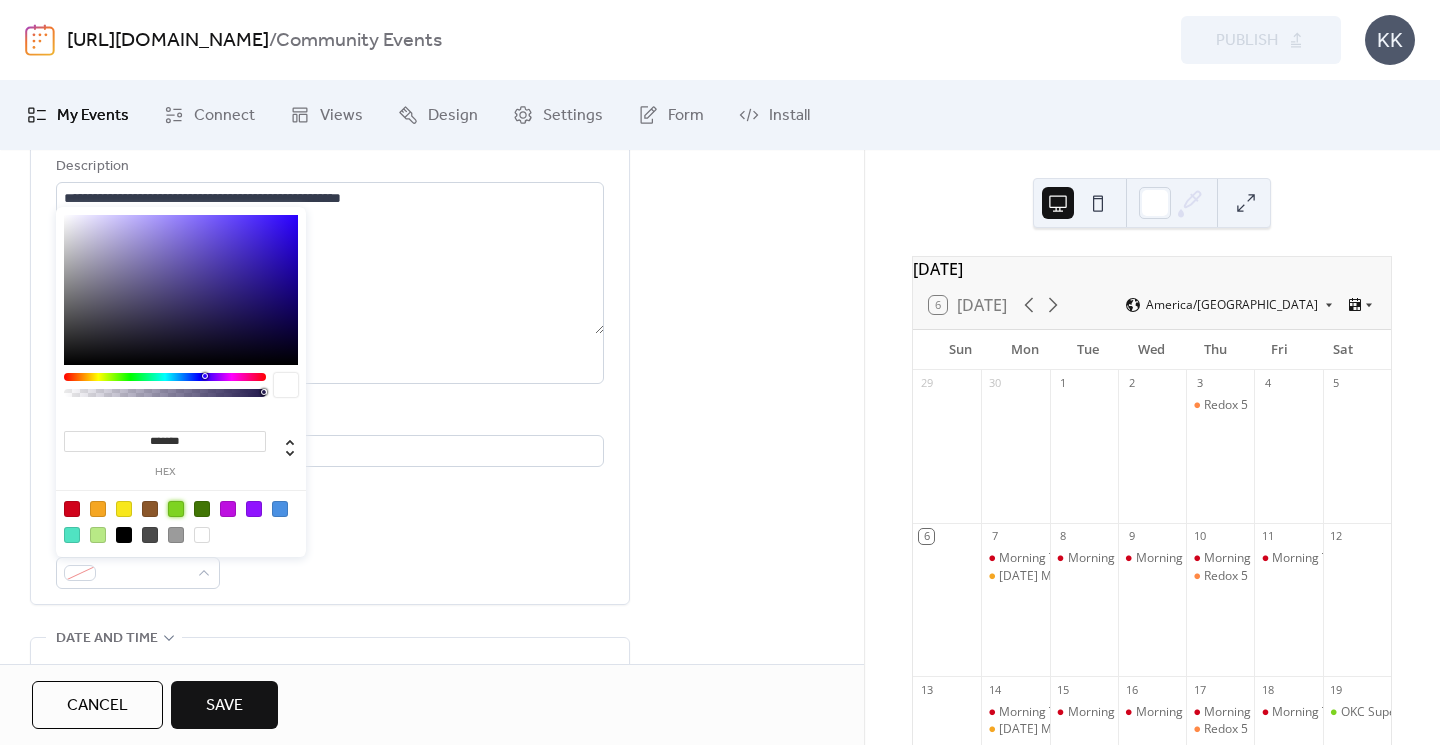 click at bounding box center (176, 509) 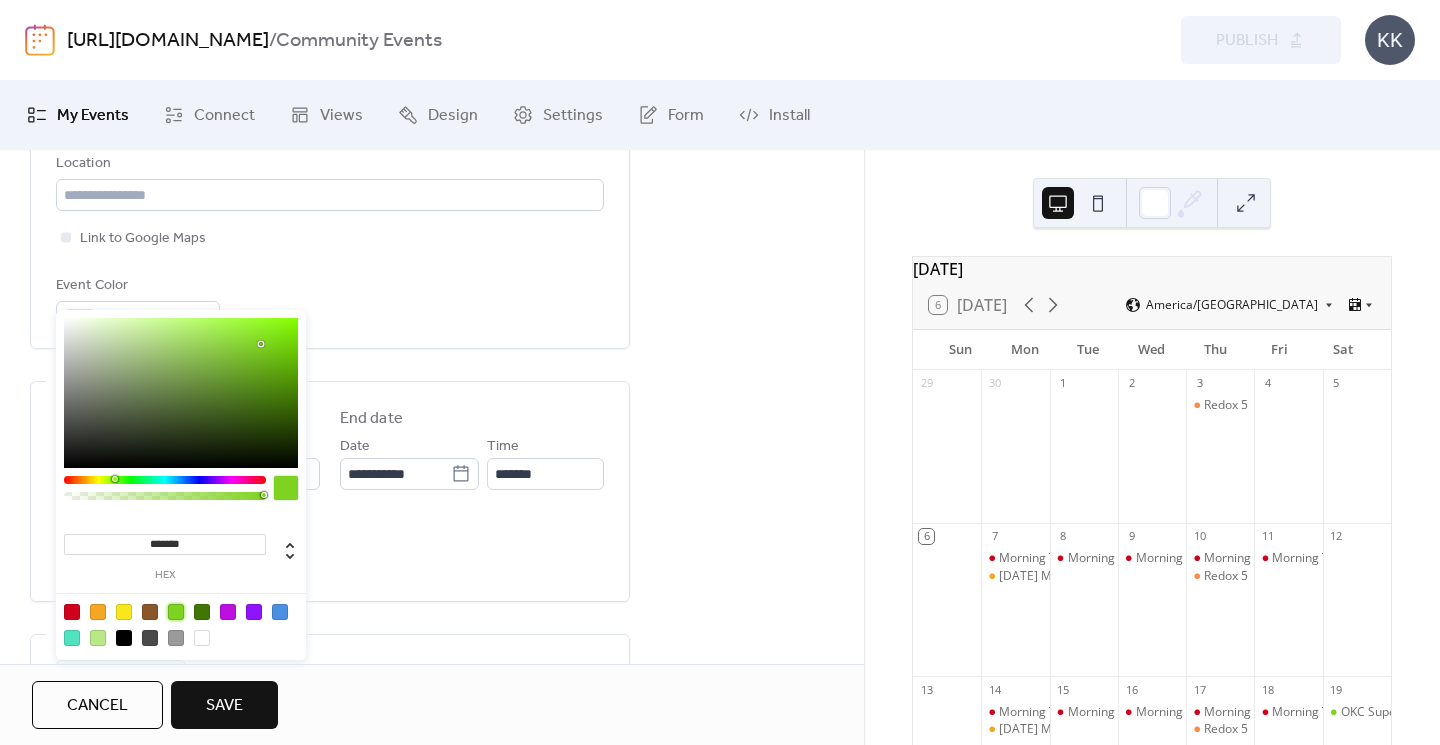 scroll, scrollTop: 503, scrollLeft: 0, axis: vertical 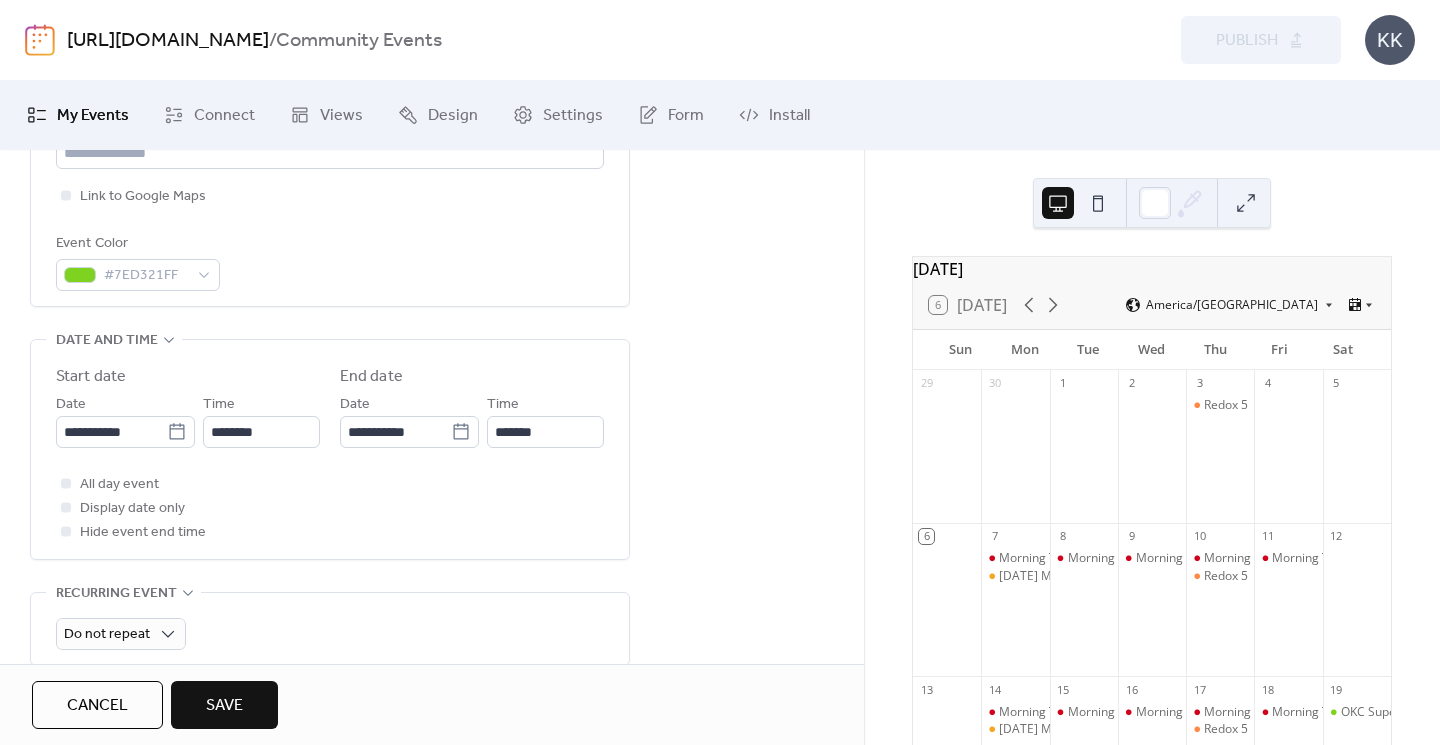 click on "All day event Display date only Hide event end time" at bounding box center [330, 508] 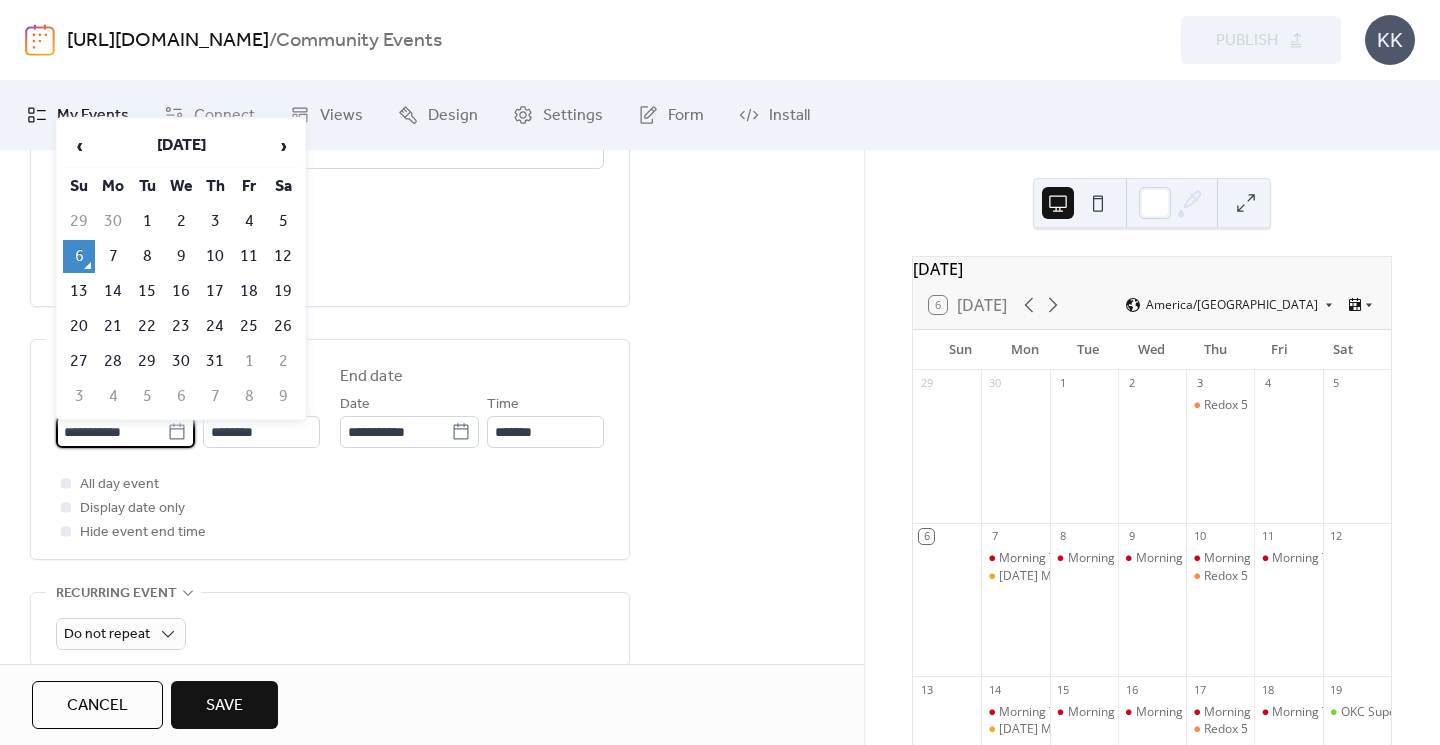 click on "**********" at bounding box center [111, 432] 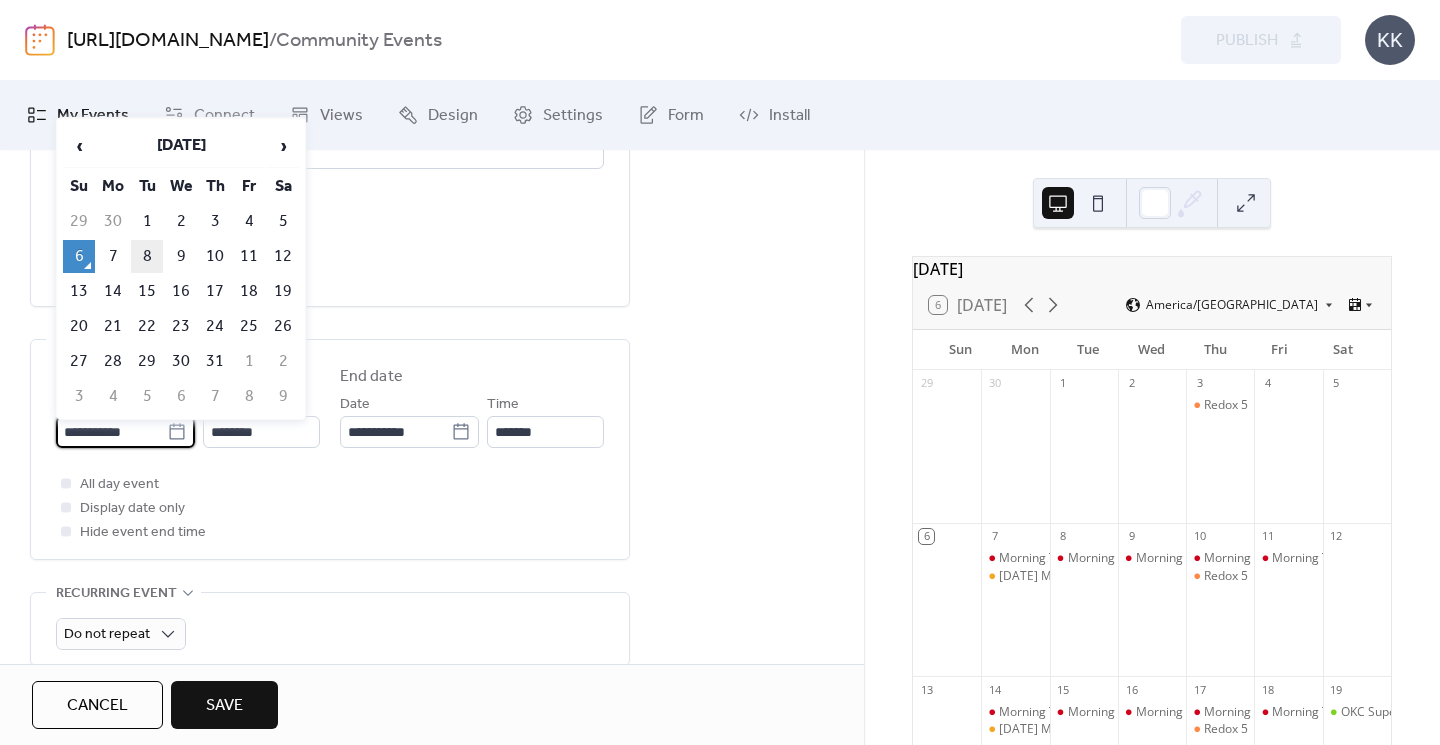 click on "8" at bounding box center (147, 256) 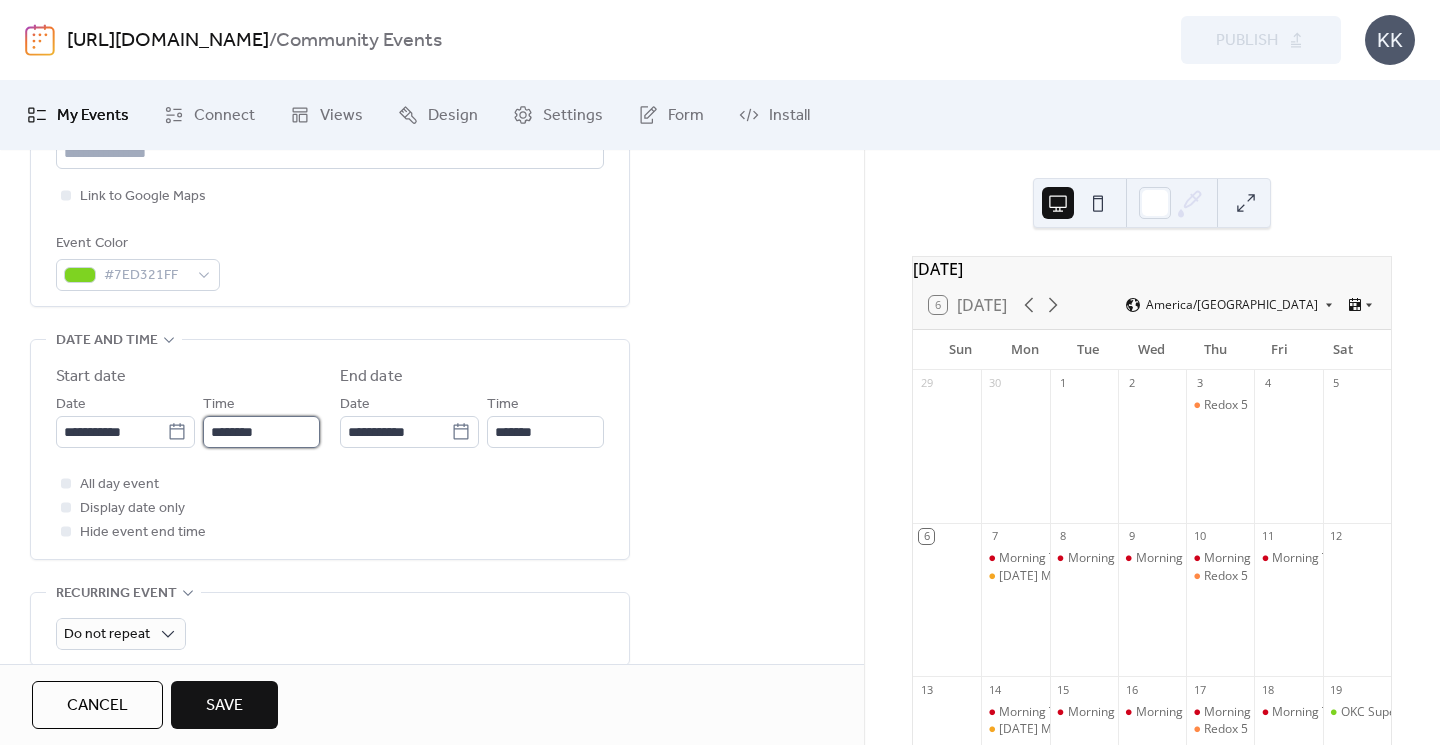 click on "********" at bounding box center [261, 432] 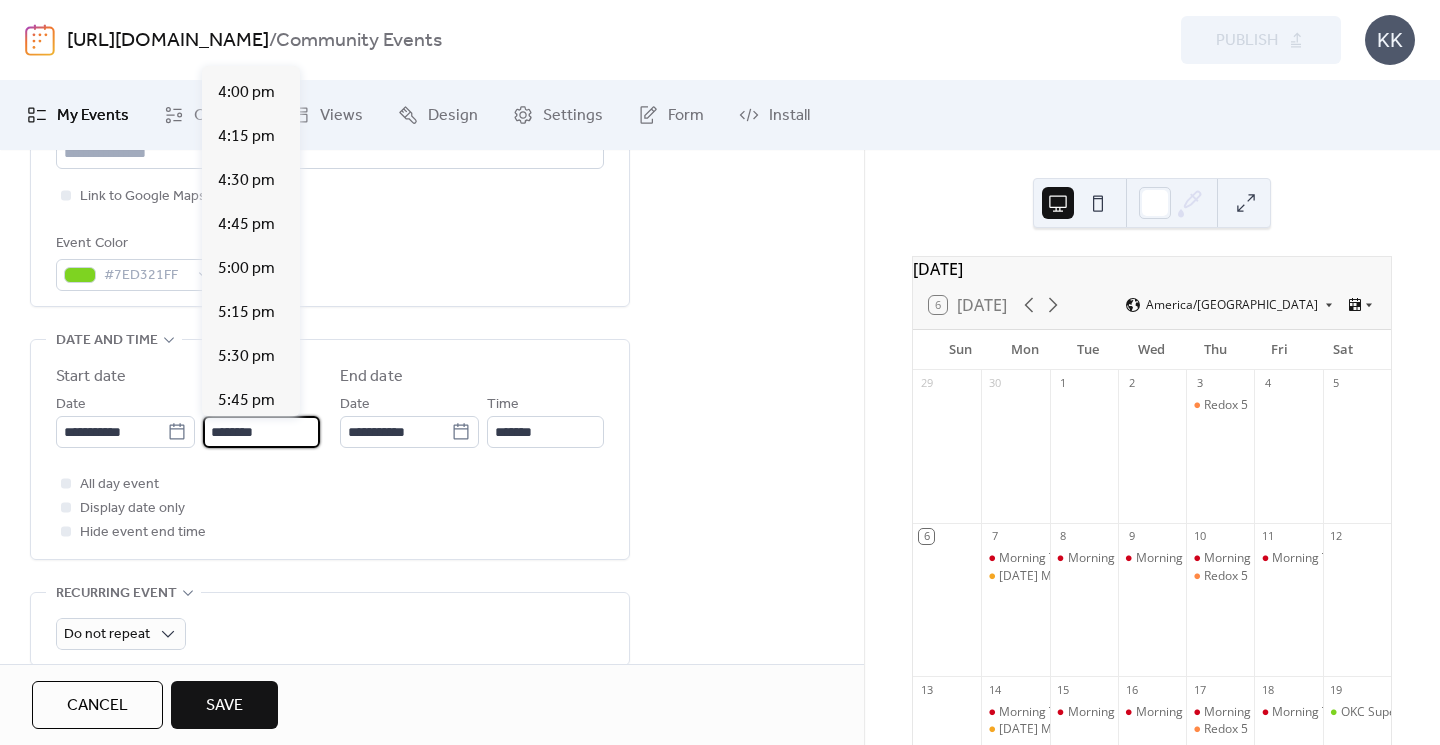 scroll, scrollTop: 2826, scrollLeft: 0, axis: vertical 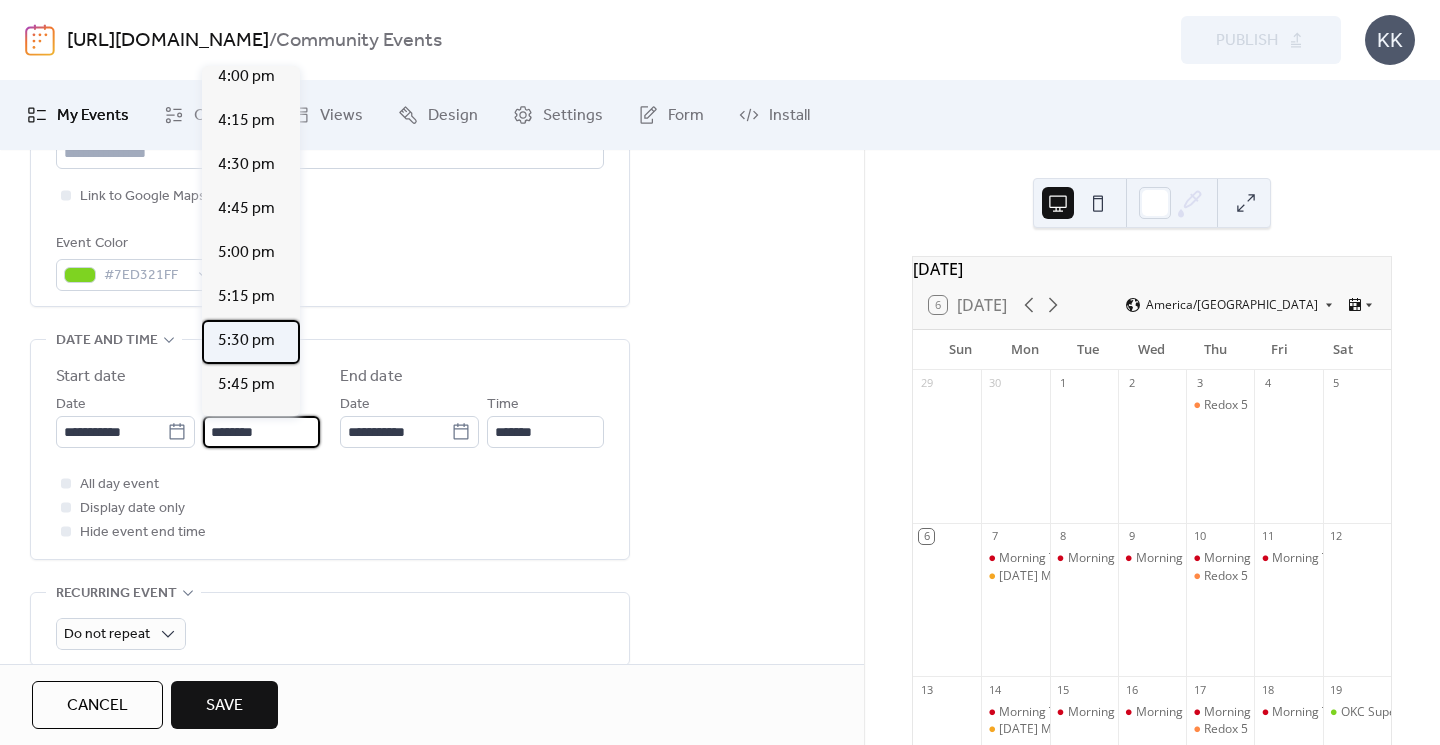 click on "5:30 pm" at bounding box center (246, 341) 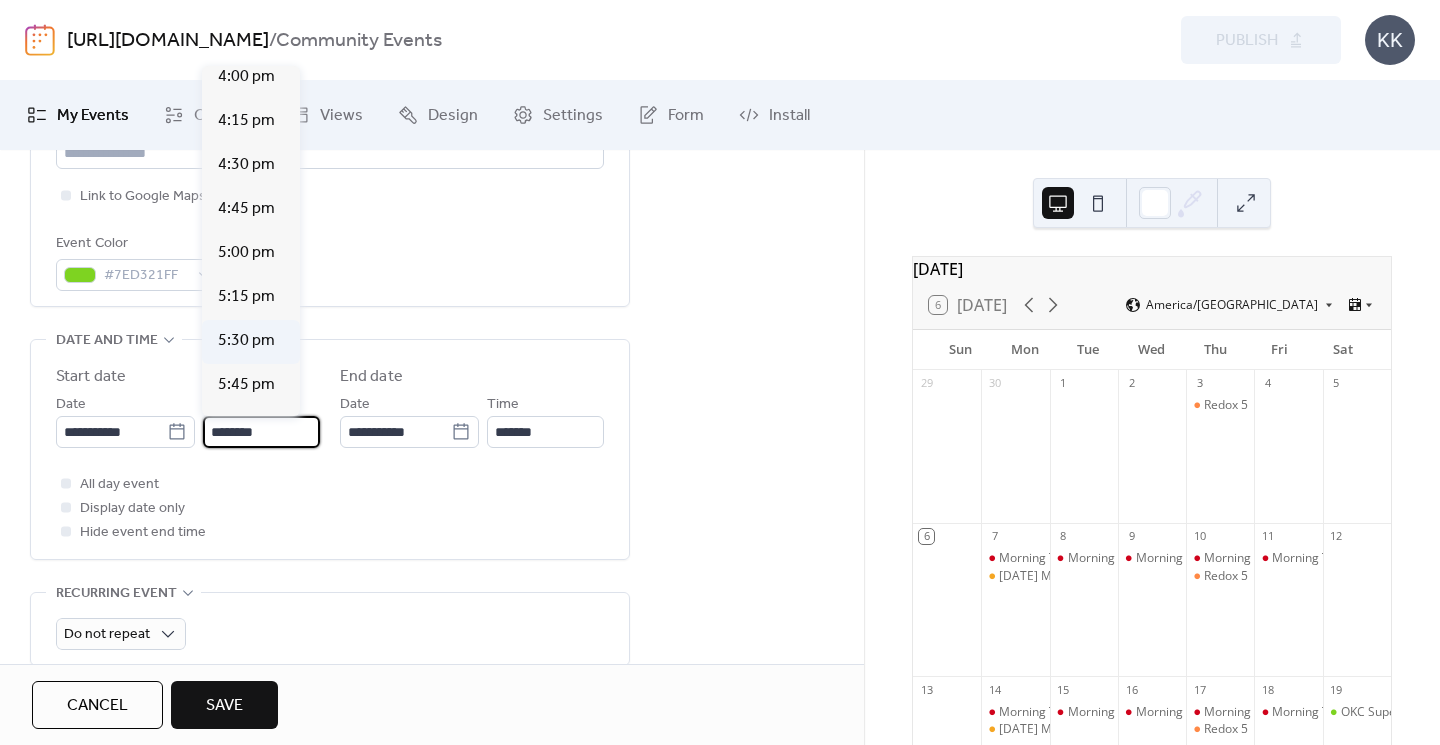 type on "*******" 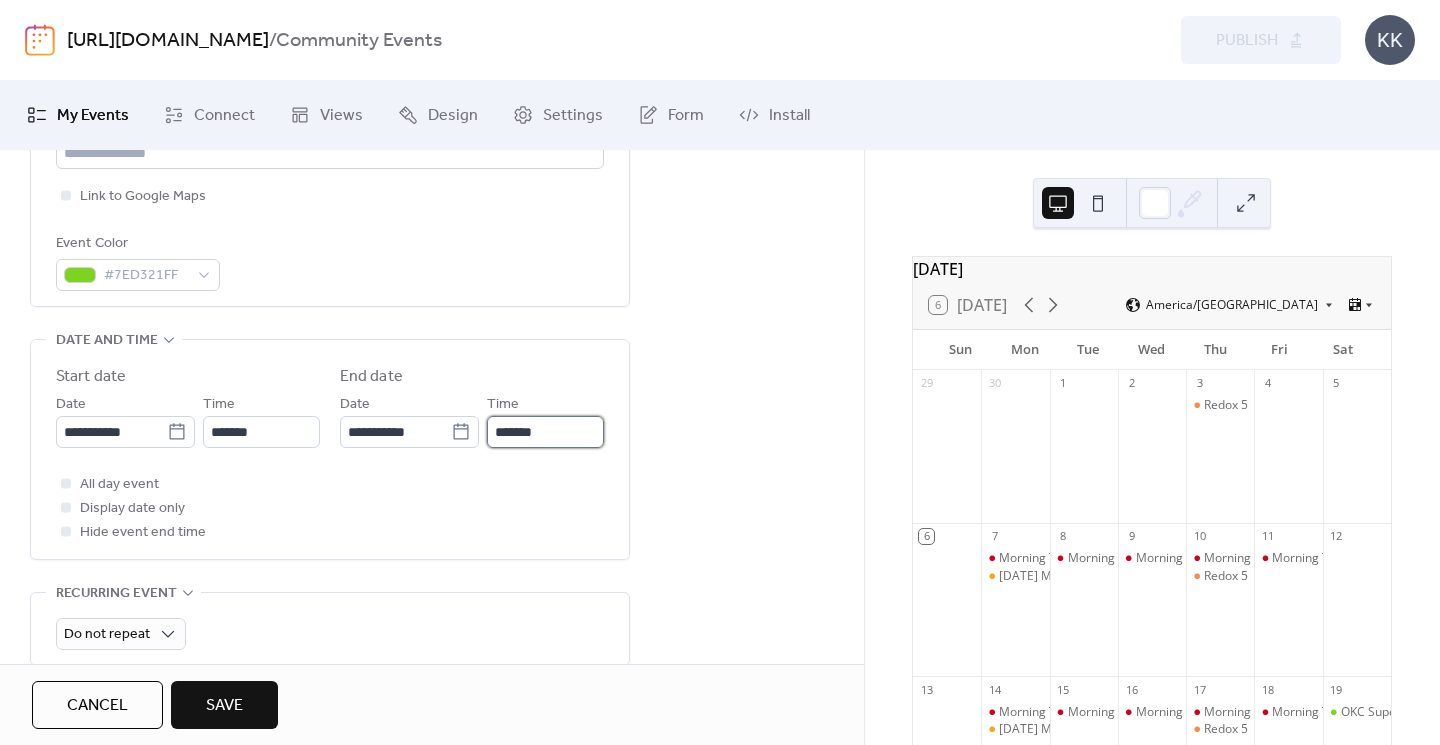 click on "*******" at bounding box center [545, 432] 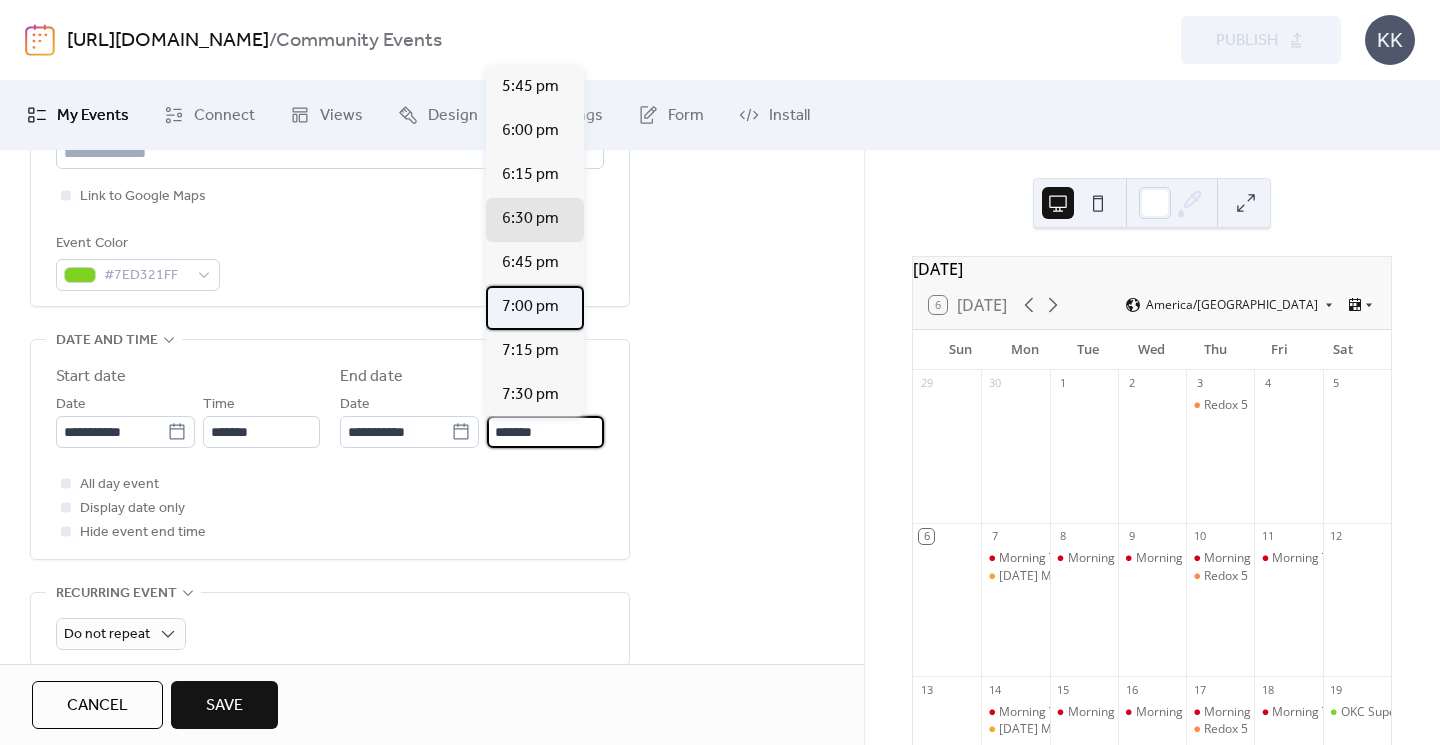 click on "7:00 pm" at bounding box center [530, 307] 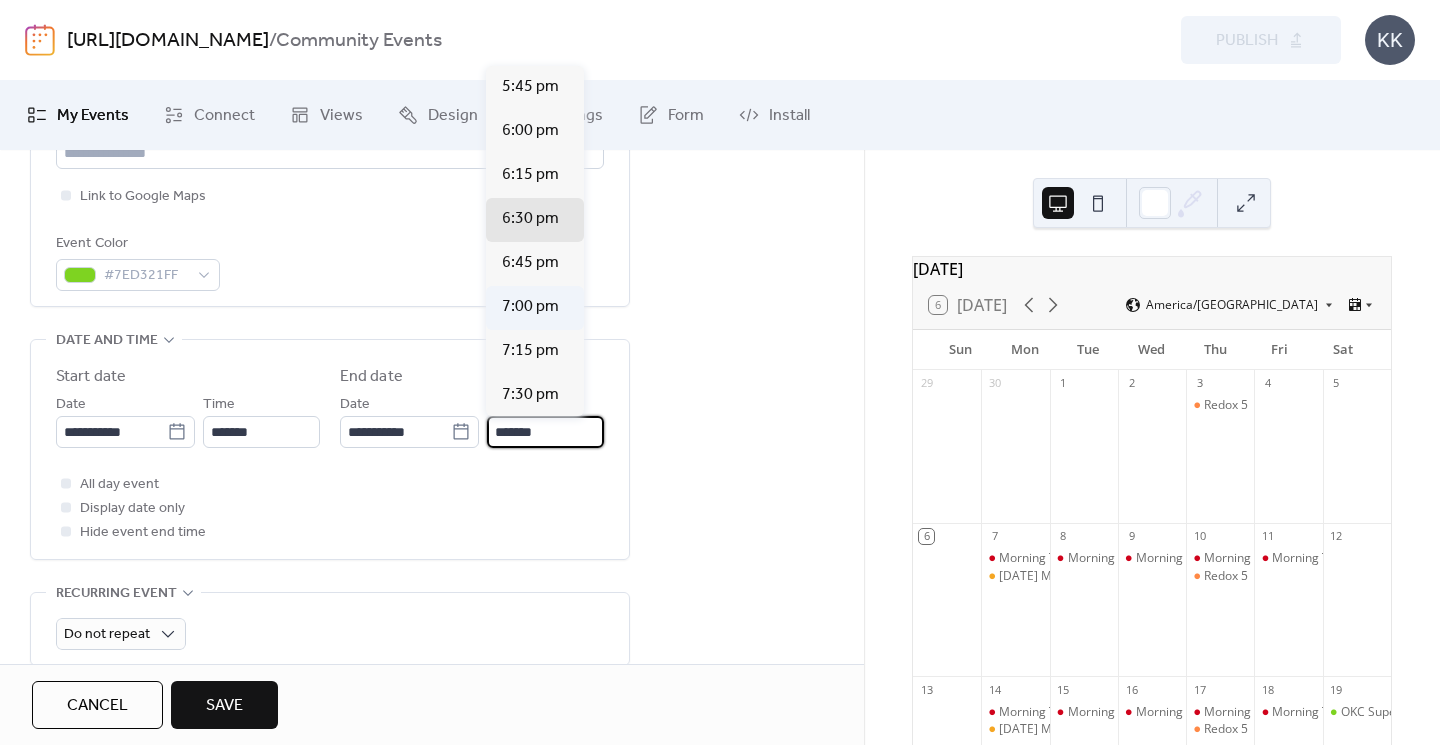 type on "*******" 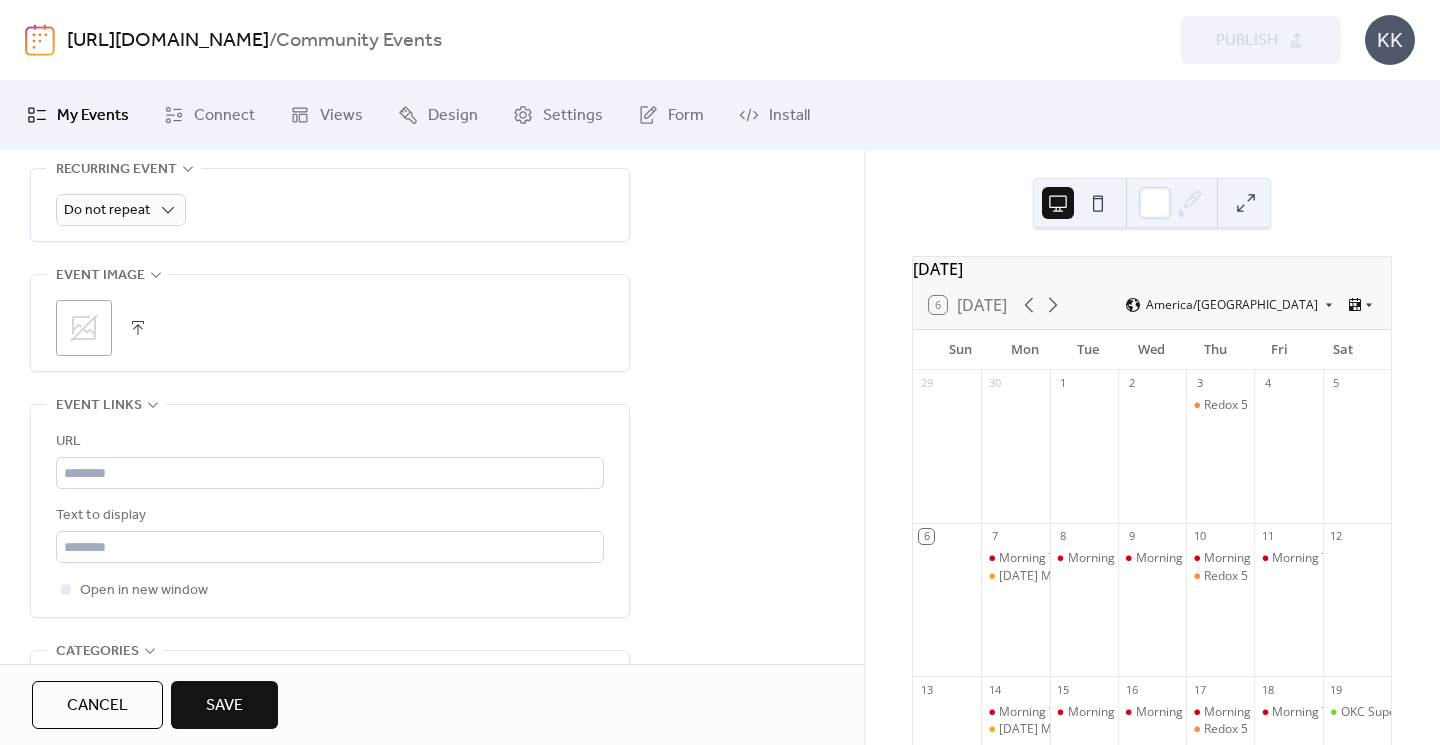 scroll, scrollTop: 922, scrollLeft: 0, axis: vertical 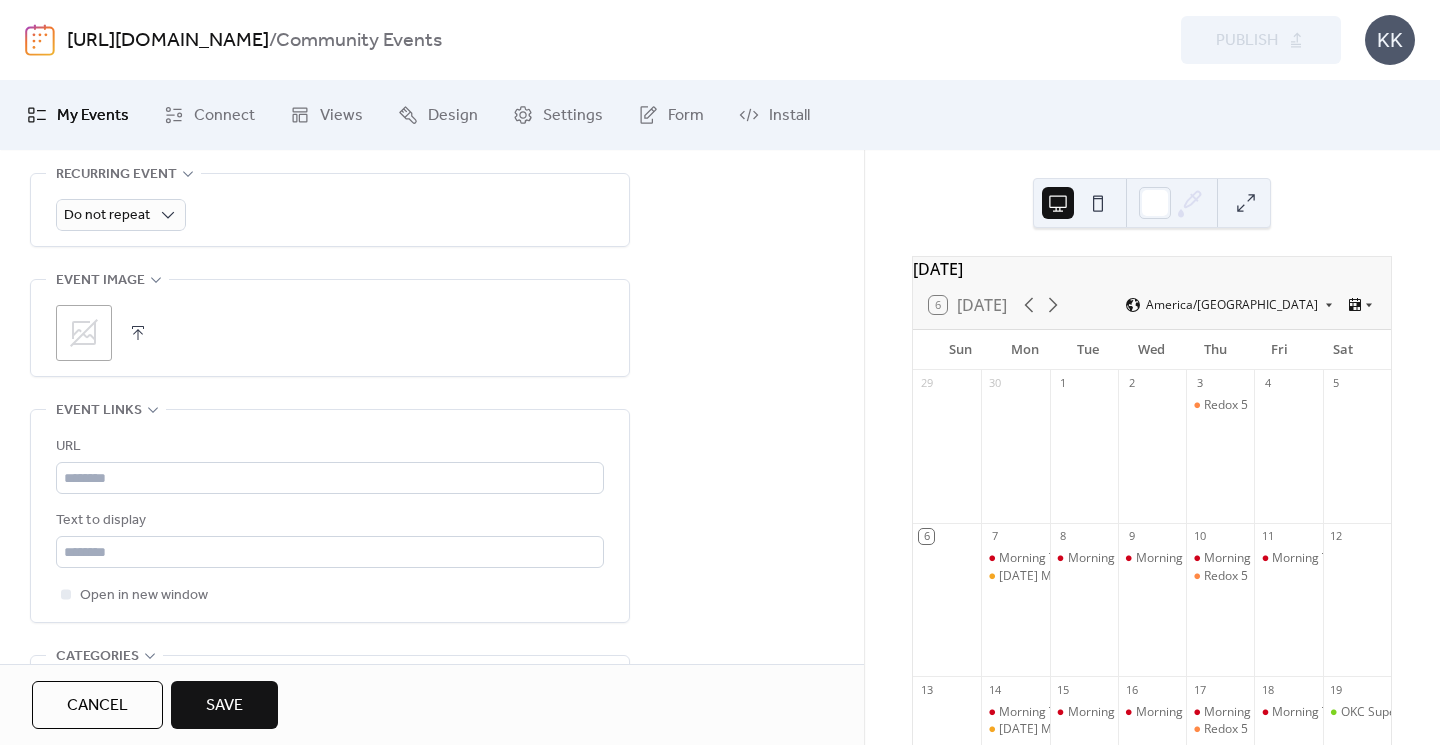 click 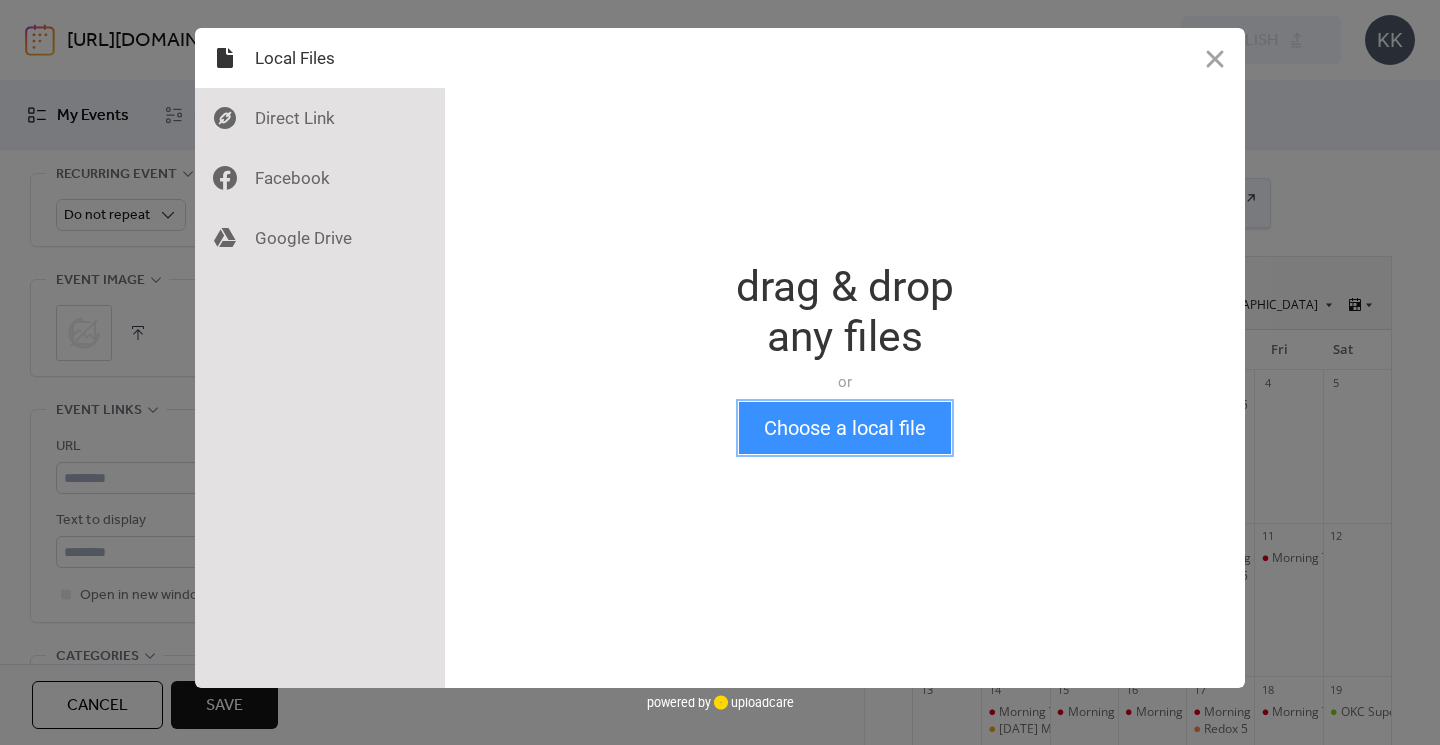 click on "Choose a local file" at bounding box center (845, 428) 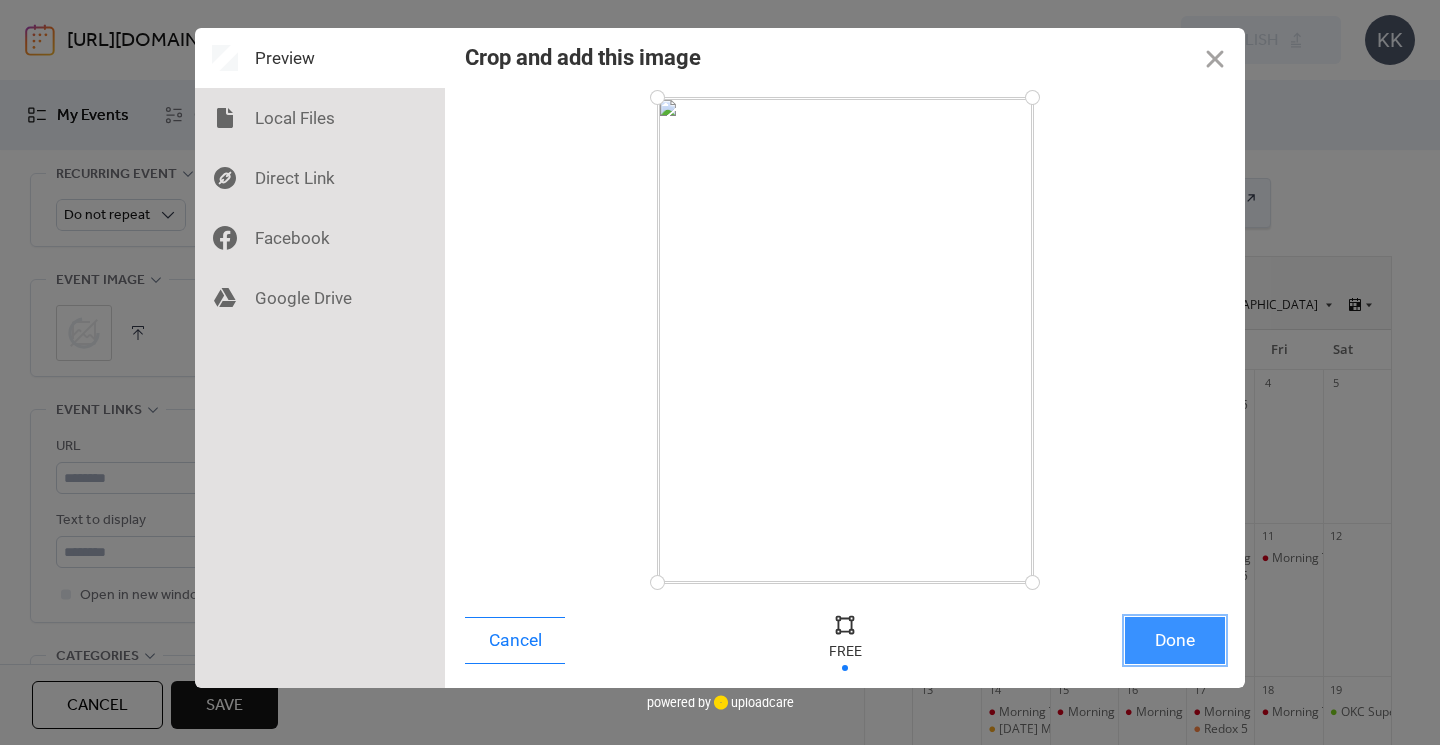 click on "Done" at bounding box center (1175, 640) 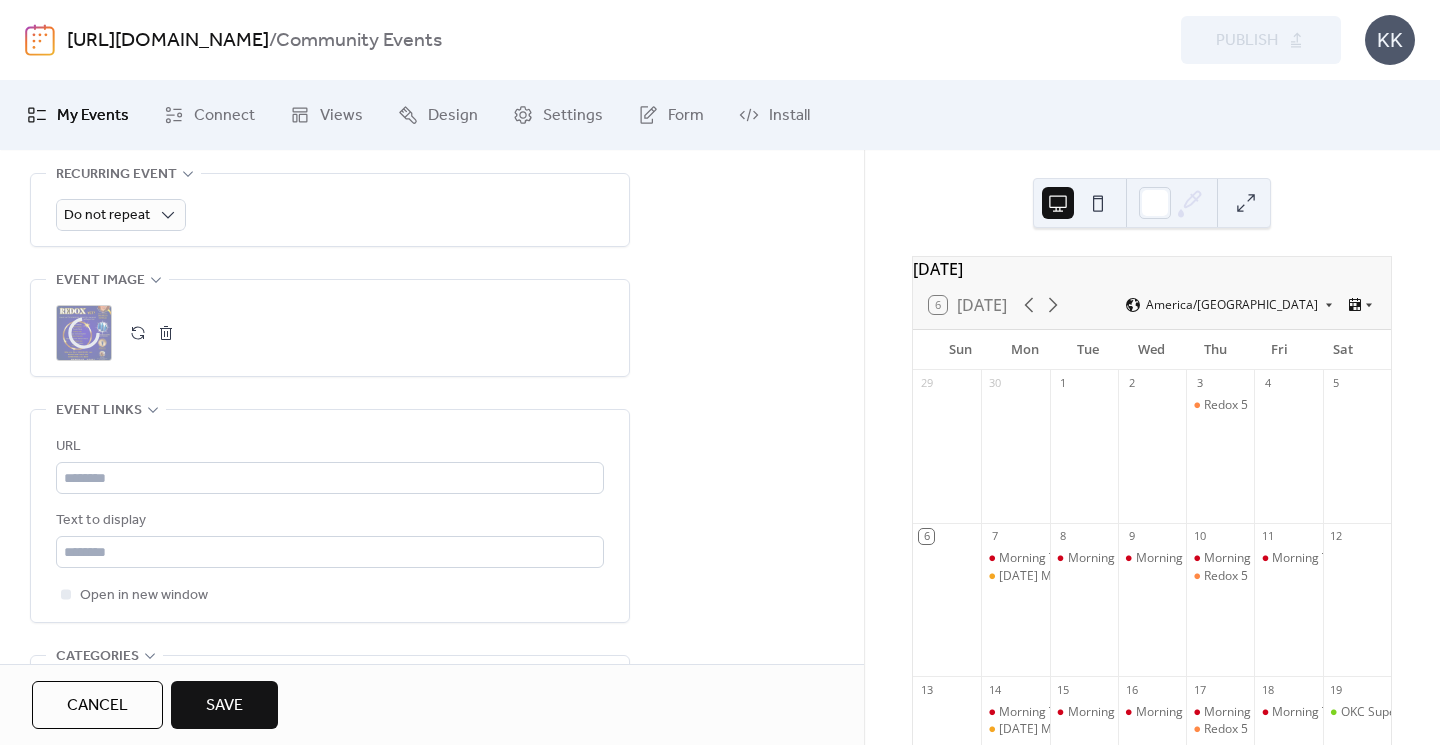 click on "Save" at bounding box center (224, 705) 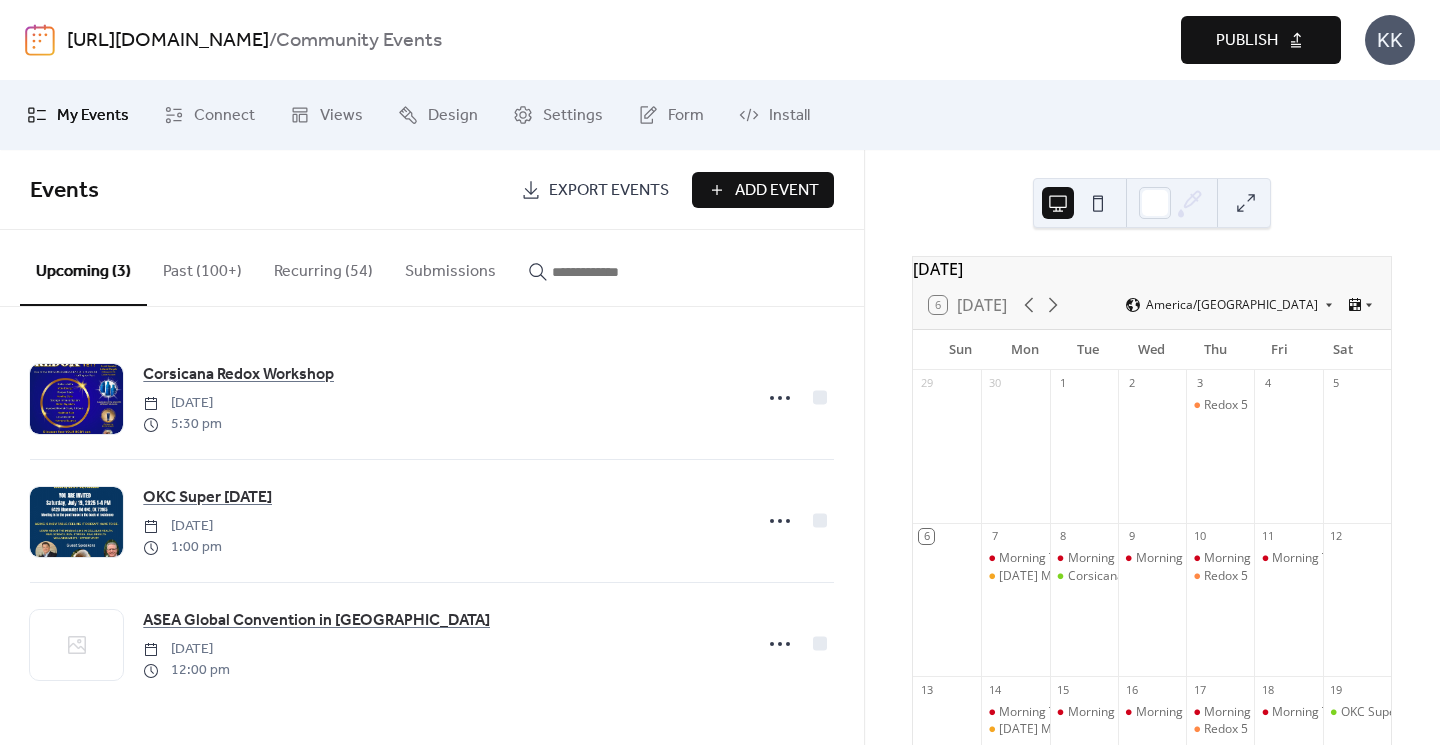click on "Publish" at bounding box center [1247, 41] 